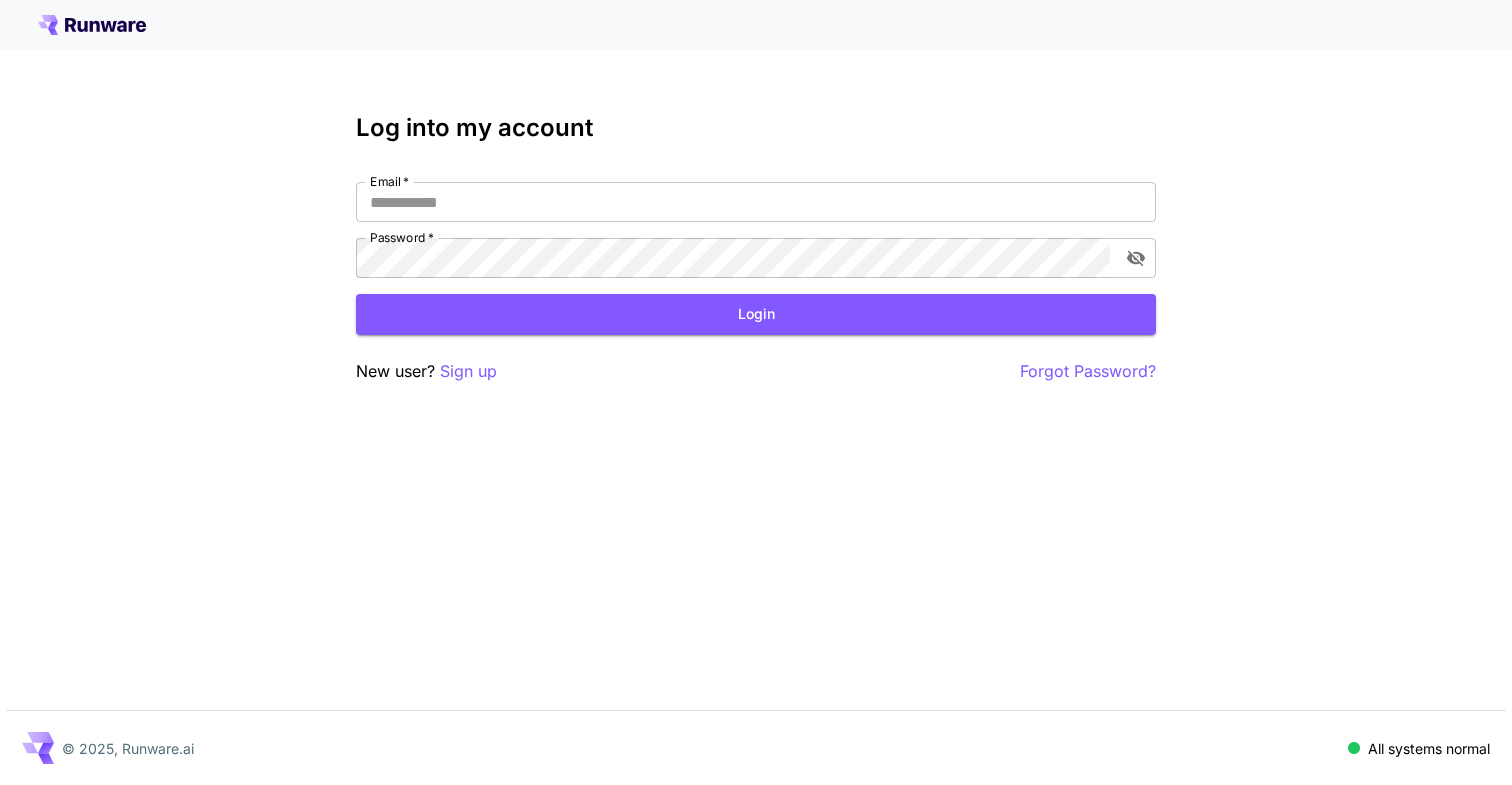scroll, scrollTop: 0, scrollLeft: 0, axis: both 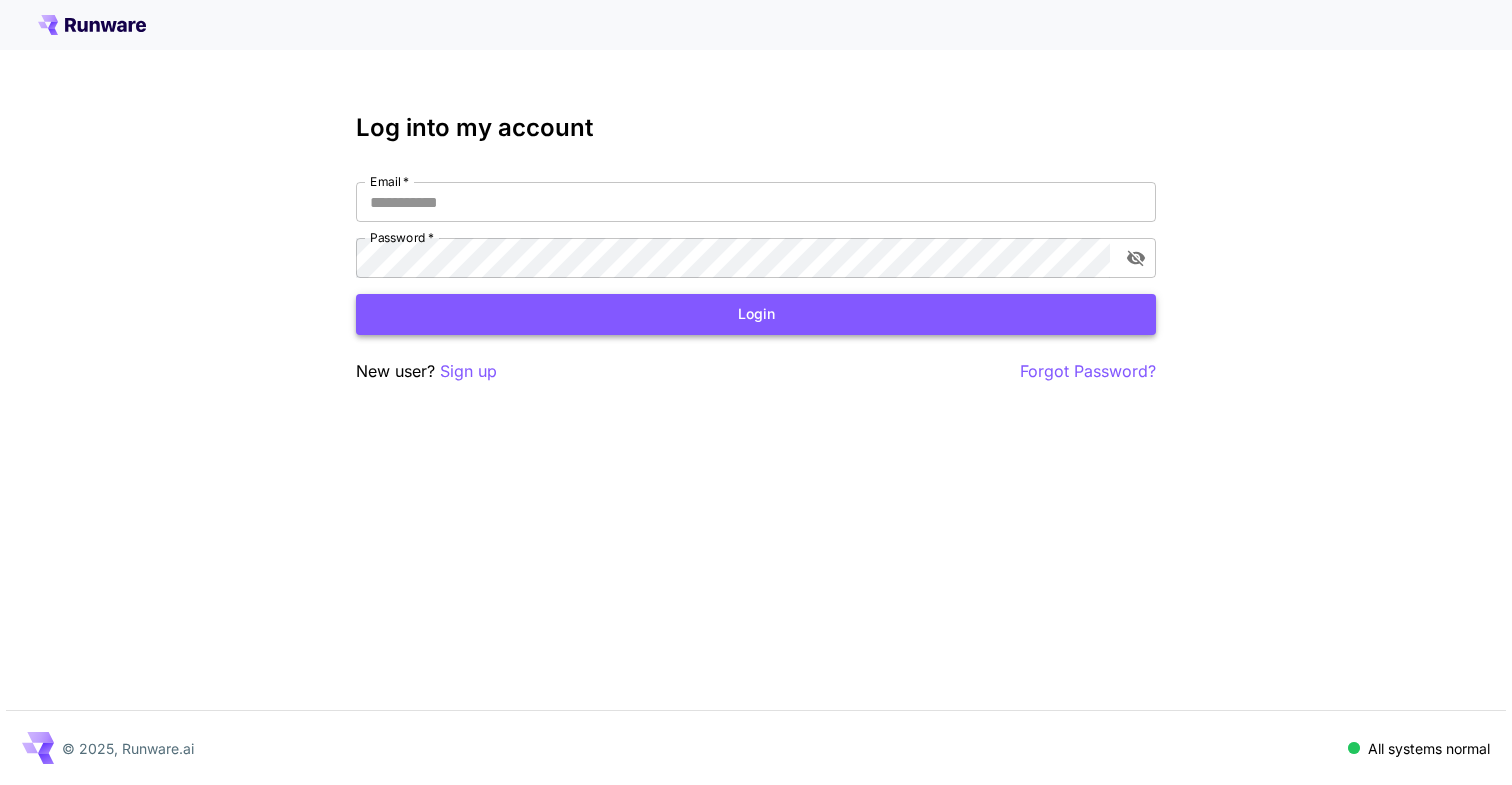 type on "**********" 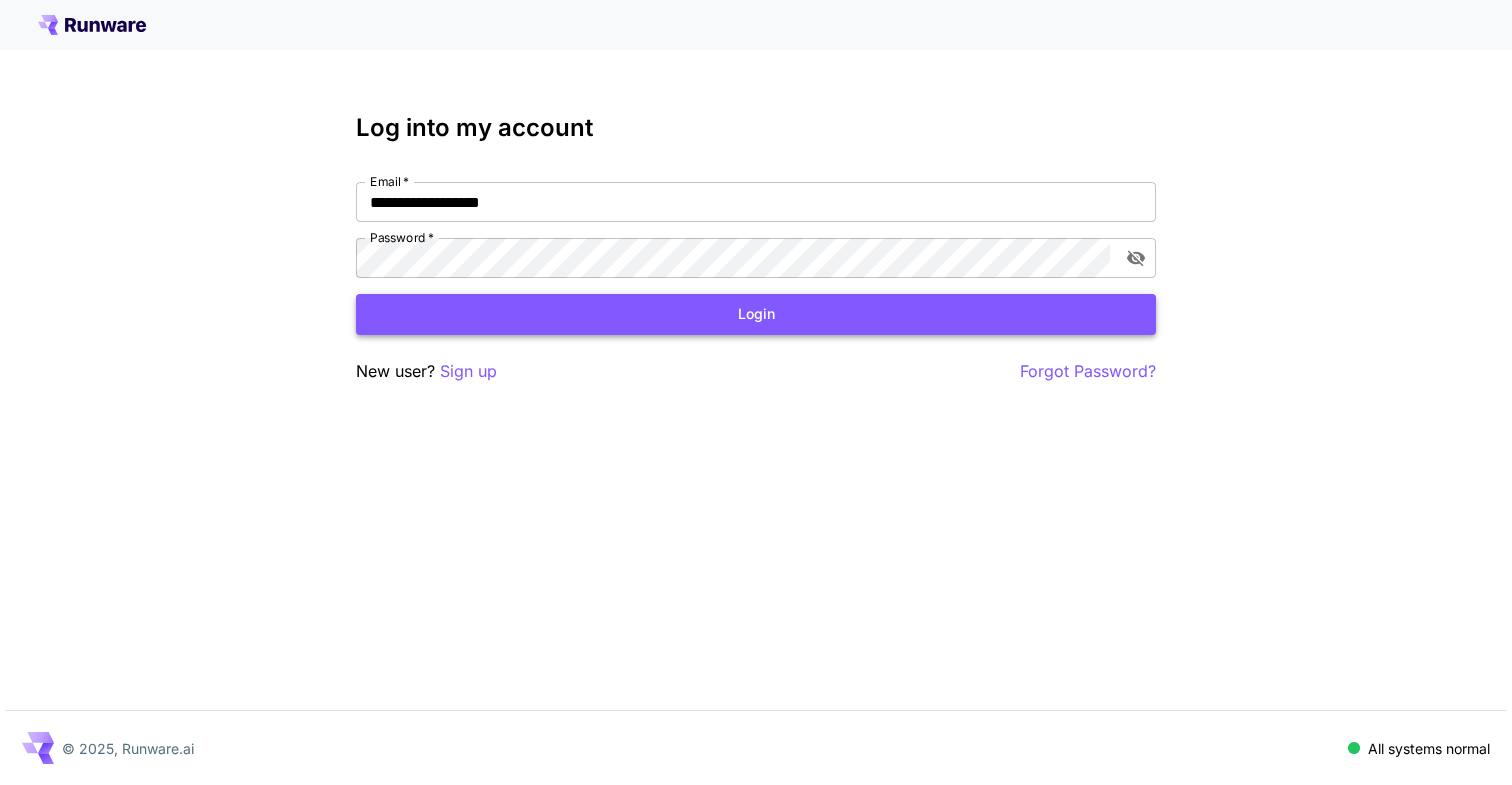 click on "Login" at bounding box center (756, 314) 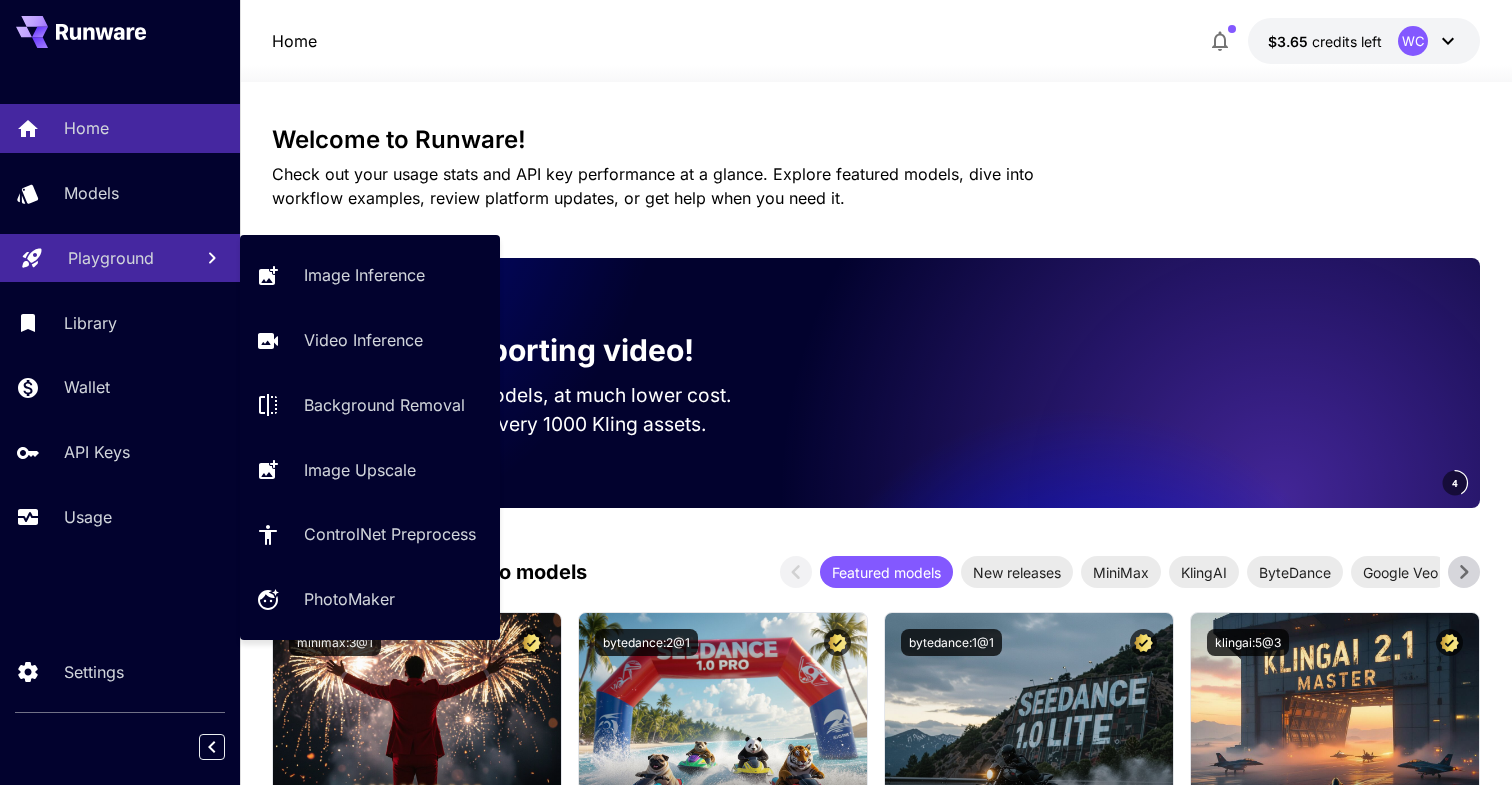 click on "Playground" at bounding box center (111, 258) 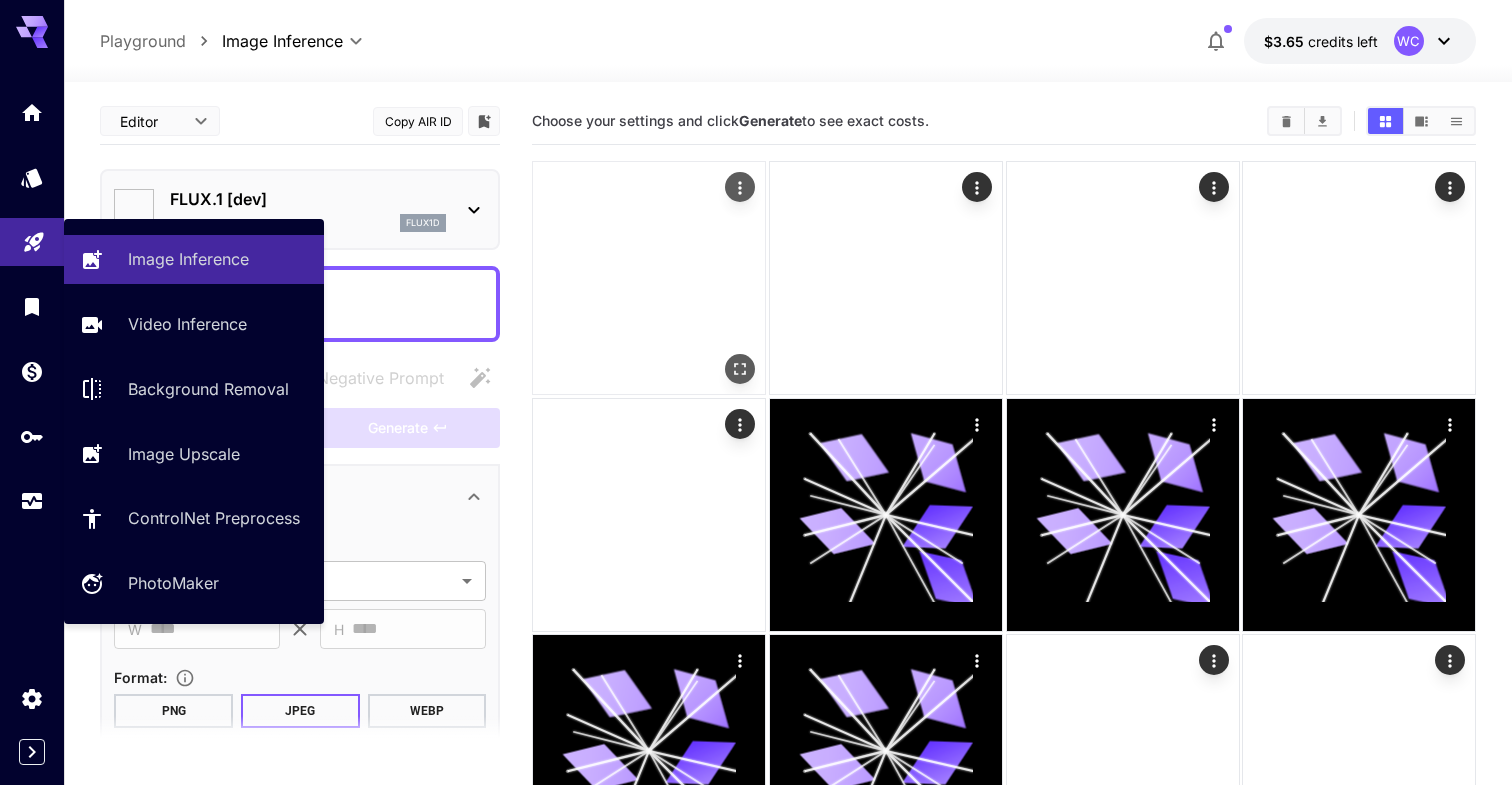 type on "**********" 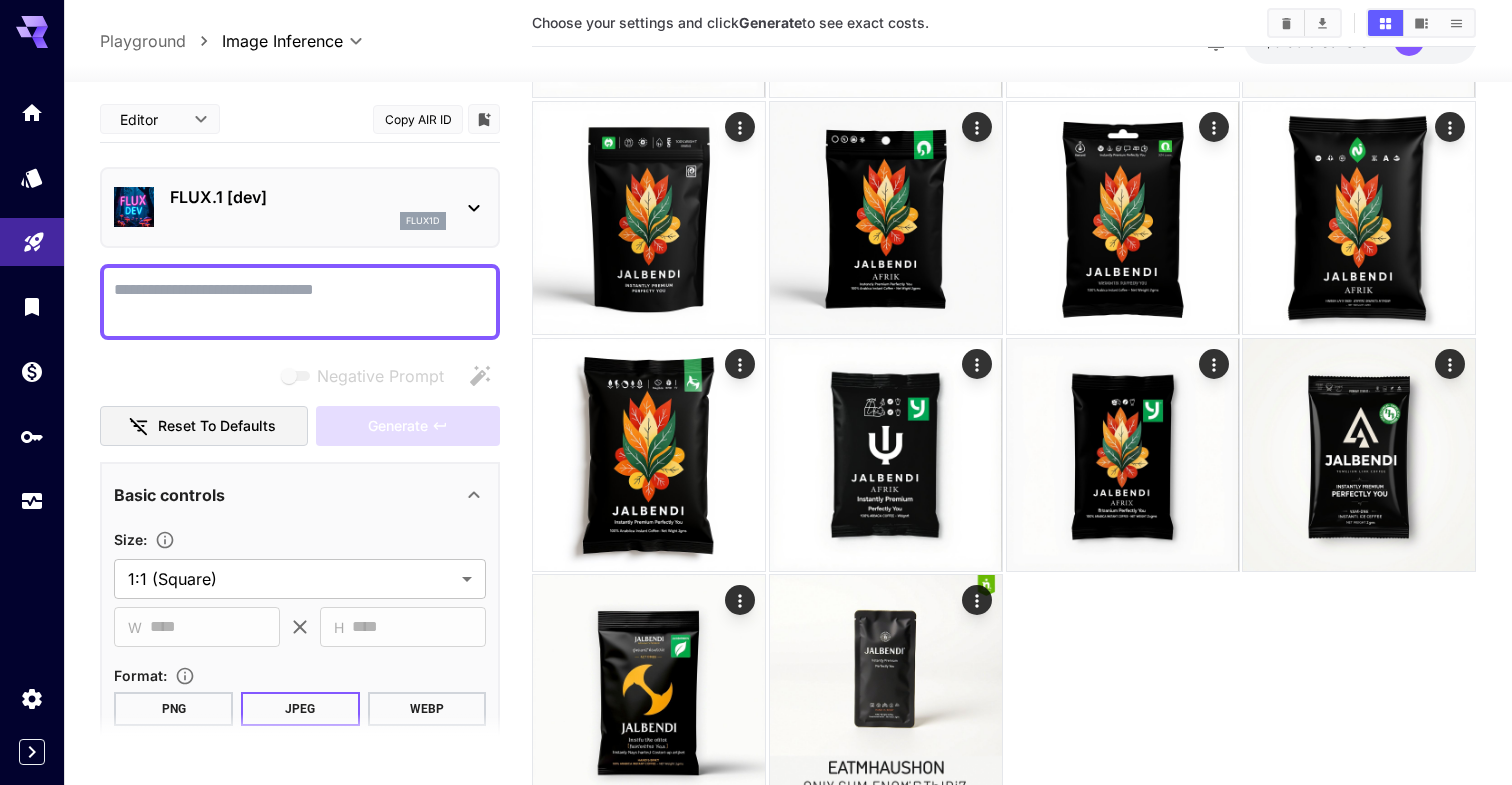scroll, scrollTop: 4877, scrollLeft: 0, axis: vertical 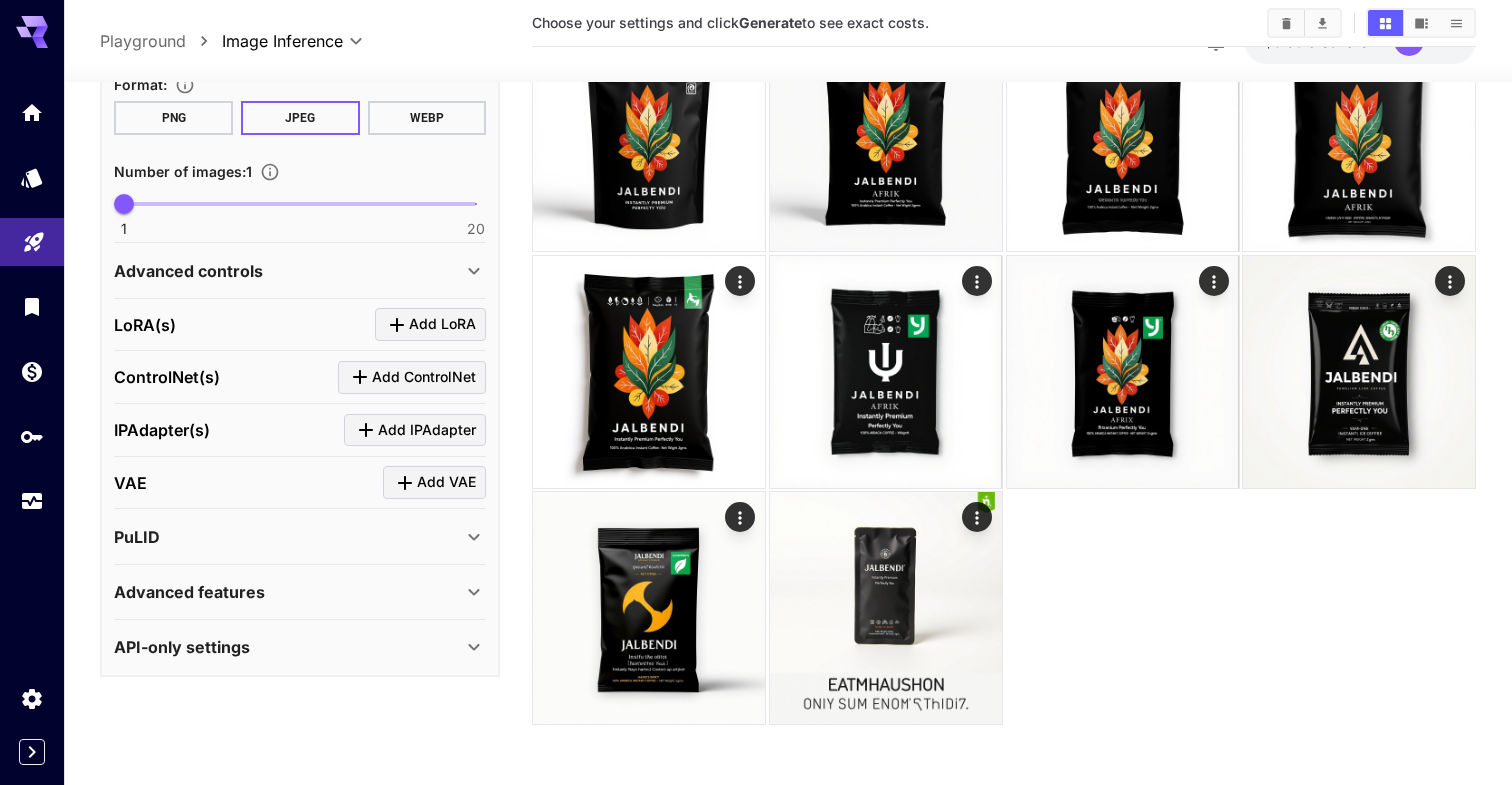 click on "Advanced controls" at bounding box center (288, 270) 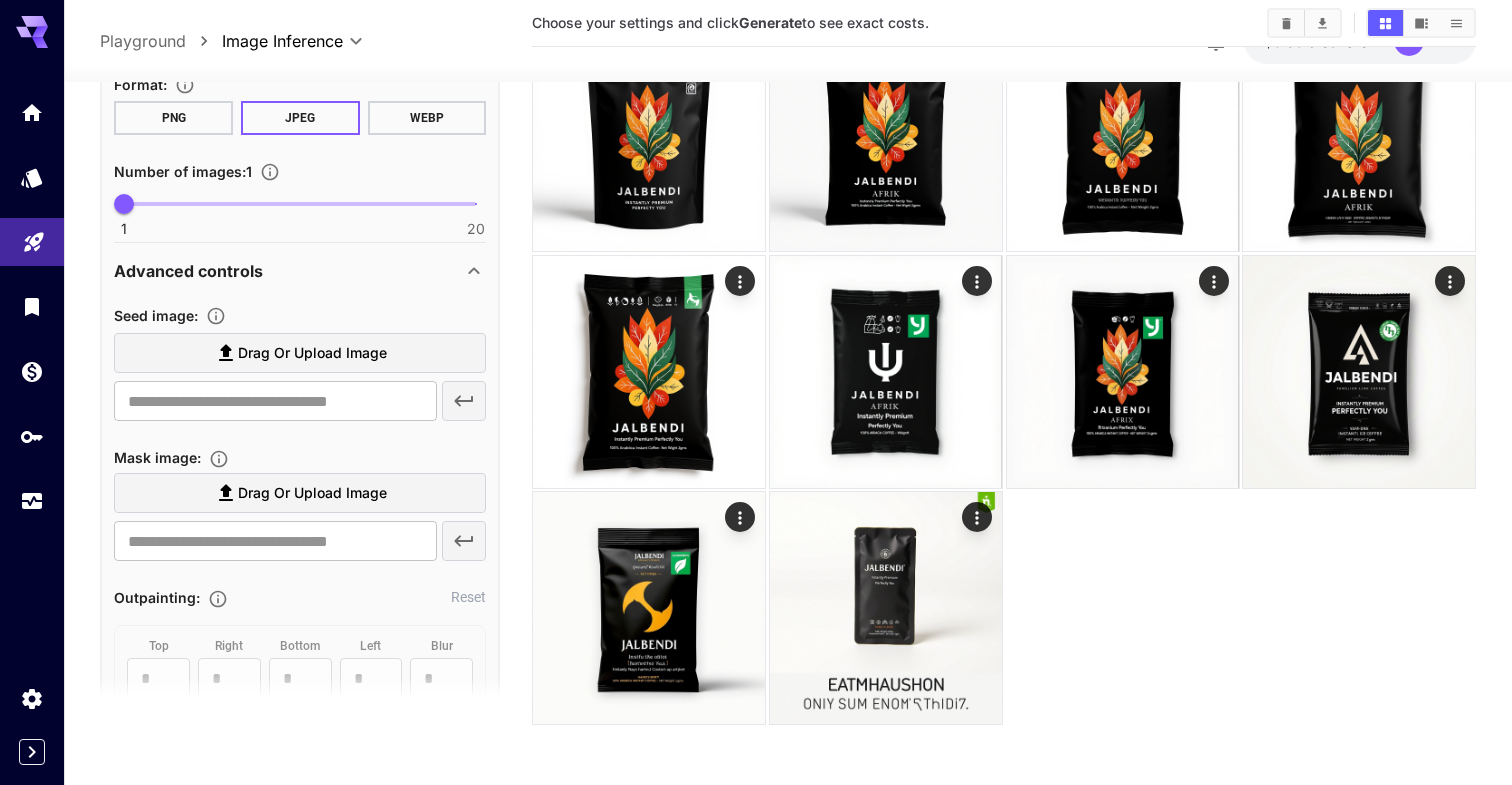 click on "Drag or upload image" at bounding box center (312, 353) 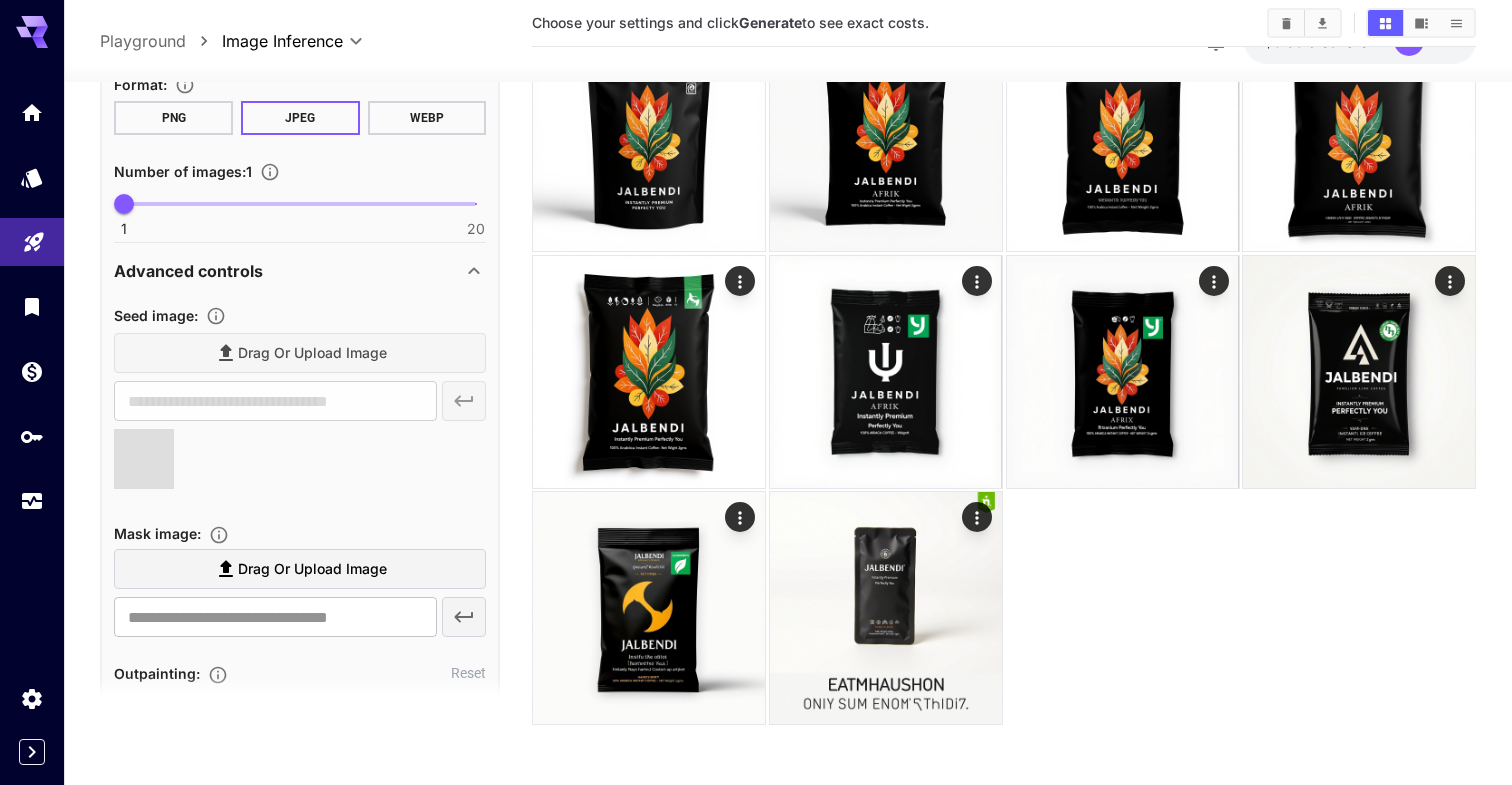 type on "**********" 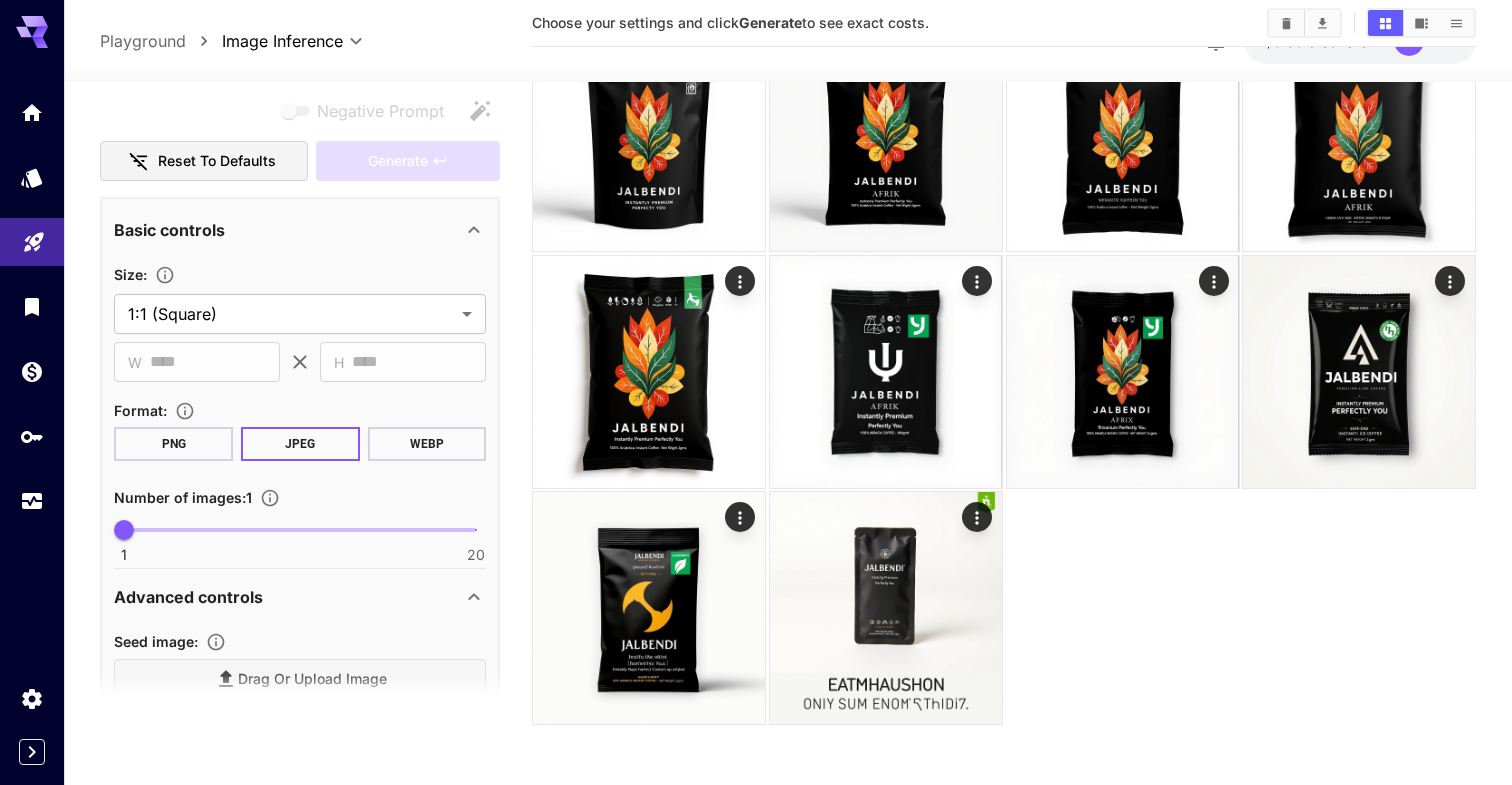 scroll, scrollTop: 0, scrollLeft: 0, axis: both 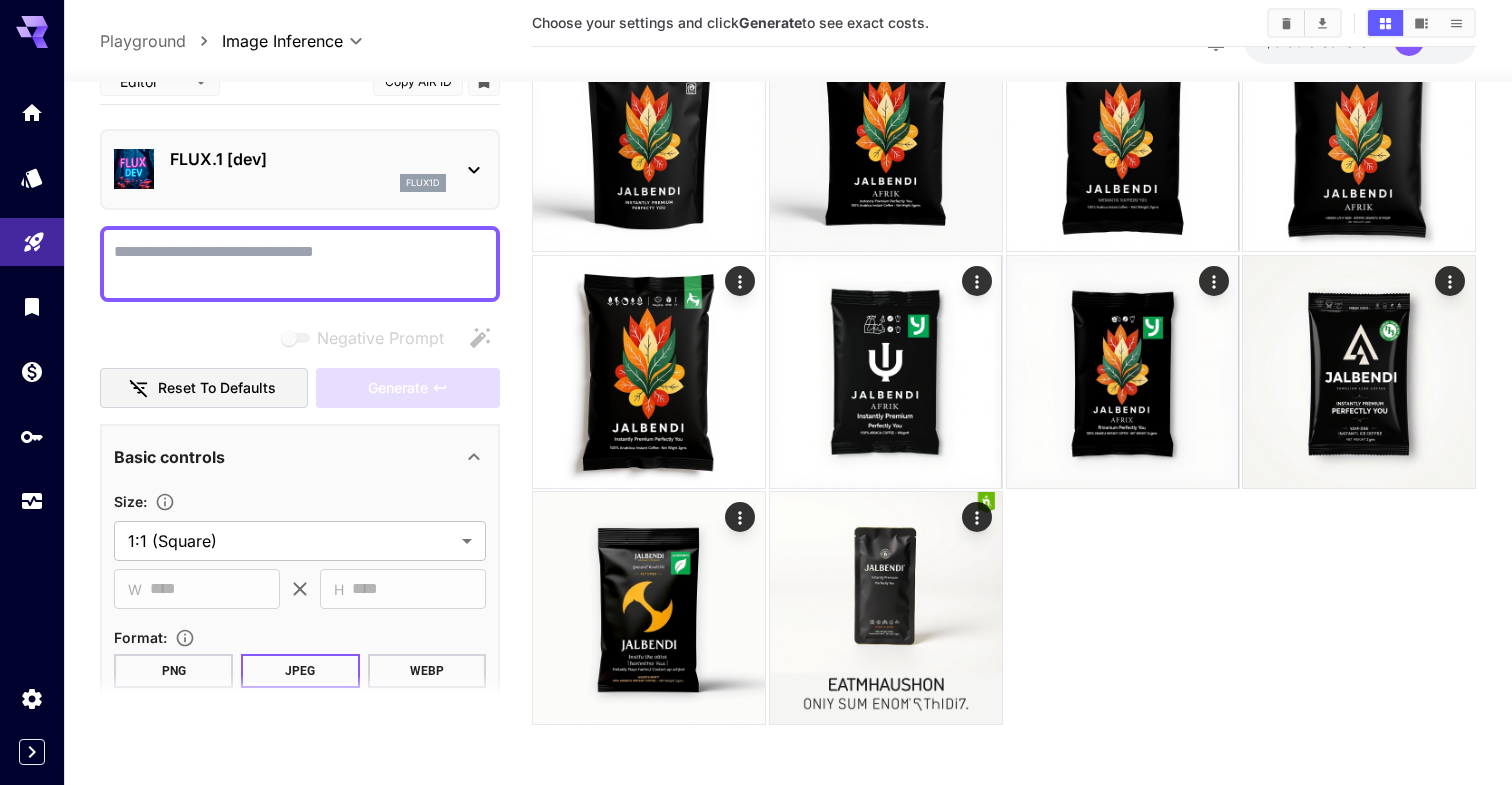 click on "FLUX.1 [dev]" at bounding box center (308, 159) 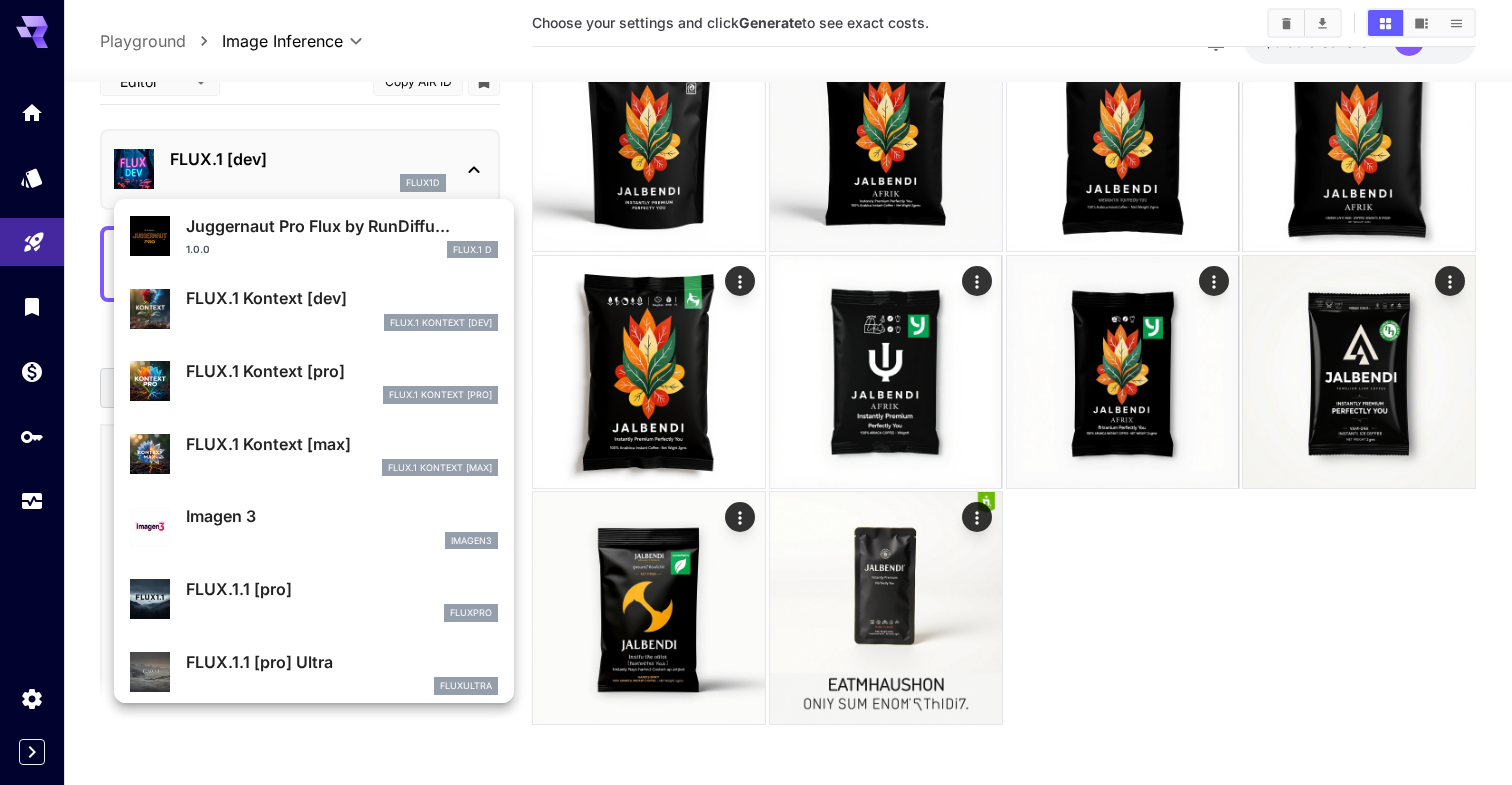 scroll, scrollTop: 726, scrollLeft: 0, axis: vertical 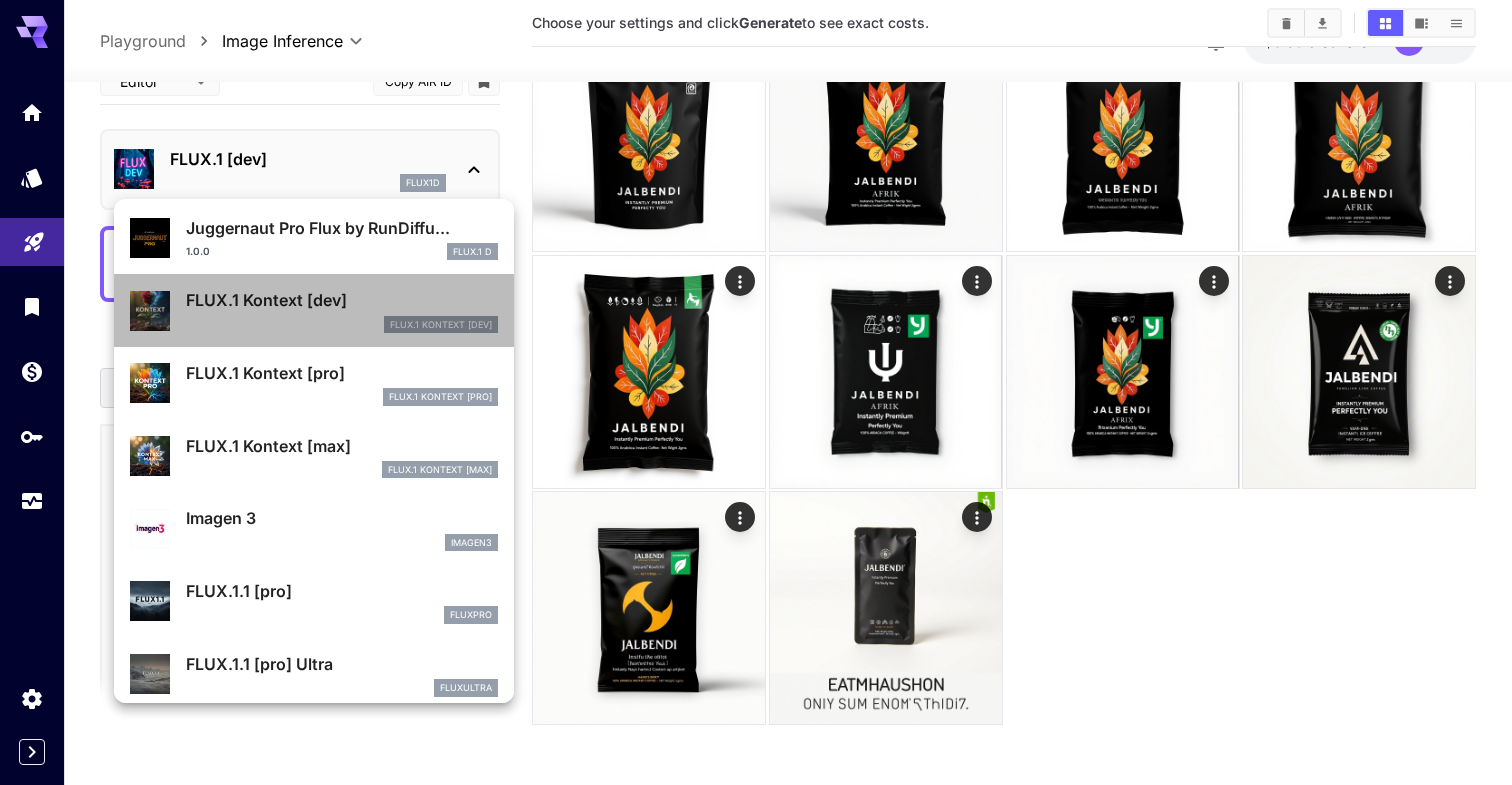 click on "FLUX.1 Kontext [dev]" at bounding box center (342, 300) 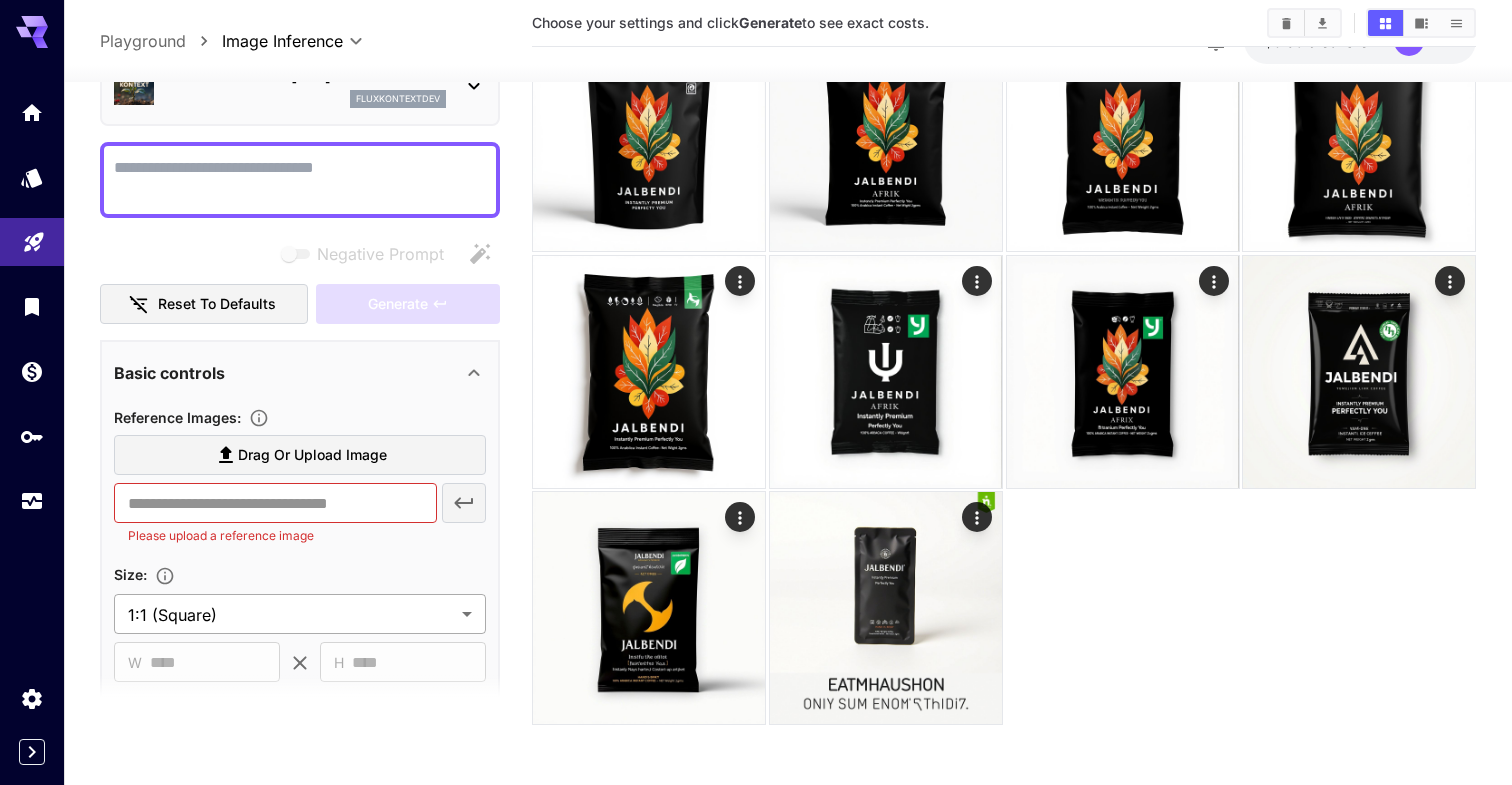 scroll, scrollTop: 105, scrollLeft: 0, axis: vertical 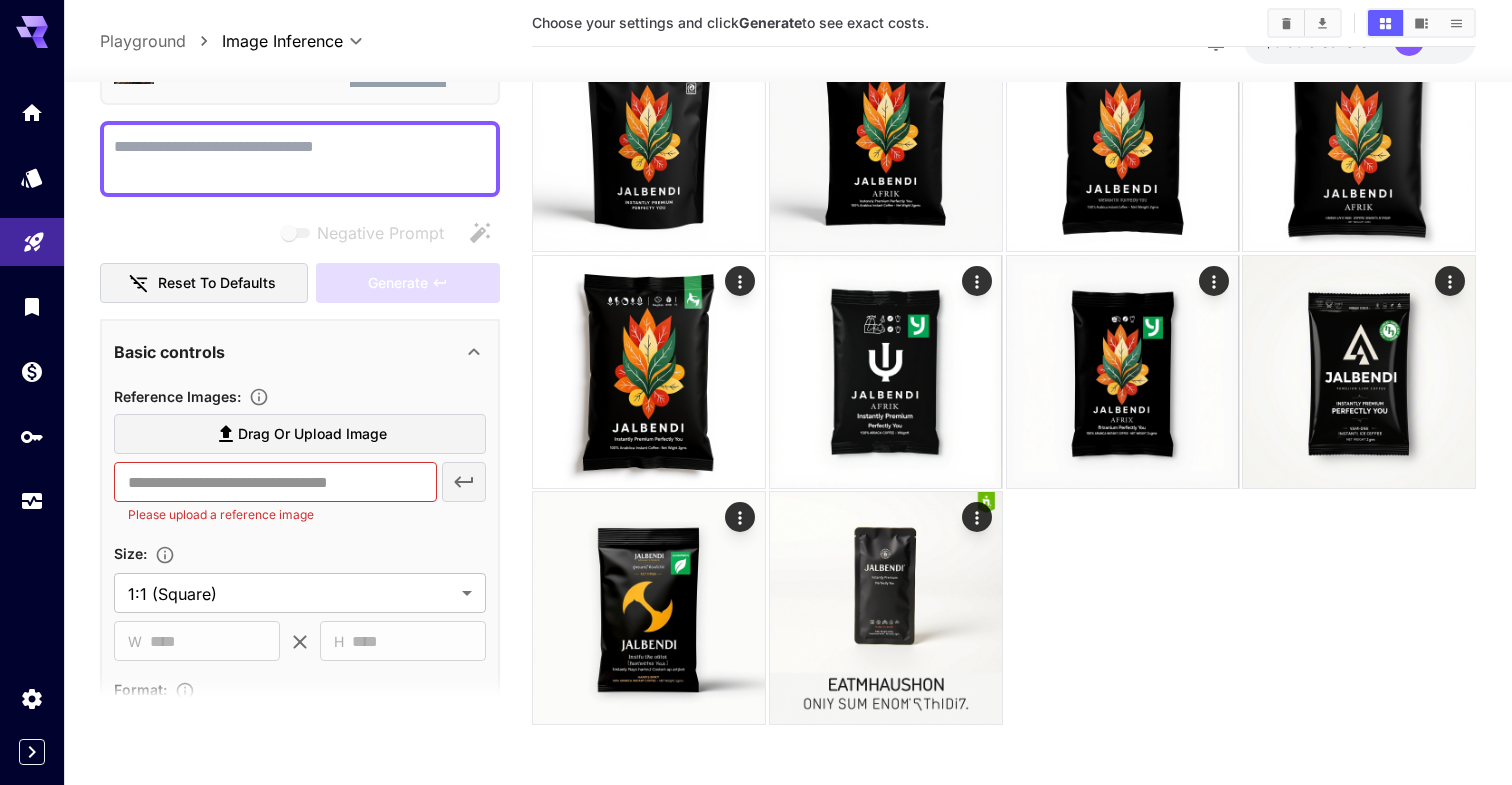 click 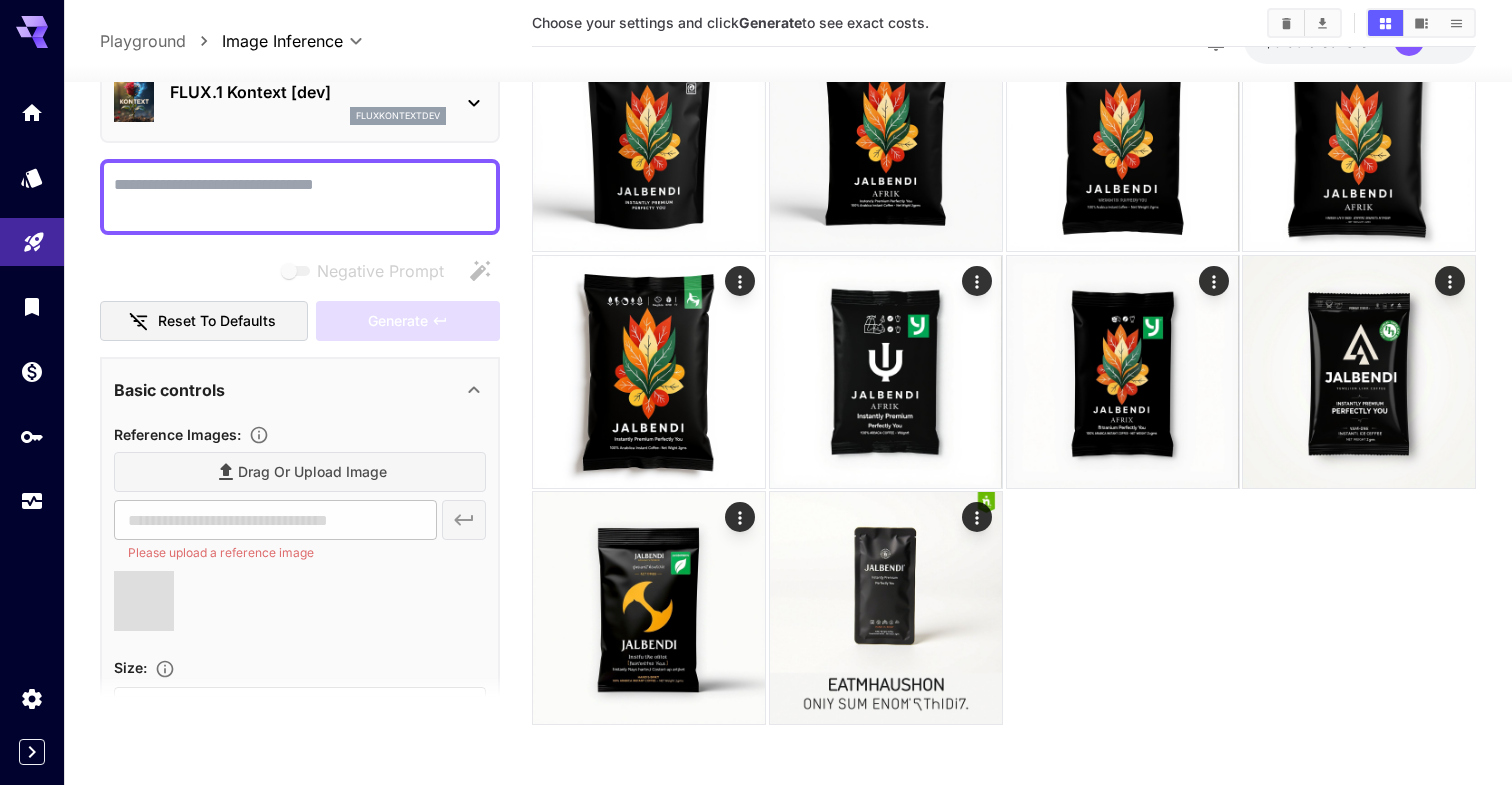 type on "**********" 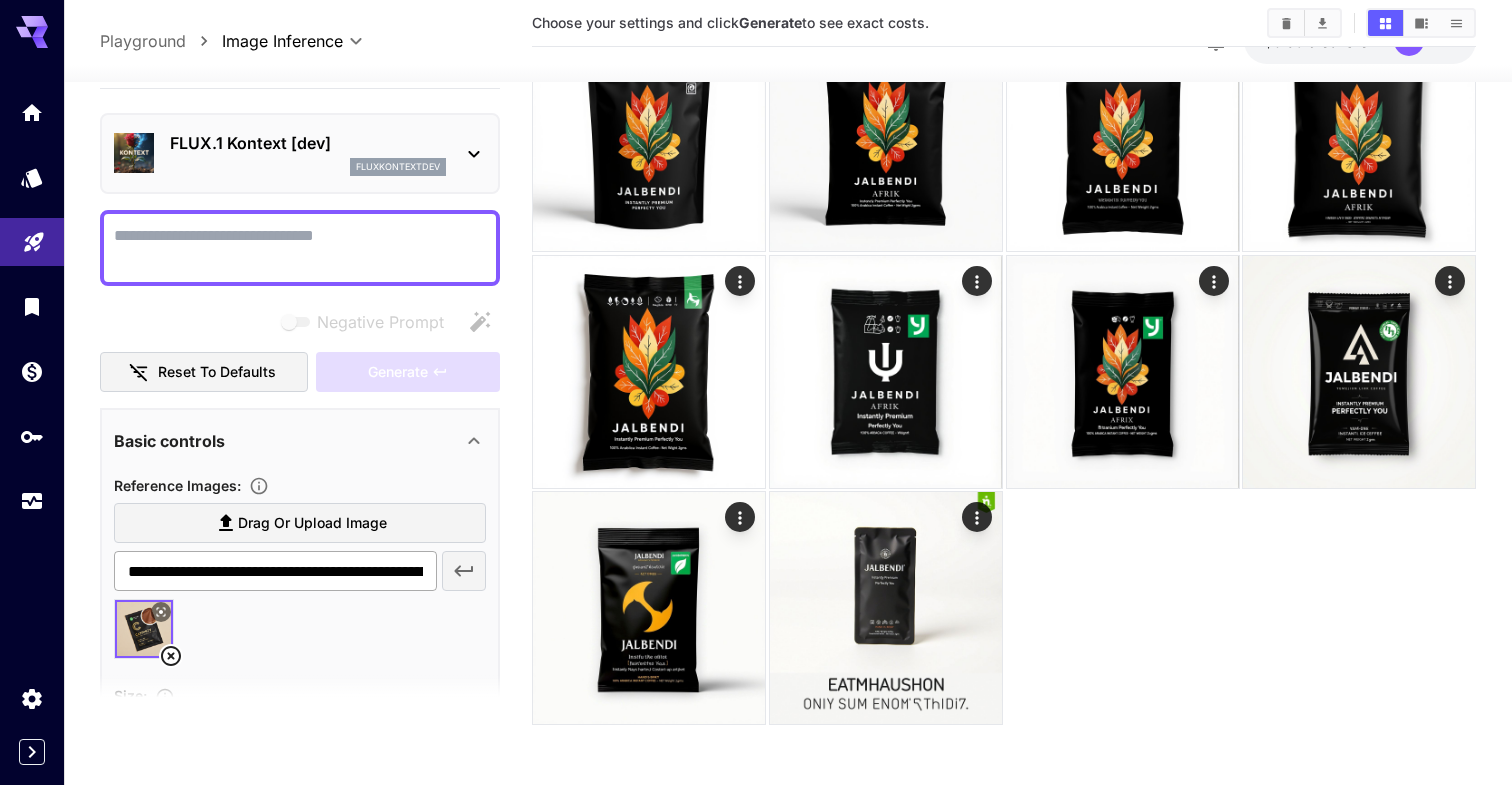 scroll, scrollTop: 4, scrollLeft: 0, axis: vertical 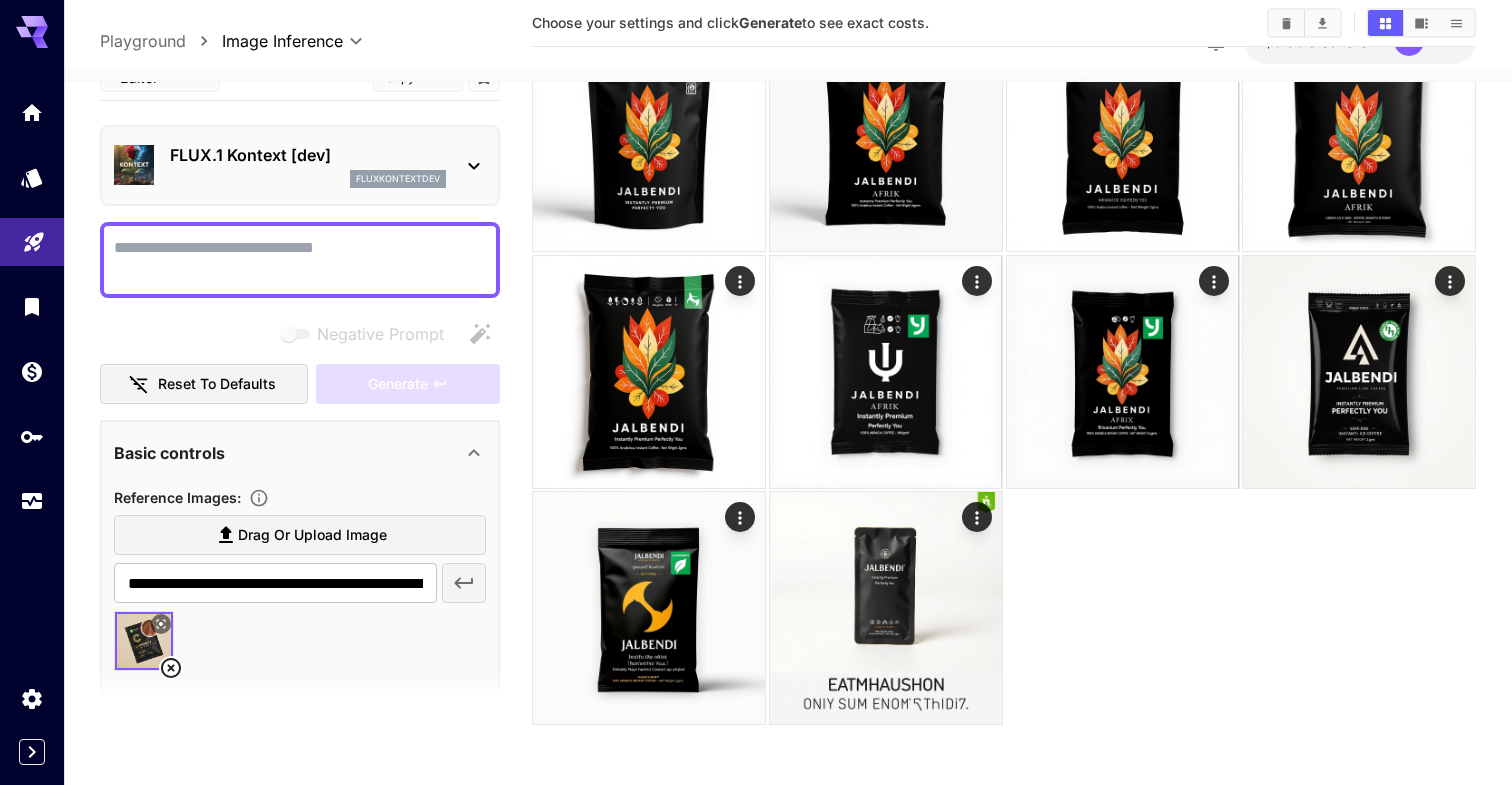 click on "Negative Prompt" at bounding box center (300, 259) 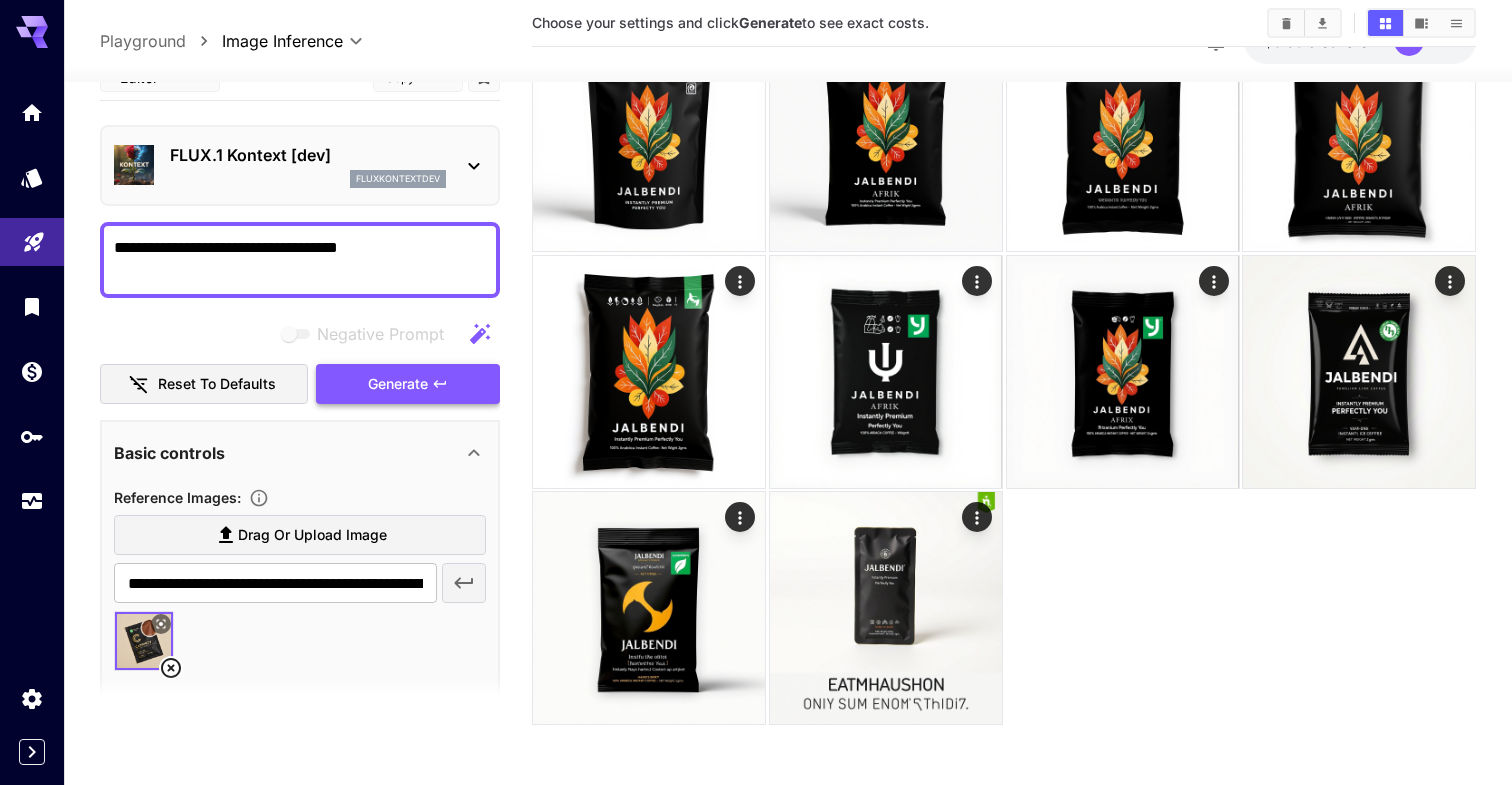 type on "**********" 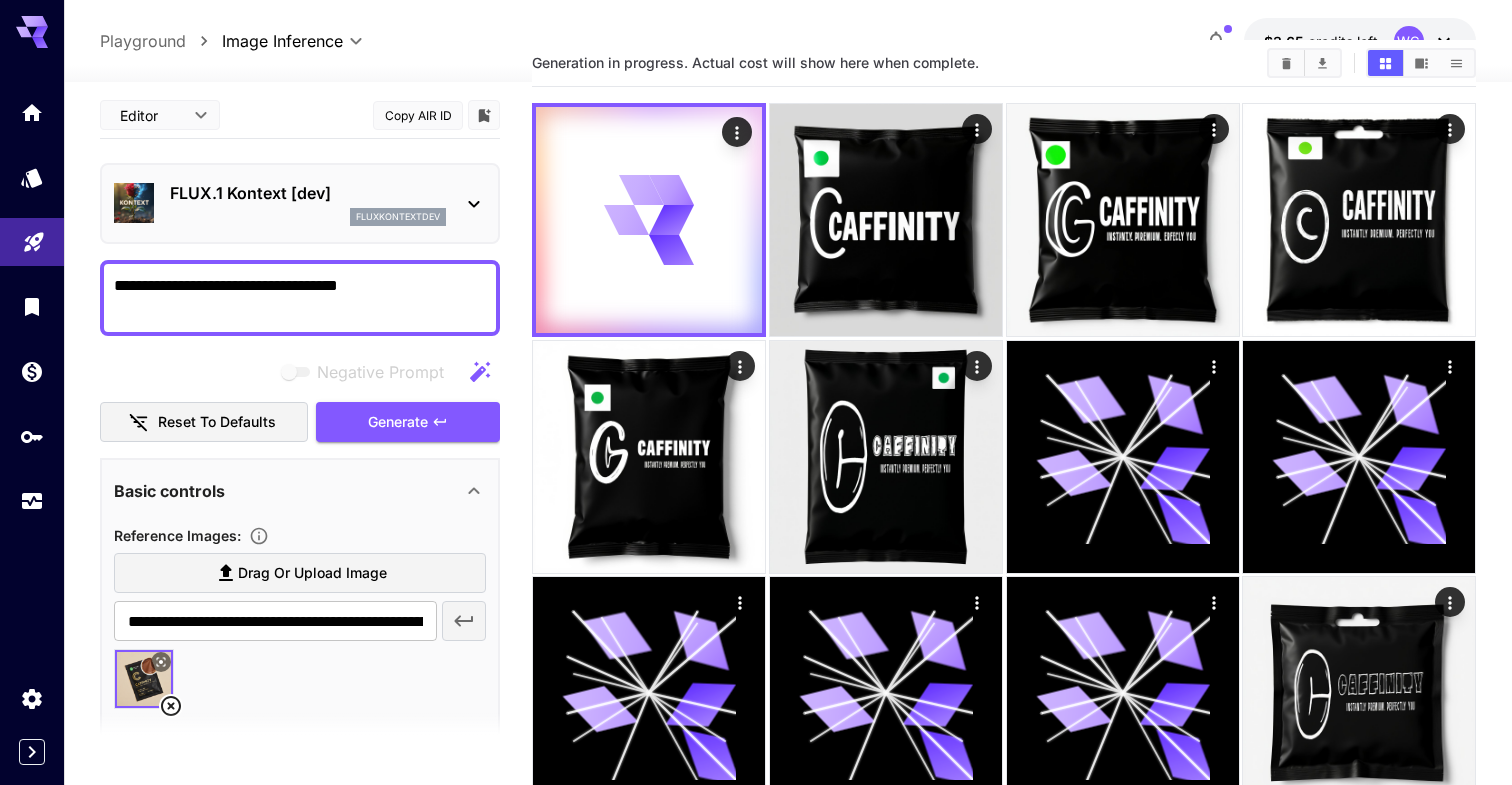 scroll, scrollTop: 0, scrollLeft: 0, axis: both 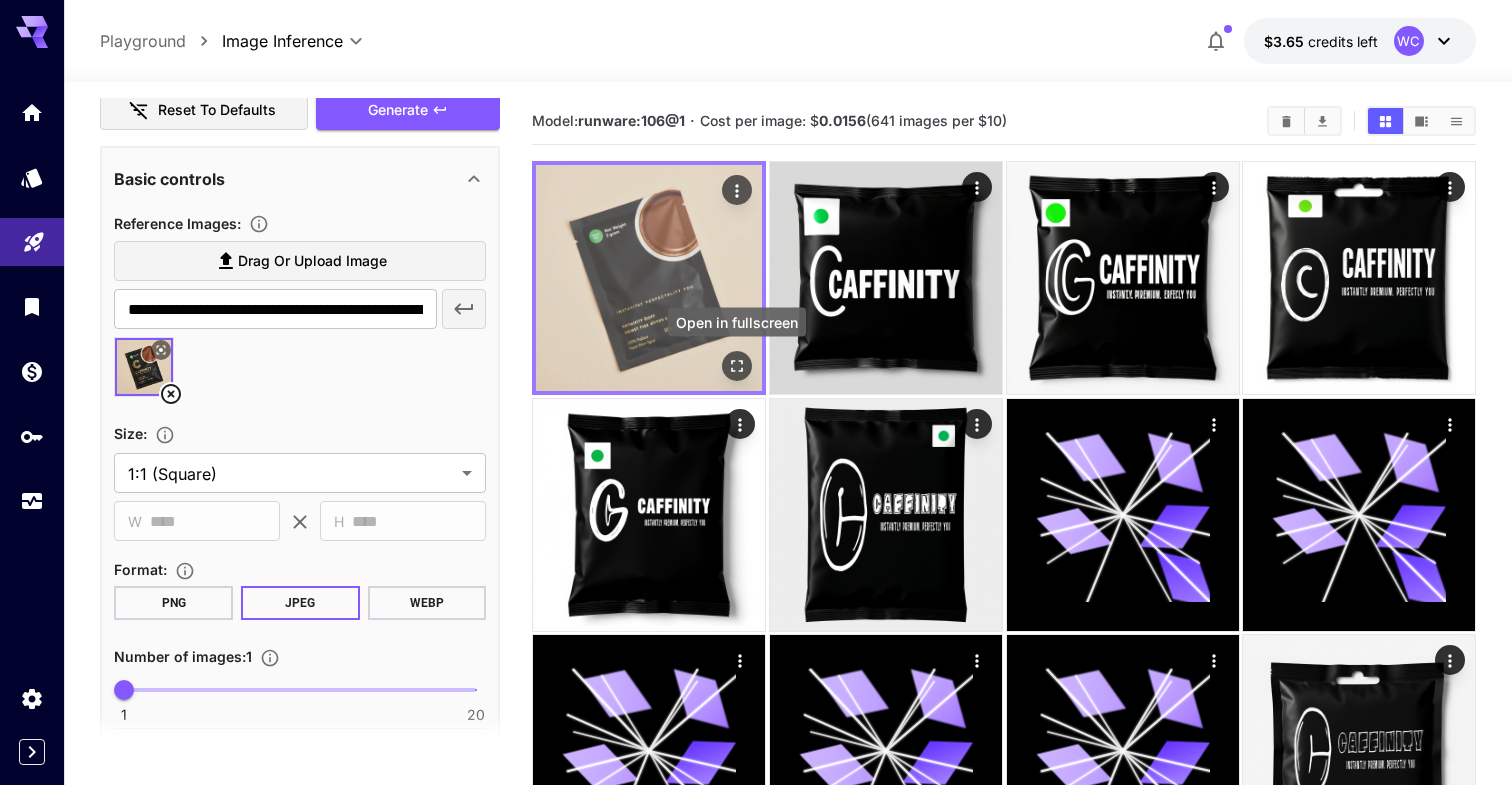 click 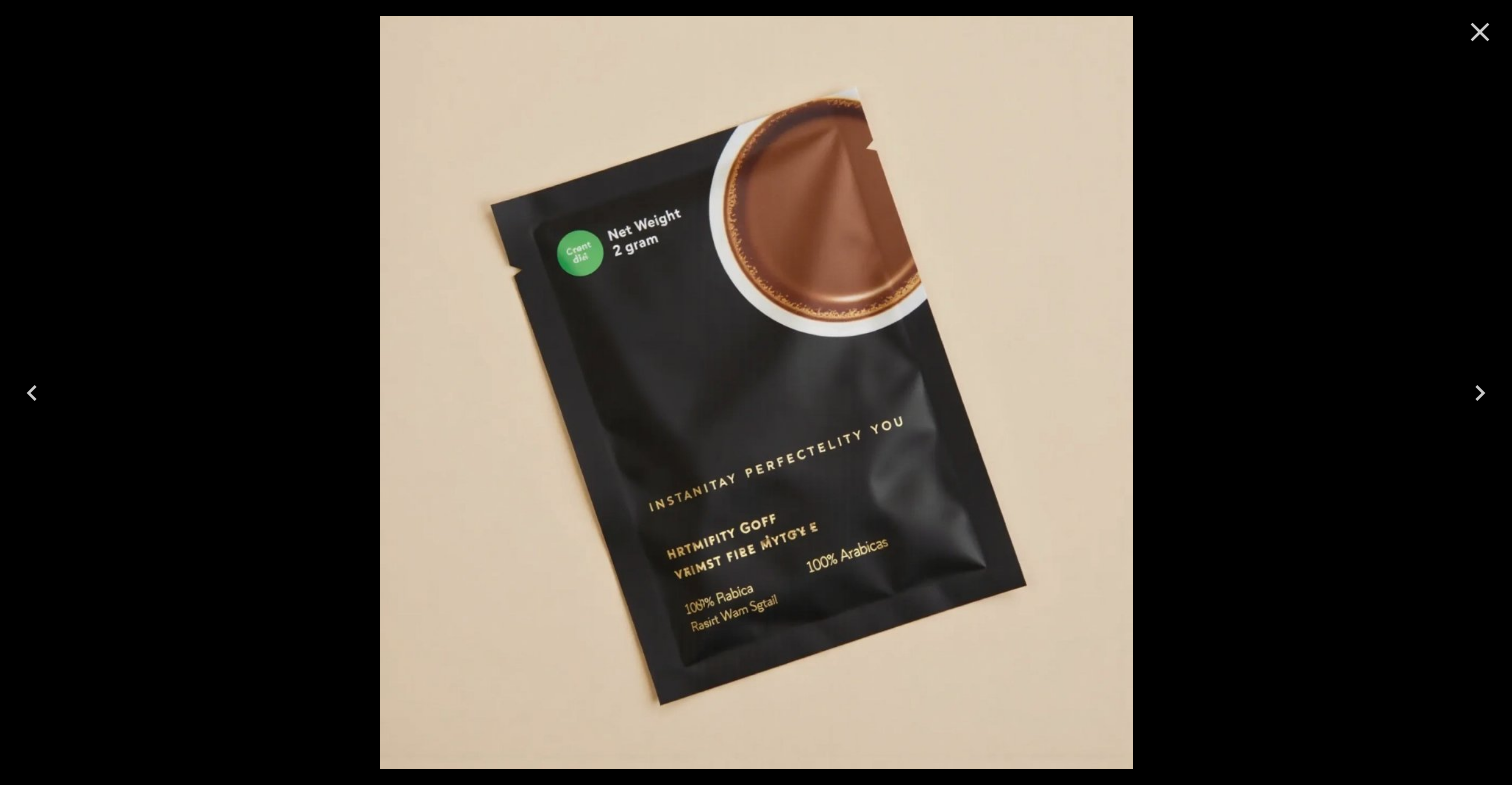 click at bounding box center [756, 392] 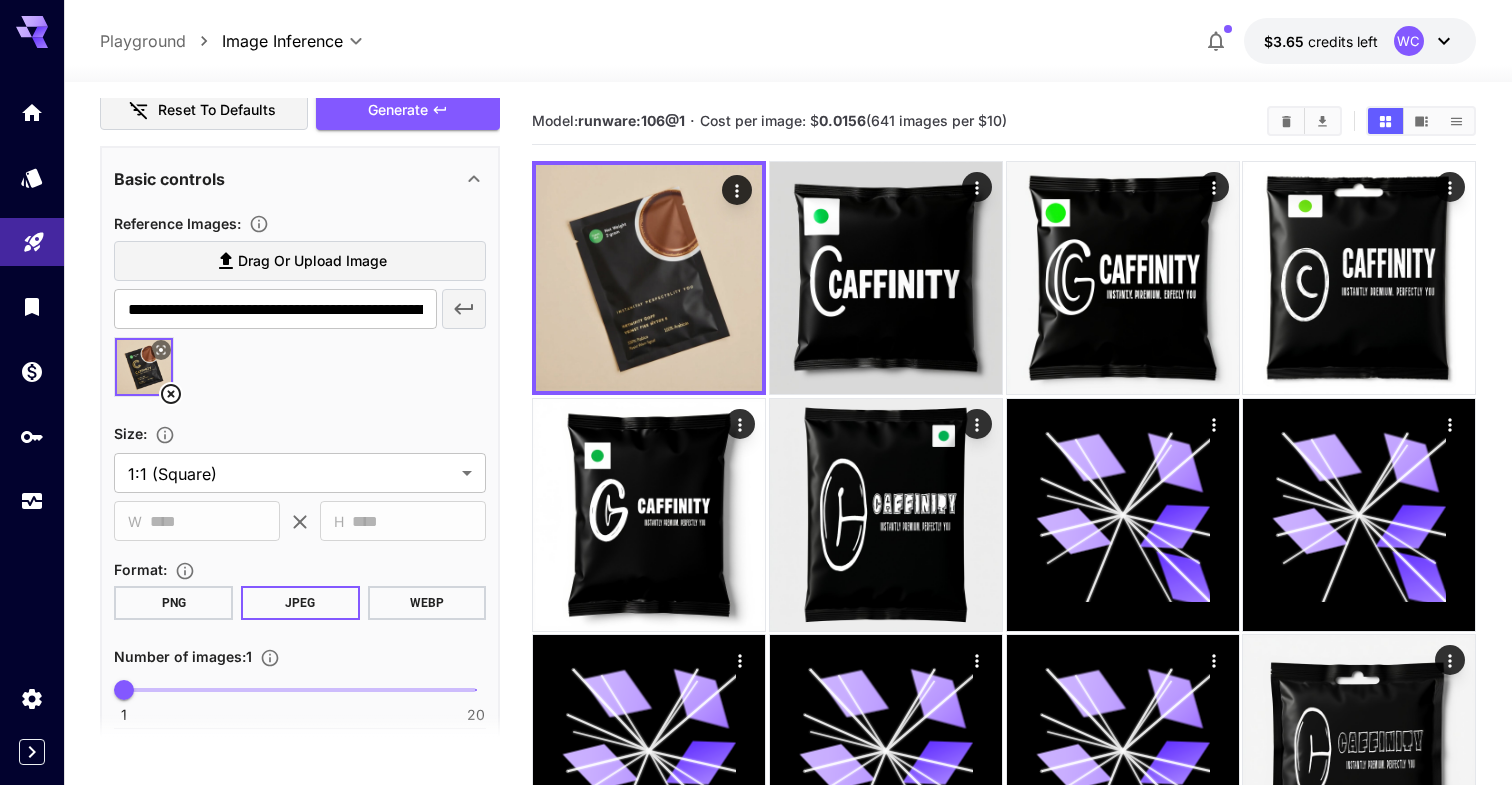 click 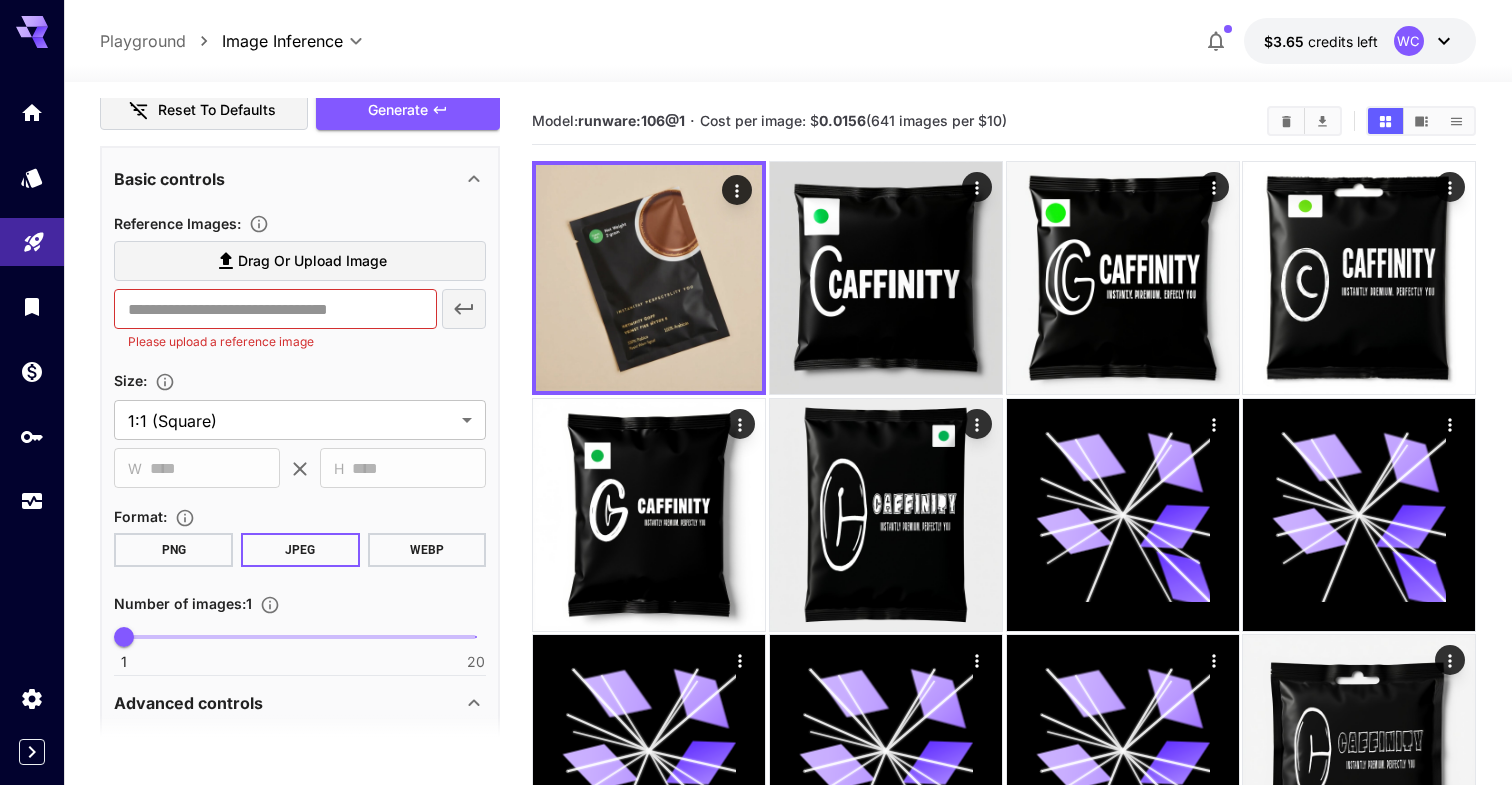 click 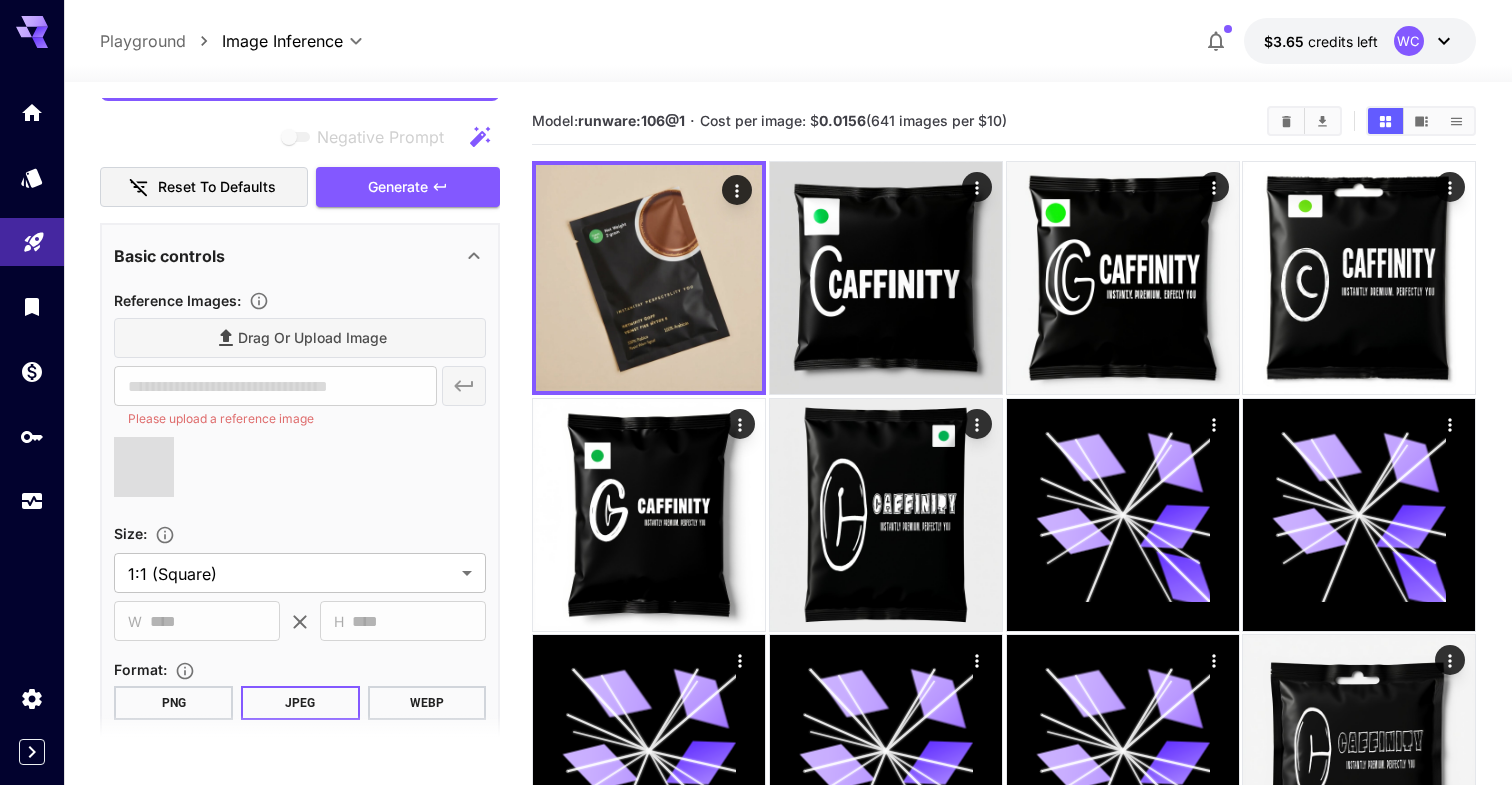 type on "**********" 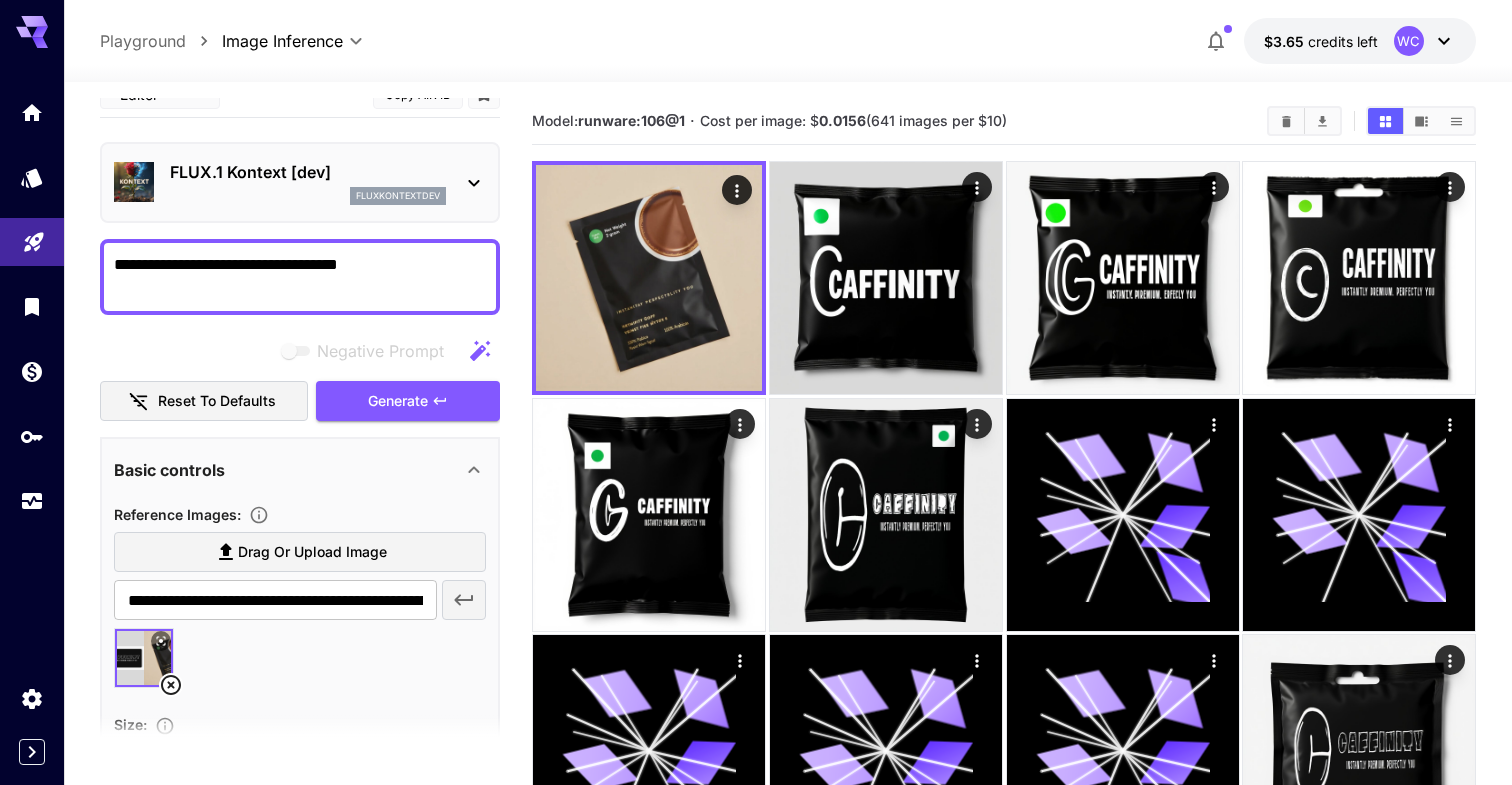 scroll, scrollTop: 0, scrollLeft: 0, axis: both 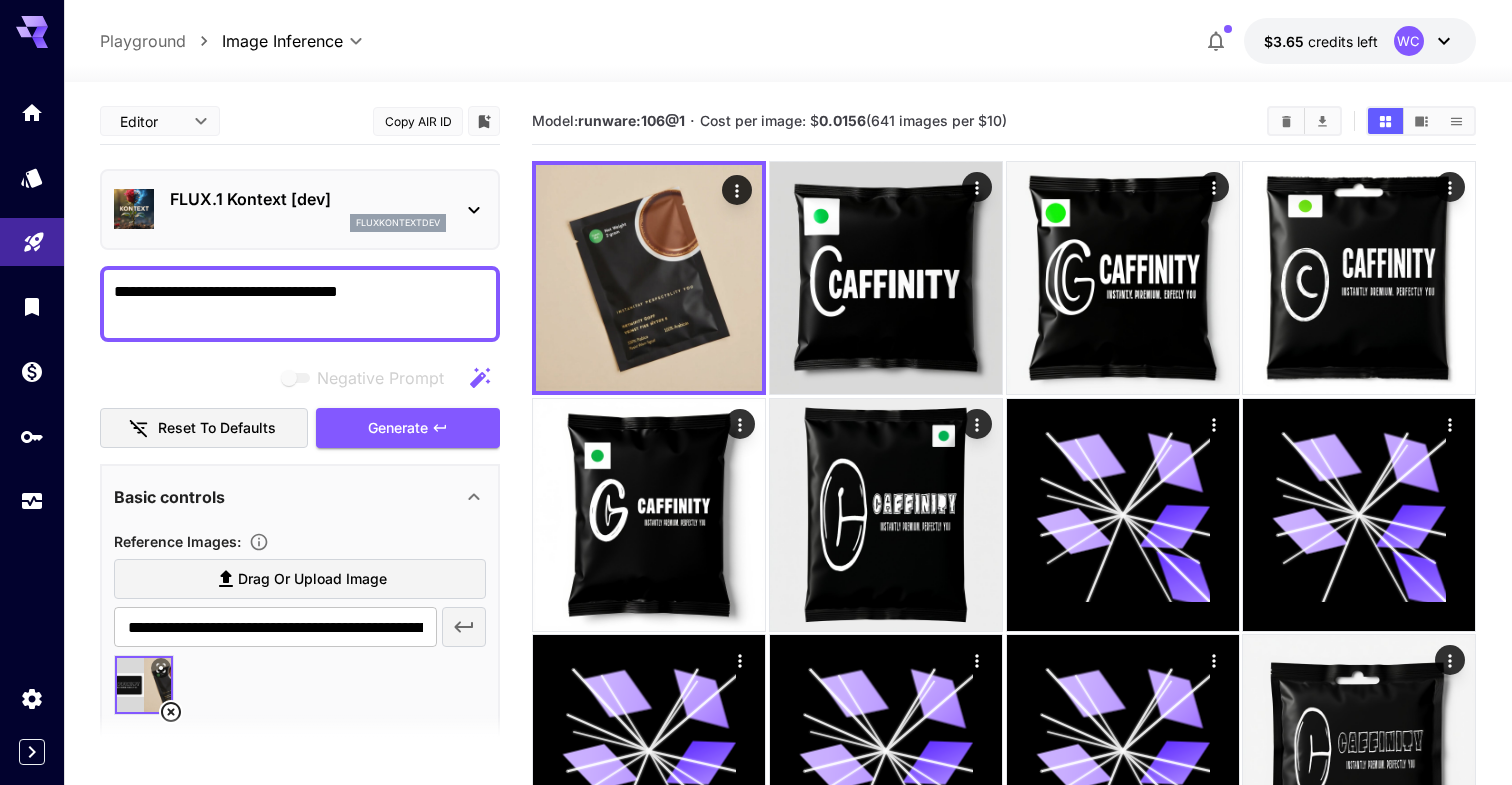 drag, startPoint x: 419, startPoint y: 294, endPoint x: 134, endPoint y: 281, distance: 285.29633 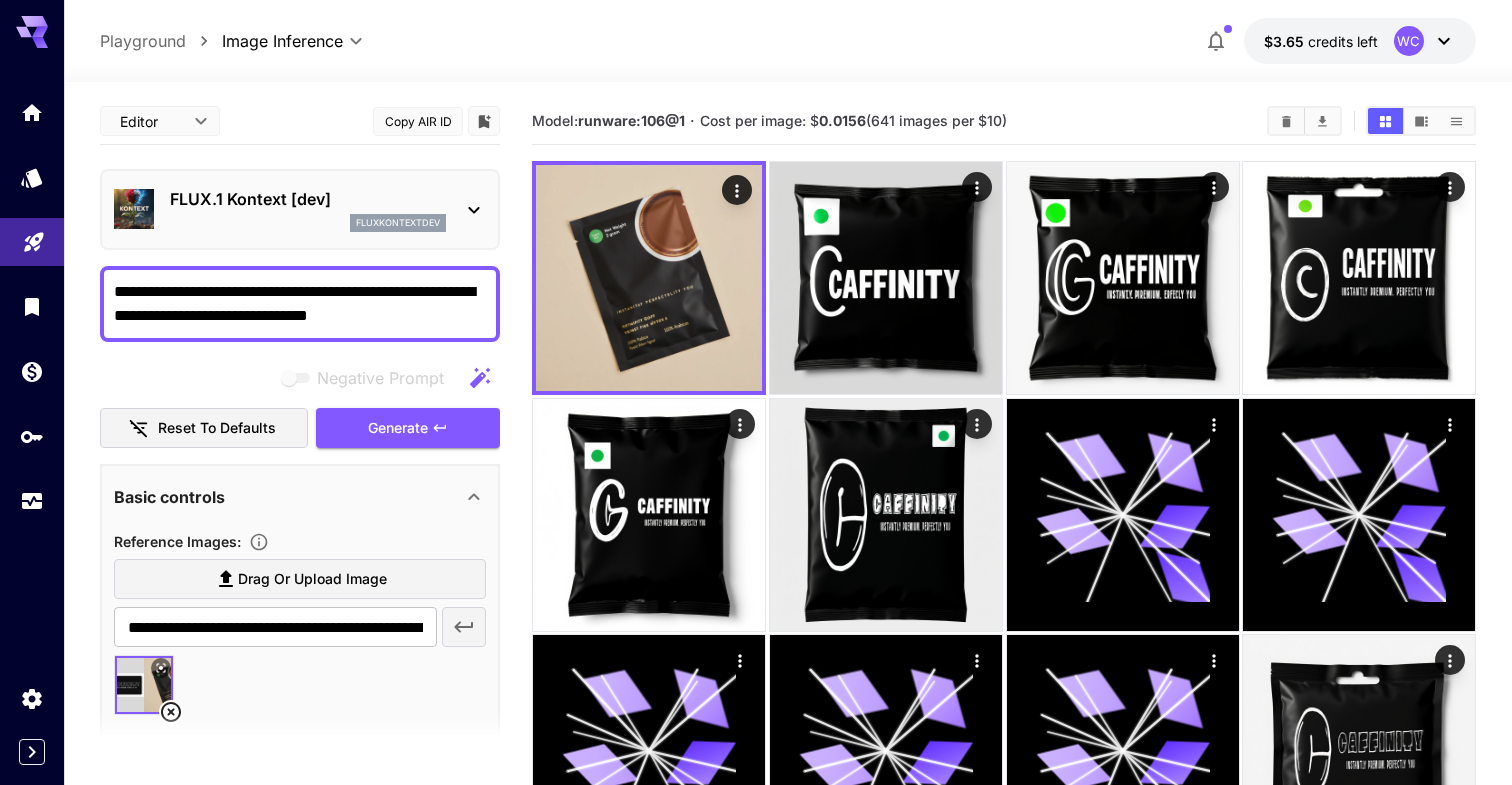 click on "**********" at bounding box center (300, 304) 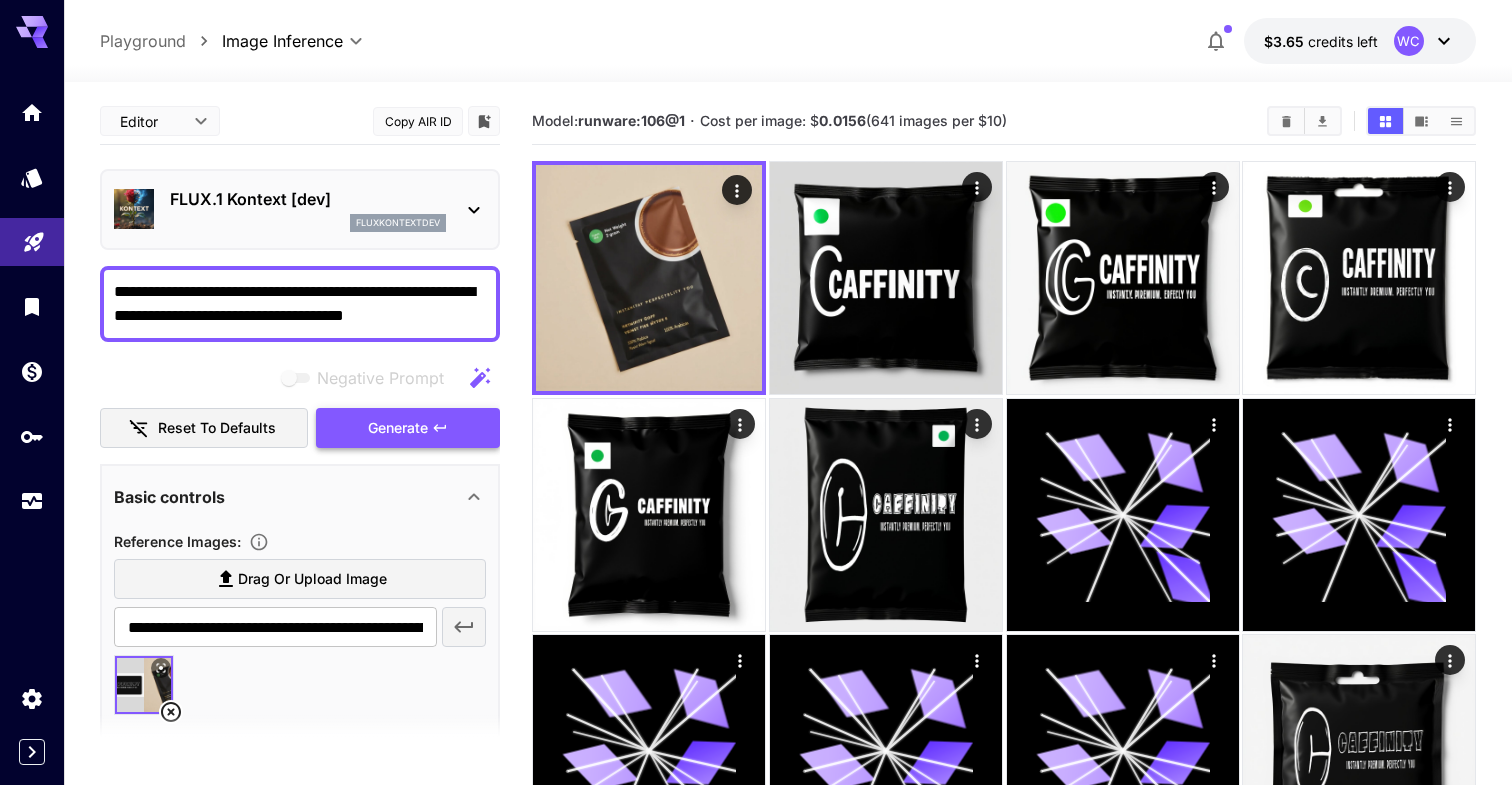 type on "**********" 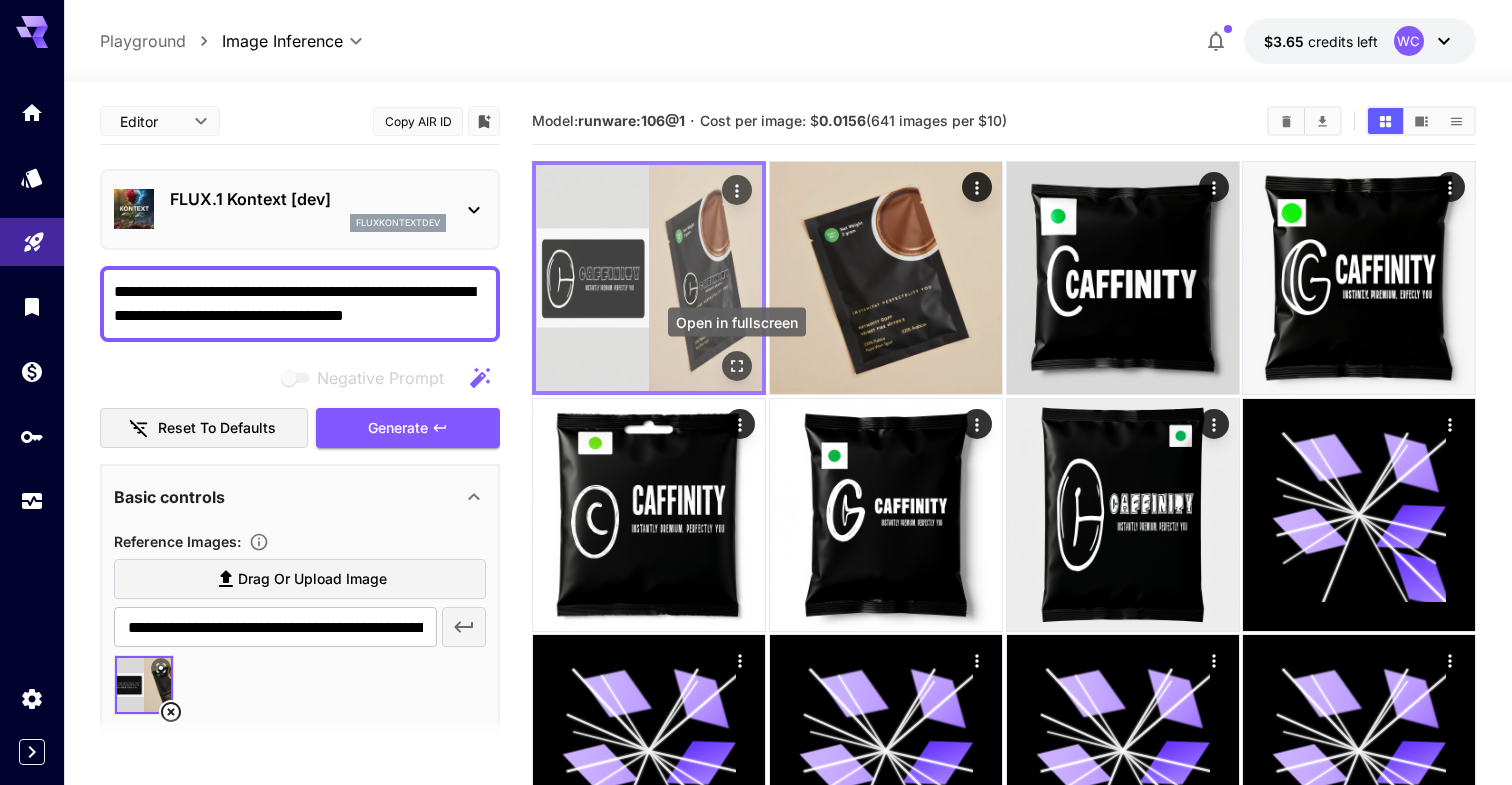 click 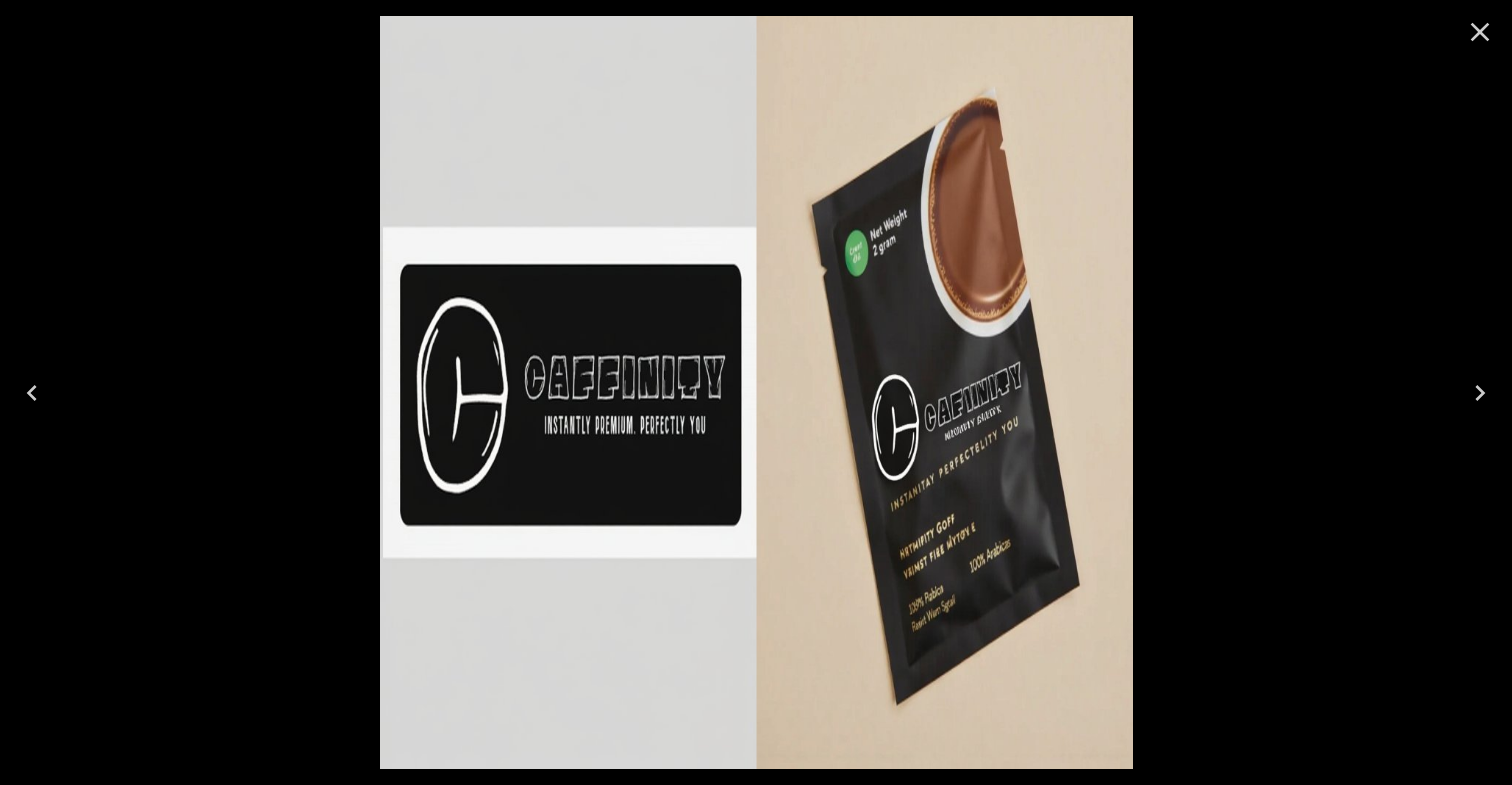 click 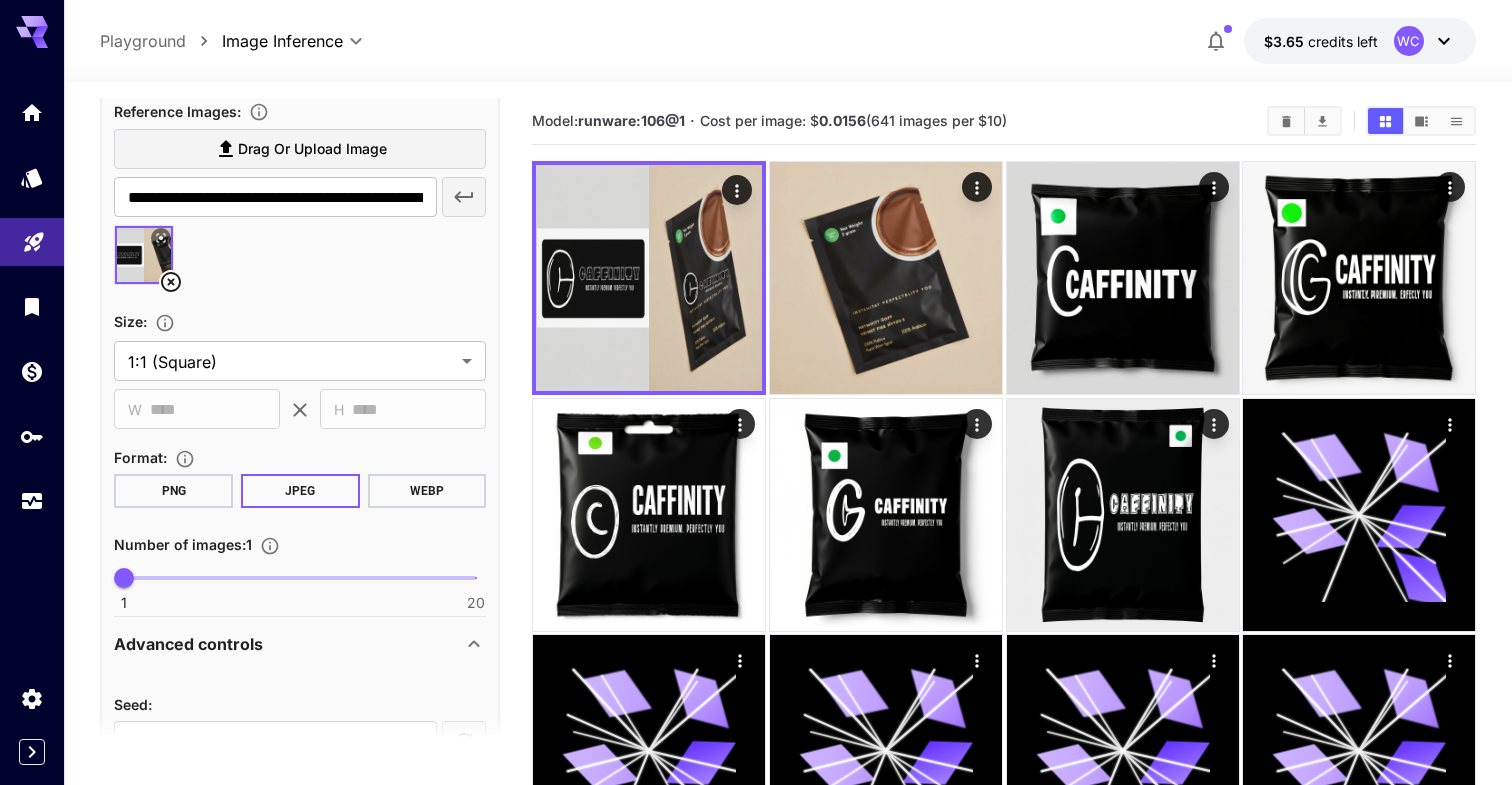 scroll, scrollTop: 438, scrollLeft: 0, axis: vertical 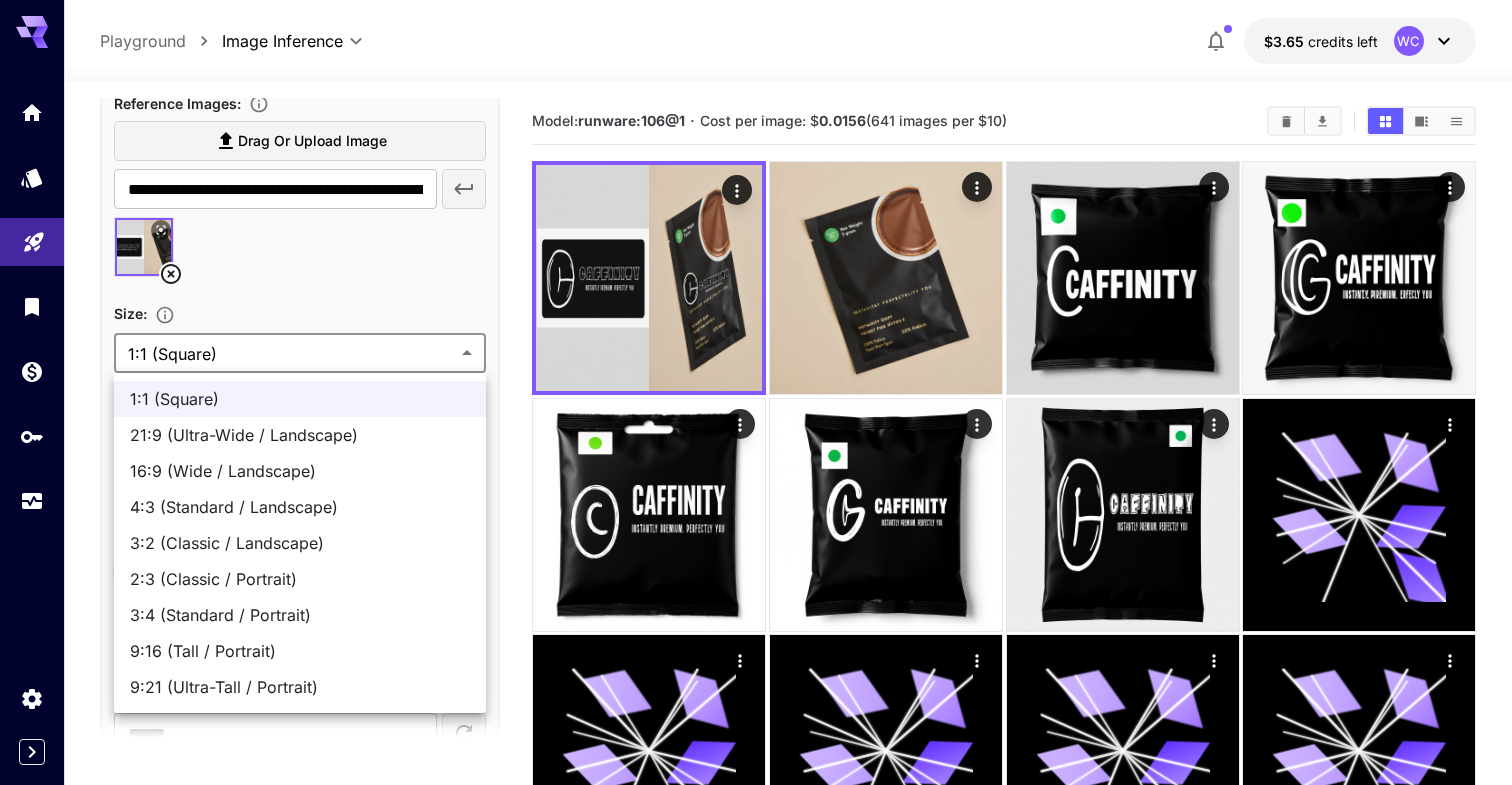 click on "**********" at bounding box center (756, 2831) 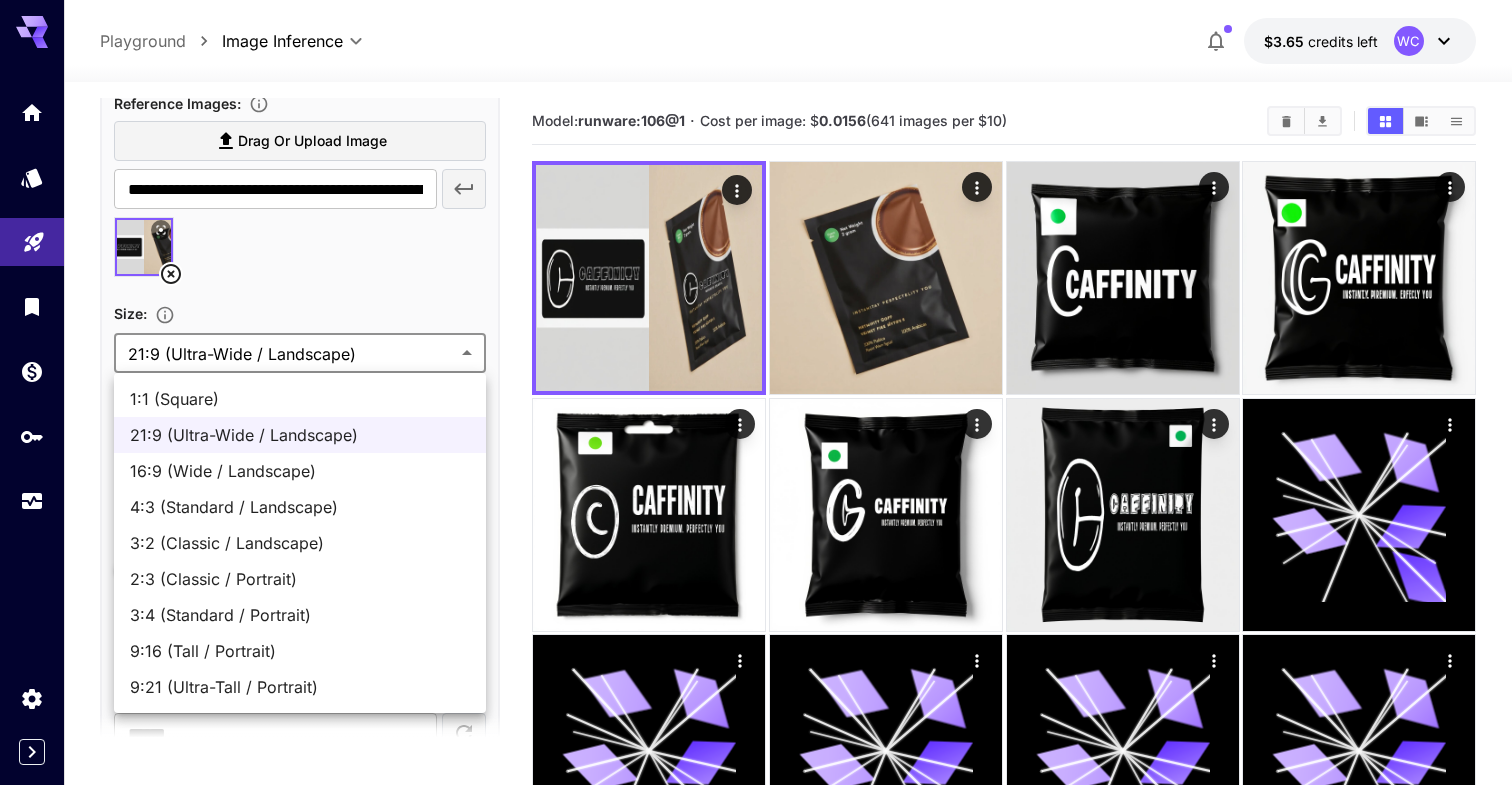 click on "**********" at bounding box center (756, 2831) 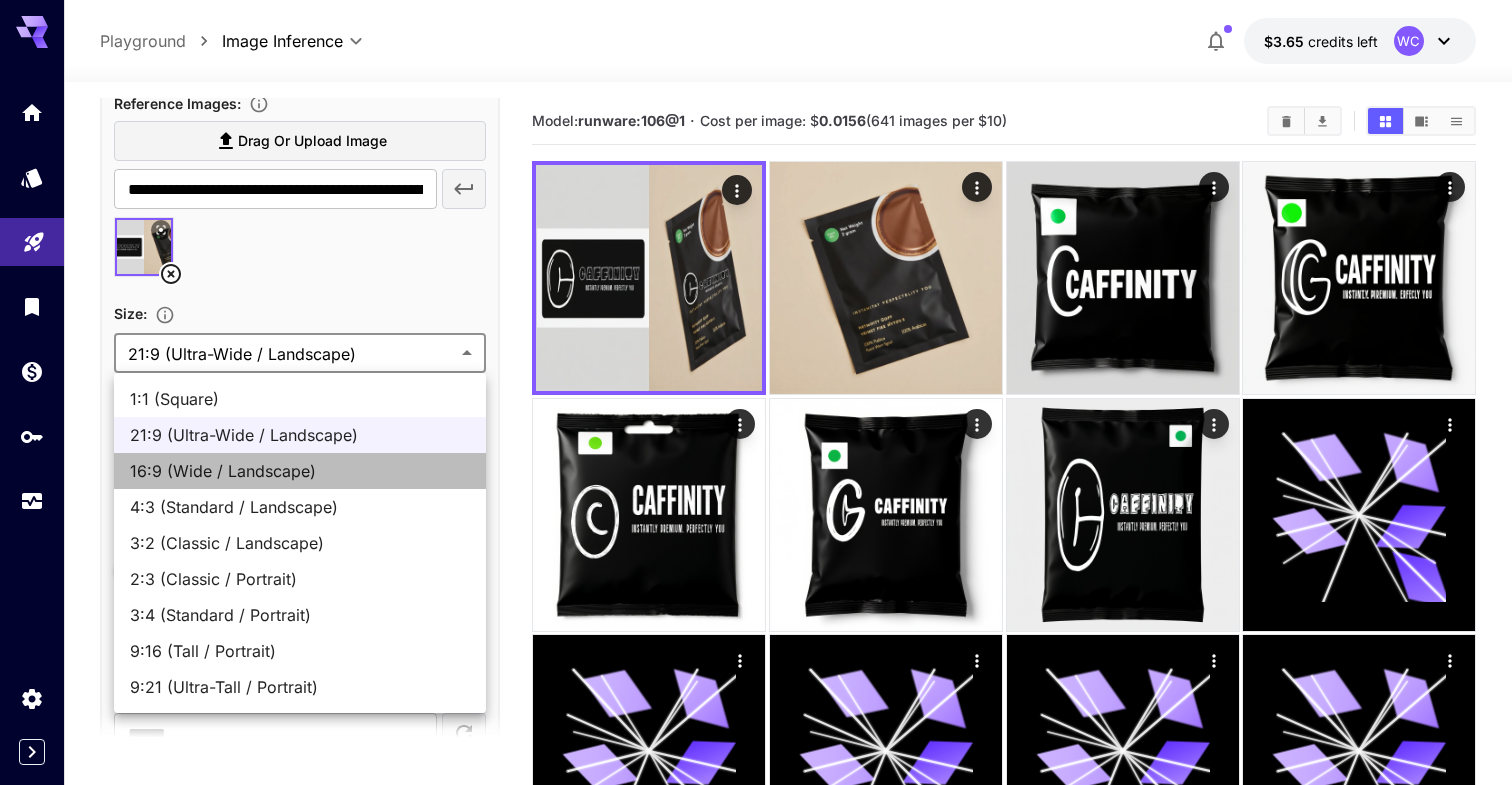 click on "16:9 (Wide / Landscape)" at bounding box center [300, 471] 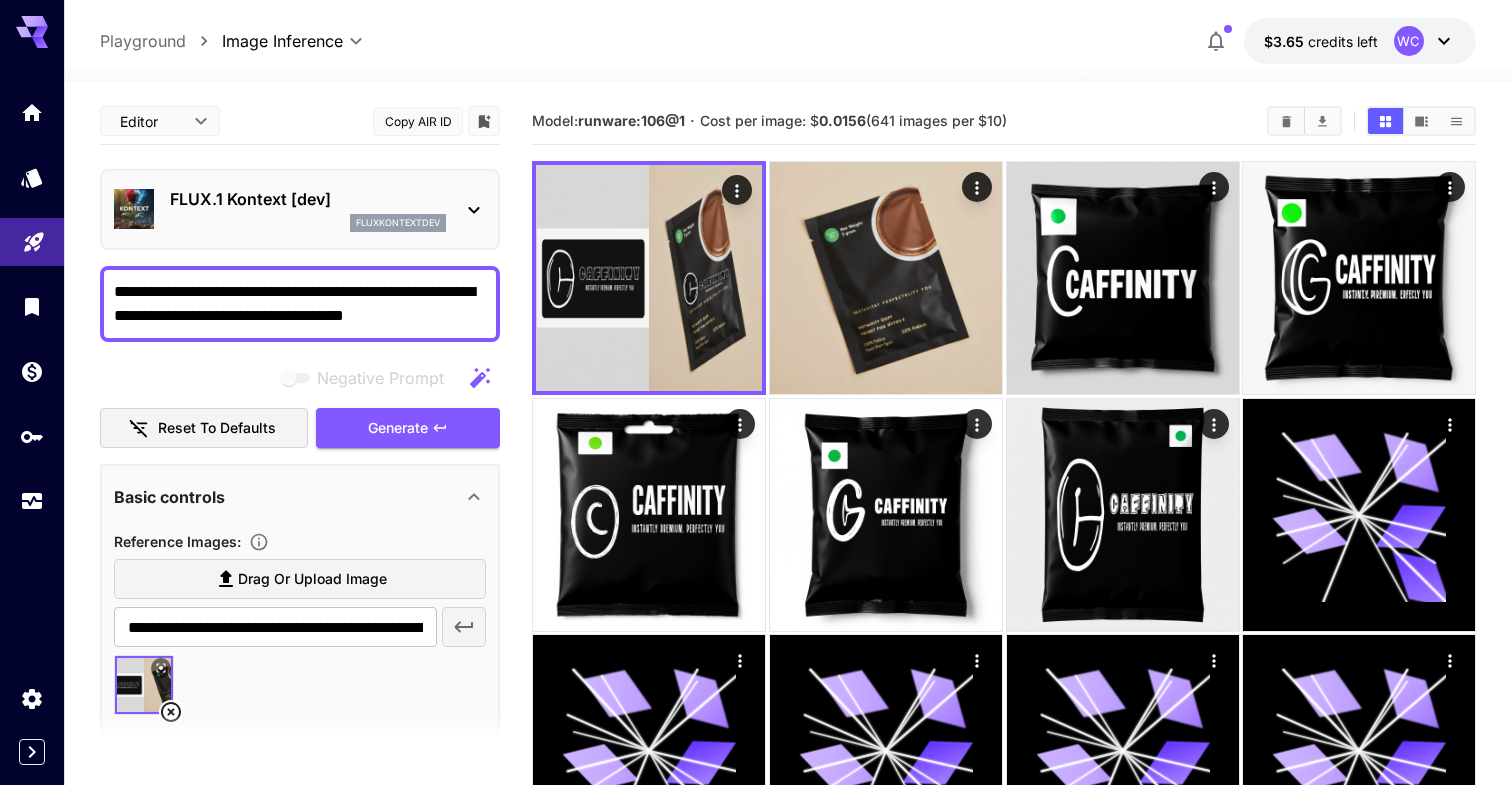 scroll, scrollTop: 45, scrollLeft: 0, axis: vertical 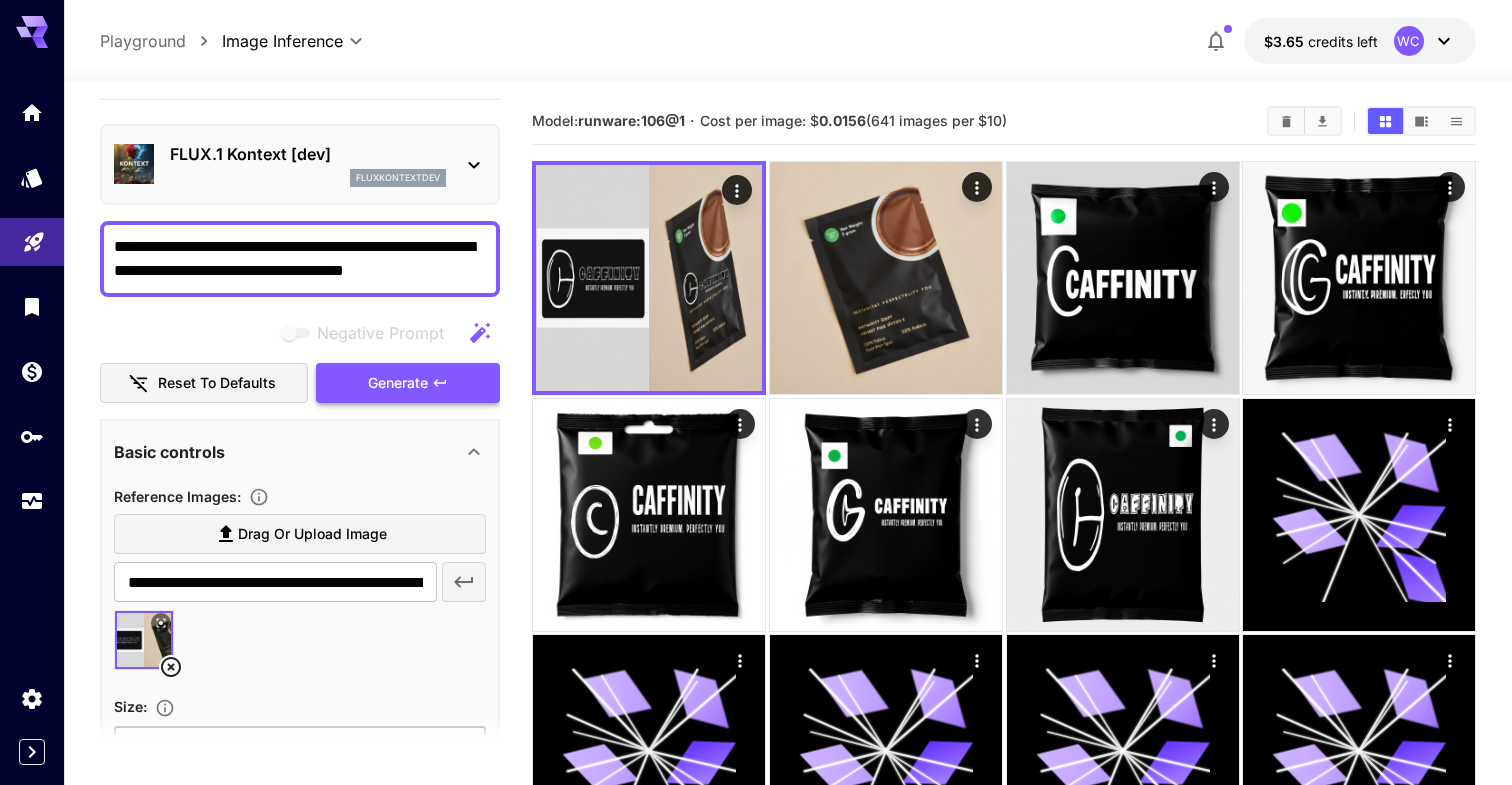 click on "Generate" at bounding box center (408, 383) 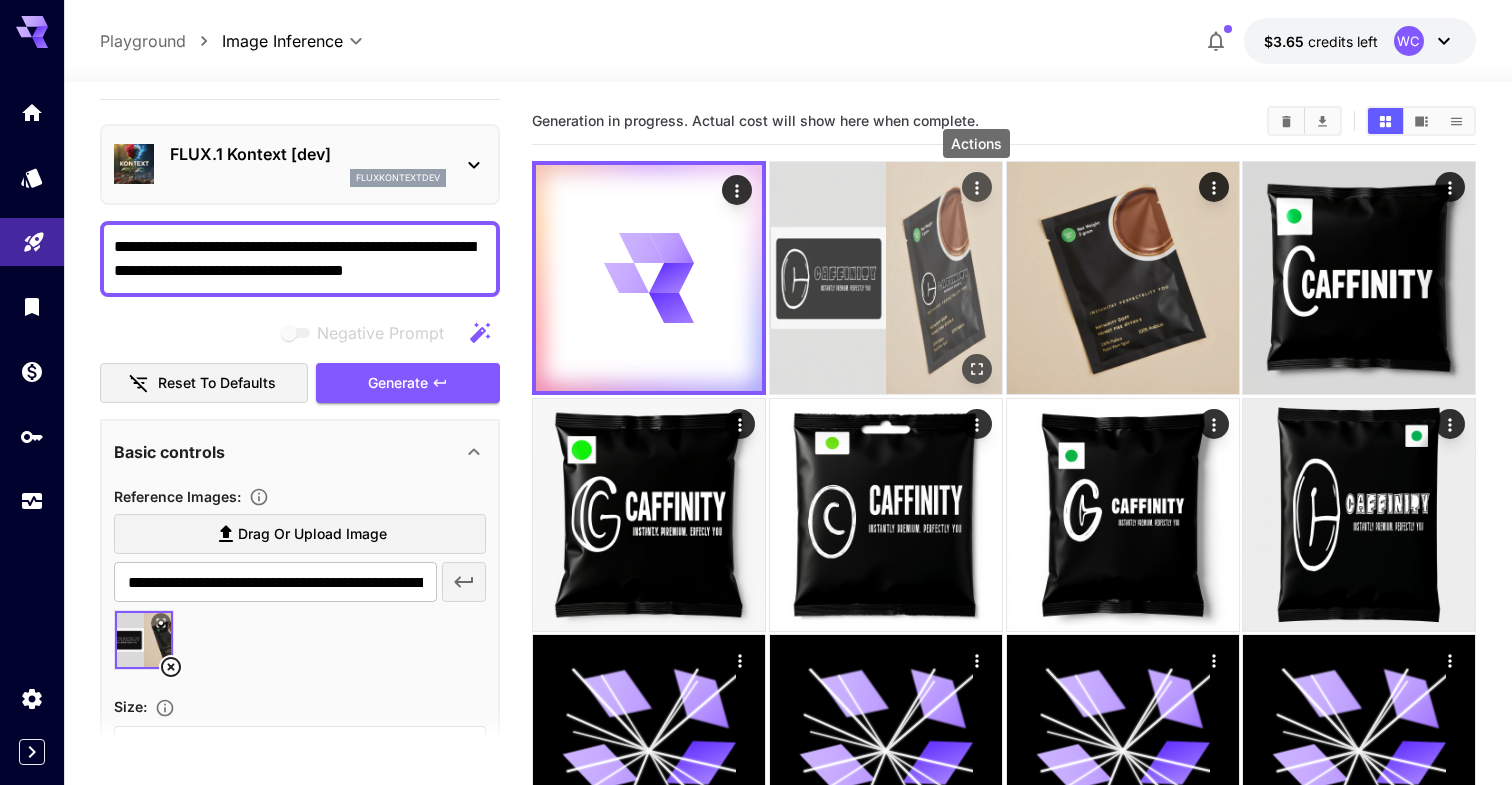 click at bounding box center (976, 187) 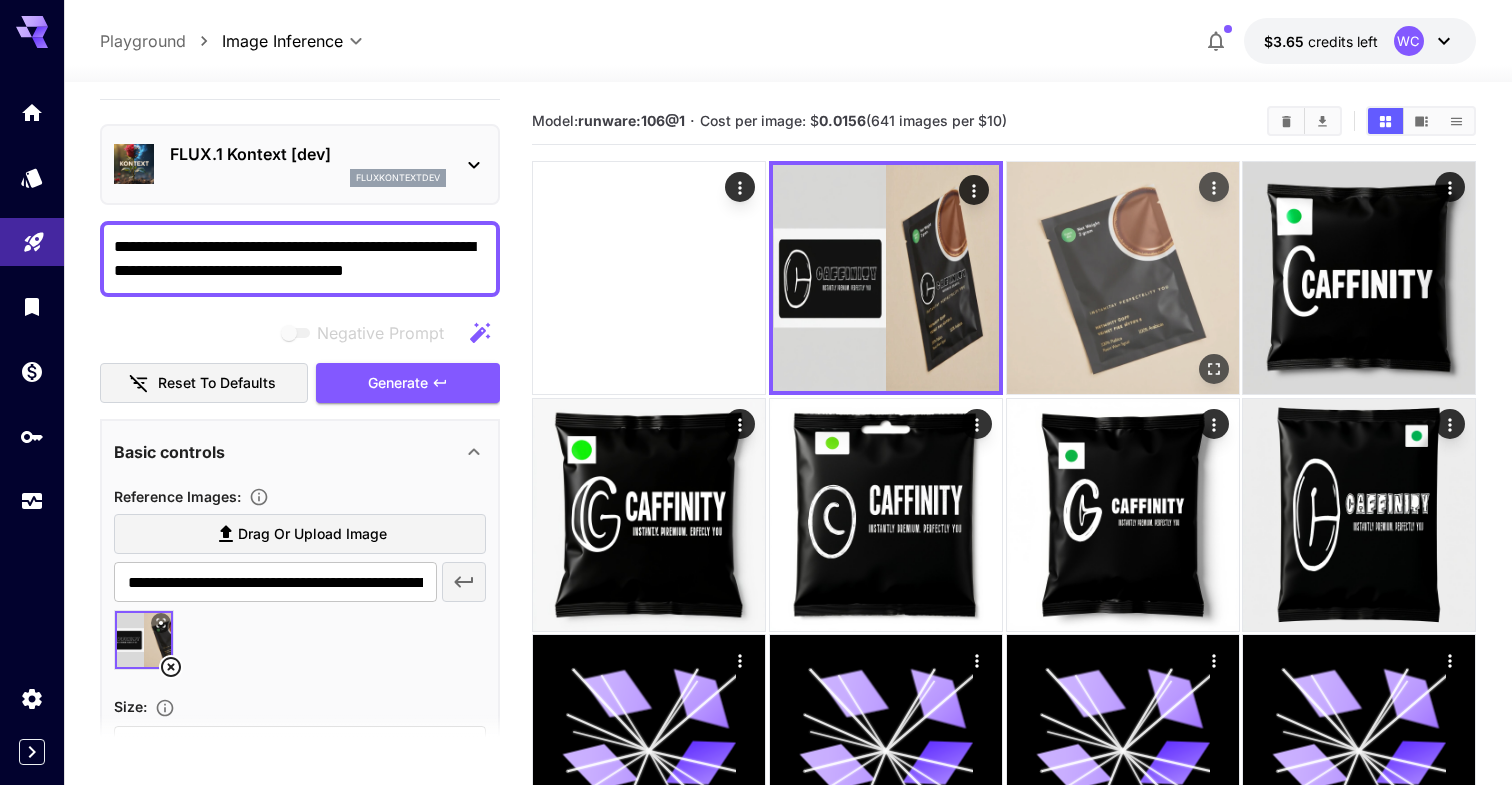 click at bounding box center (1123, 278) 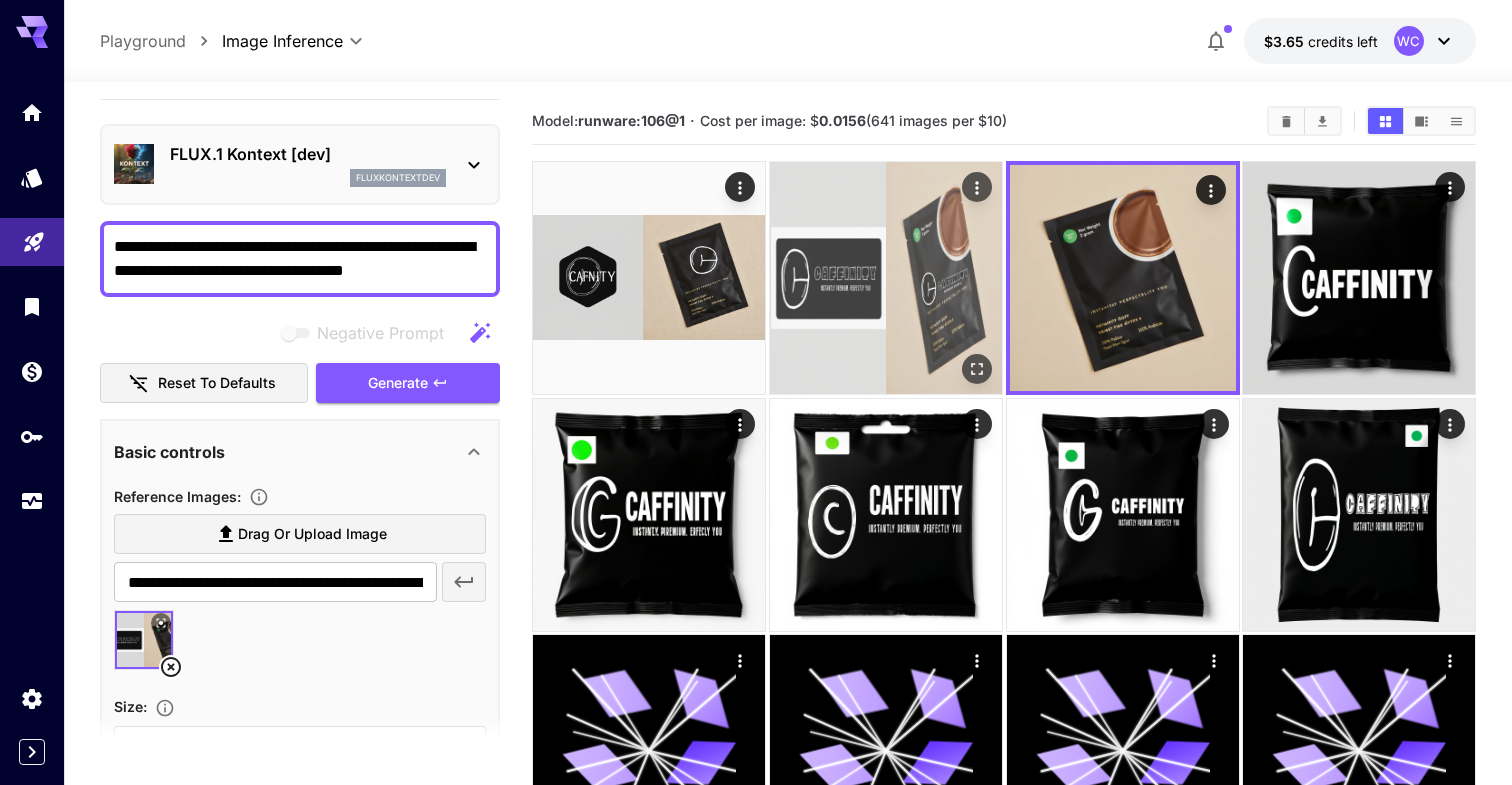 click at bounding box center [886, 278] 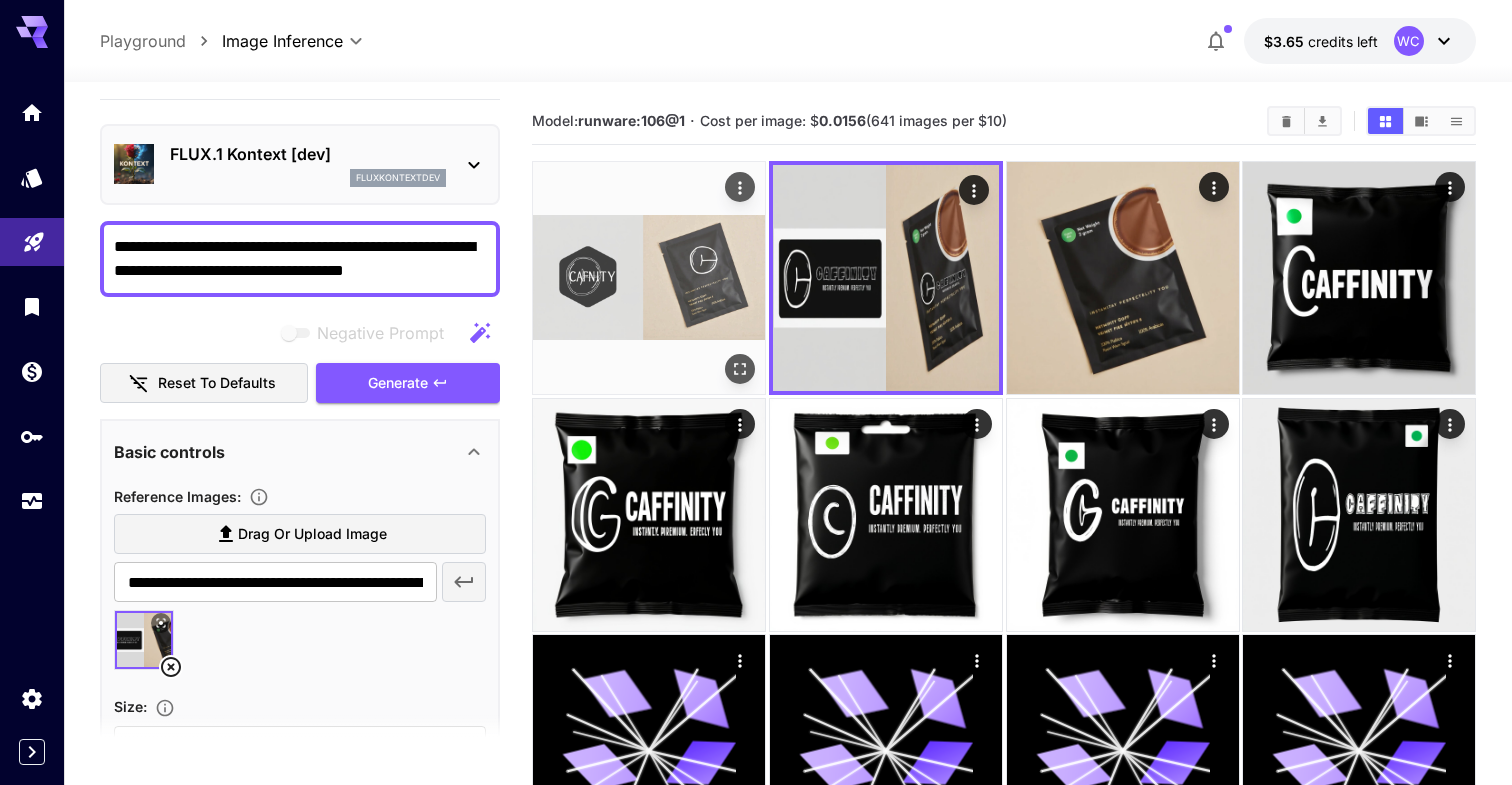 click at bounding box center [649, 278] 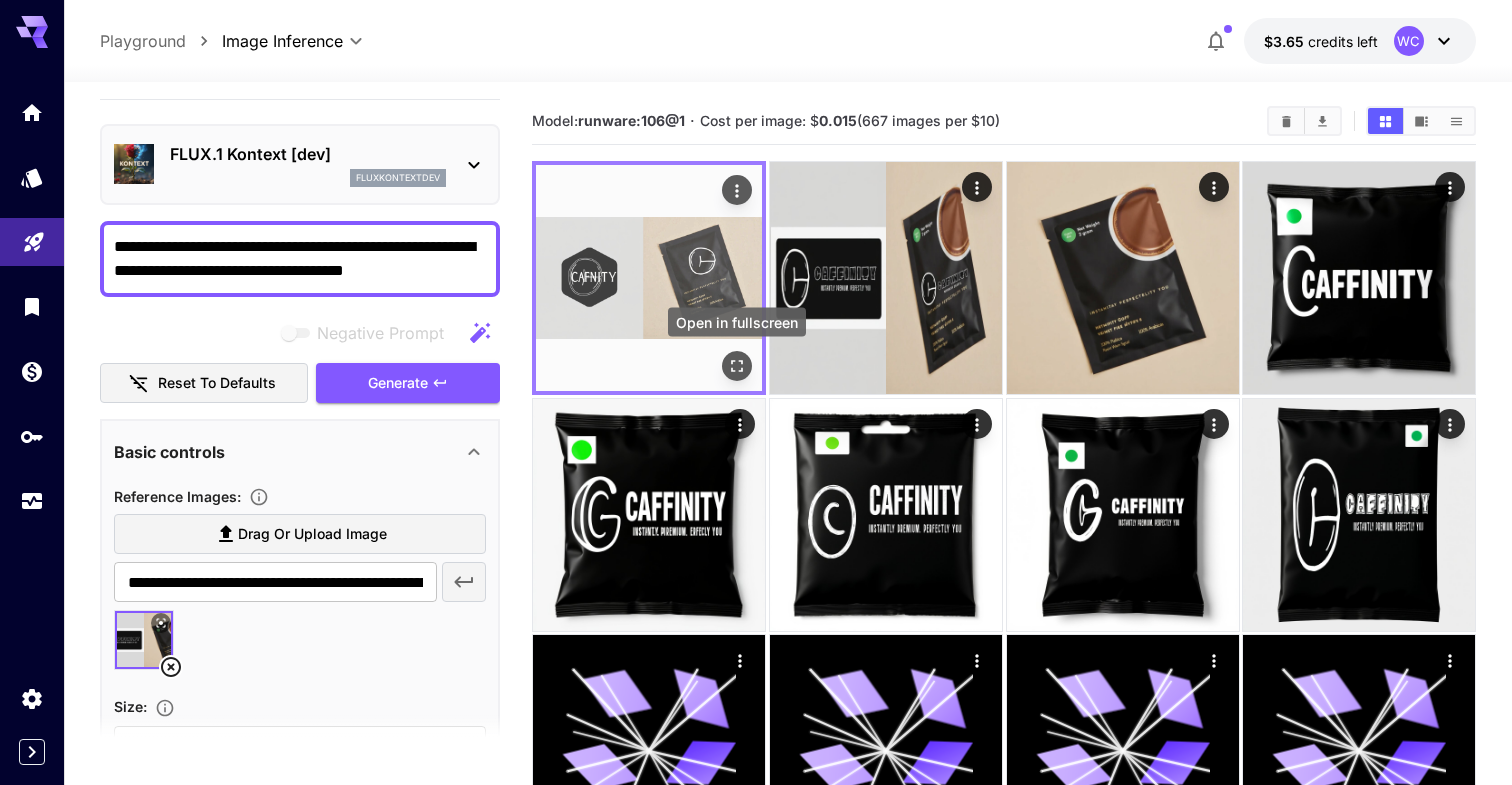 click 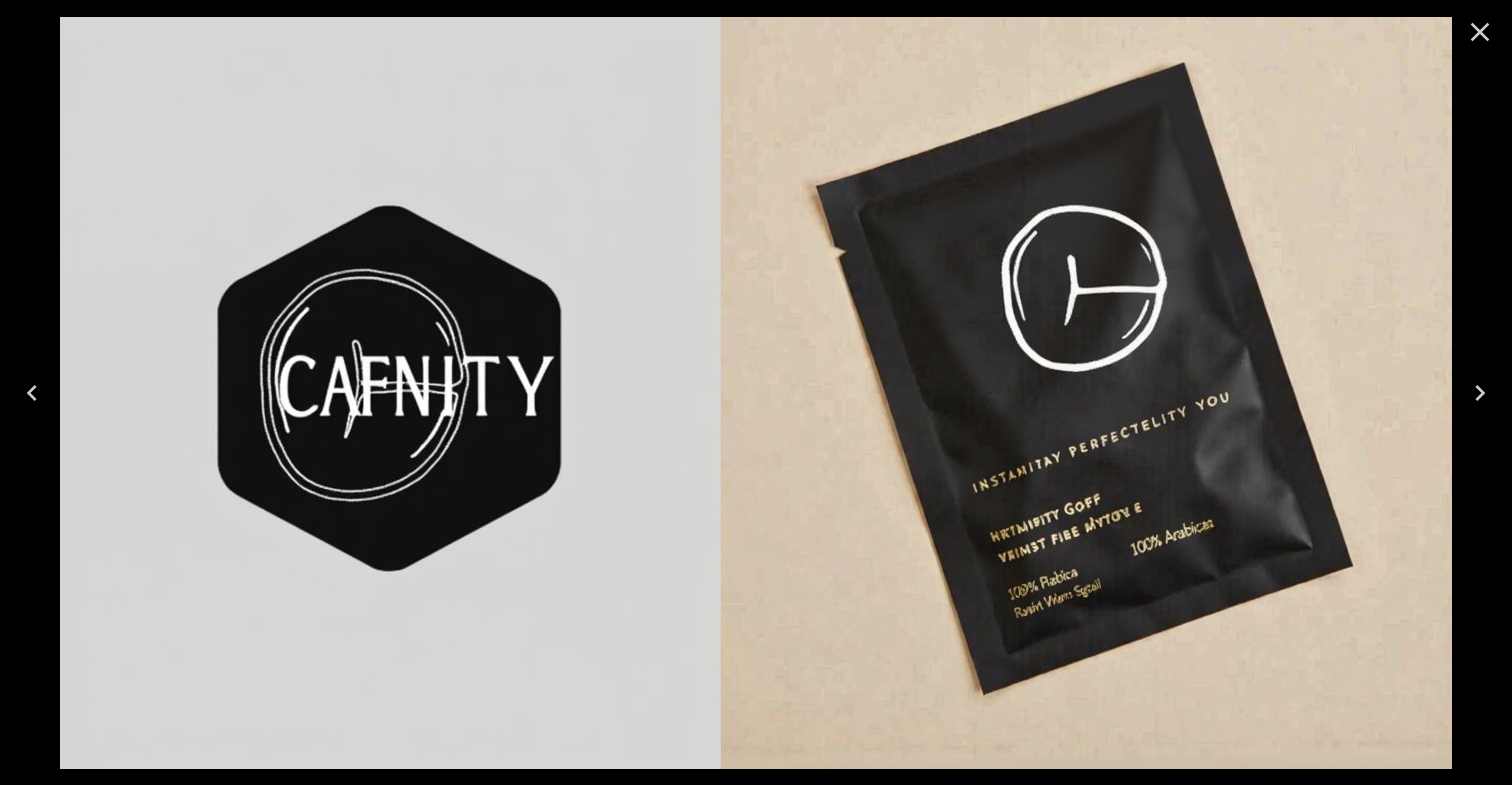 click 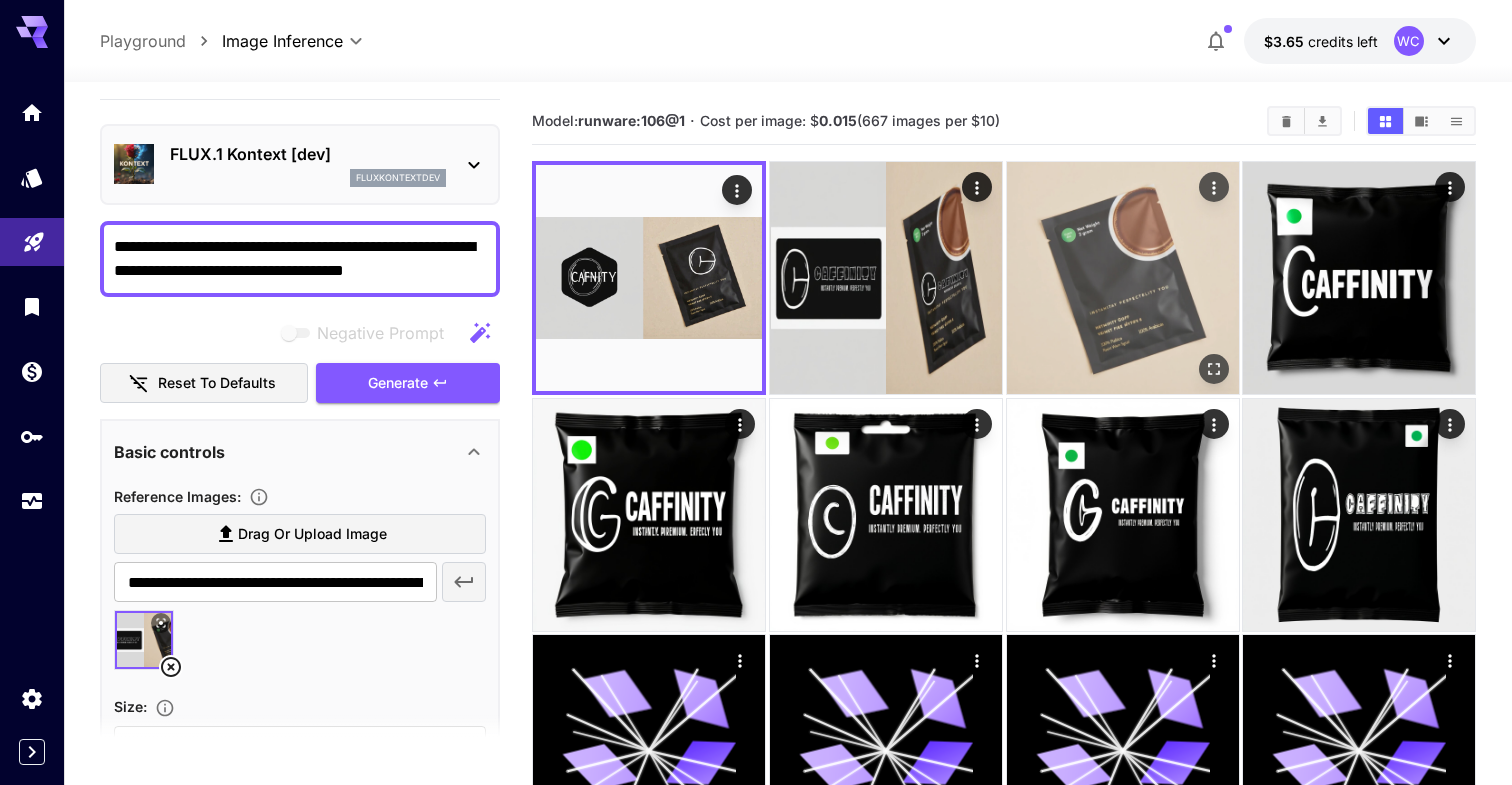 click at bounding box center (1123, 278) 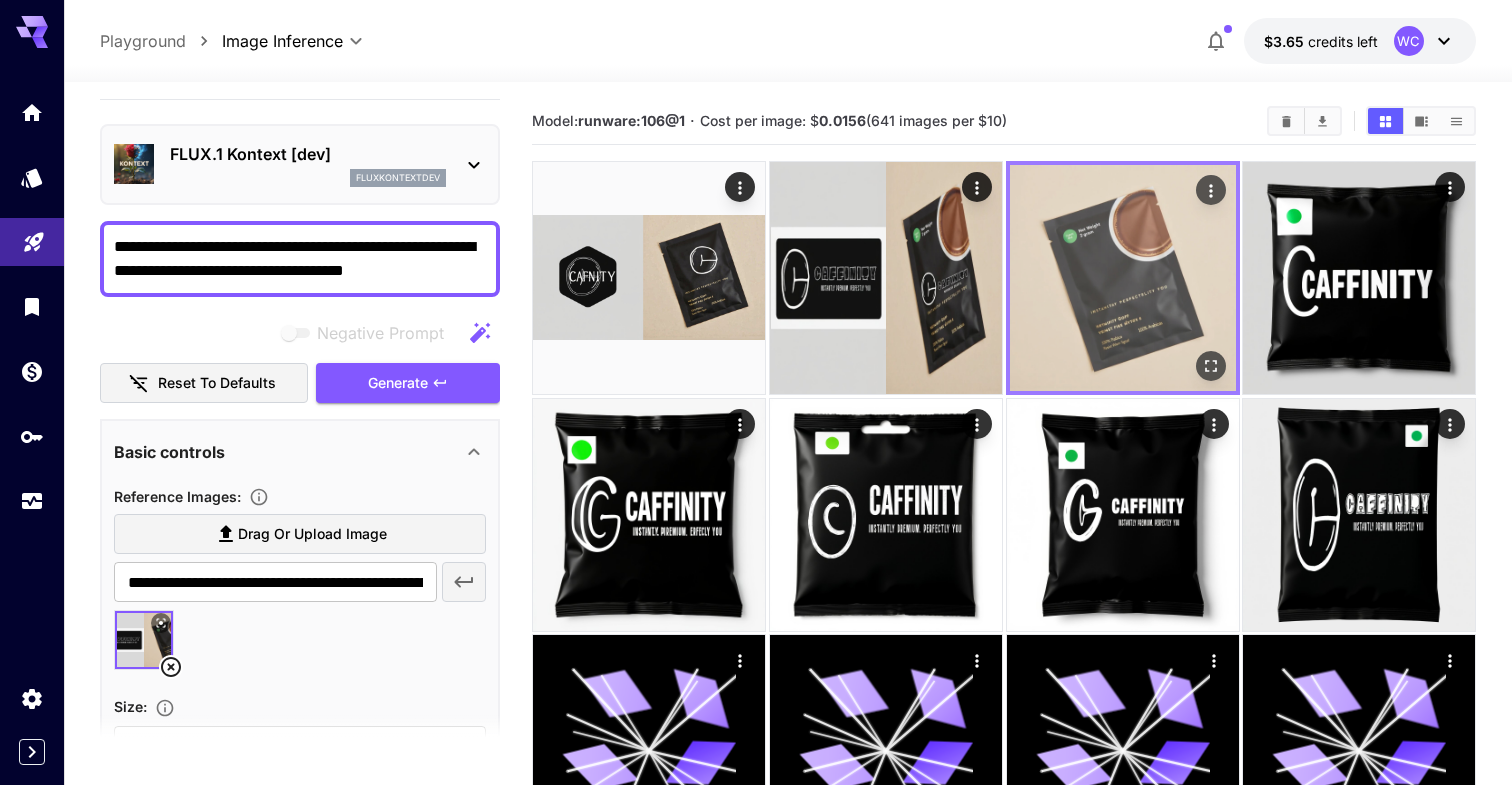 click 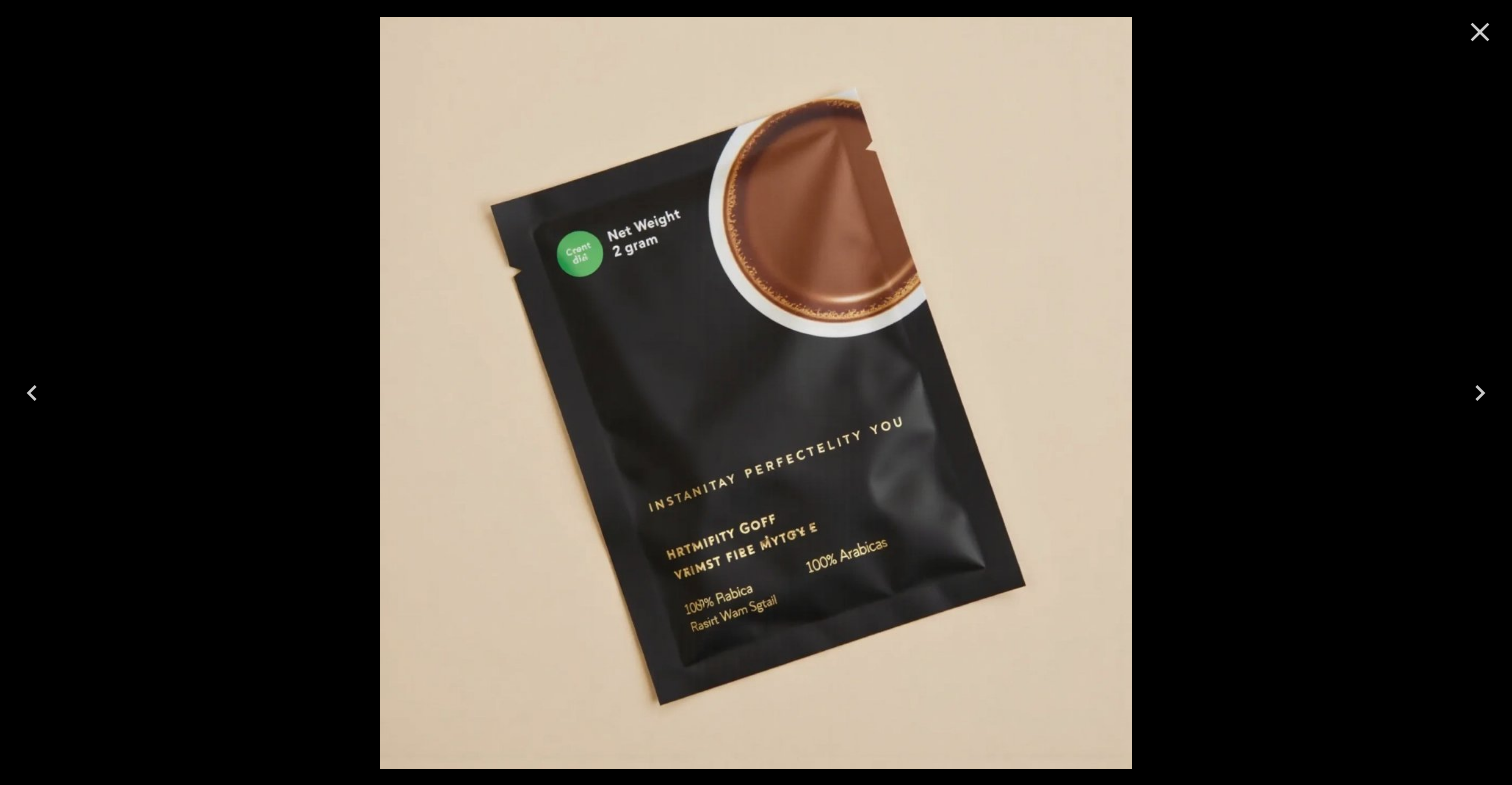 click 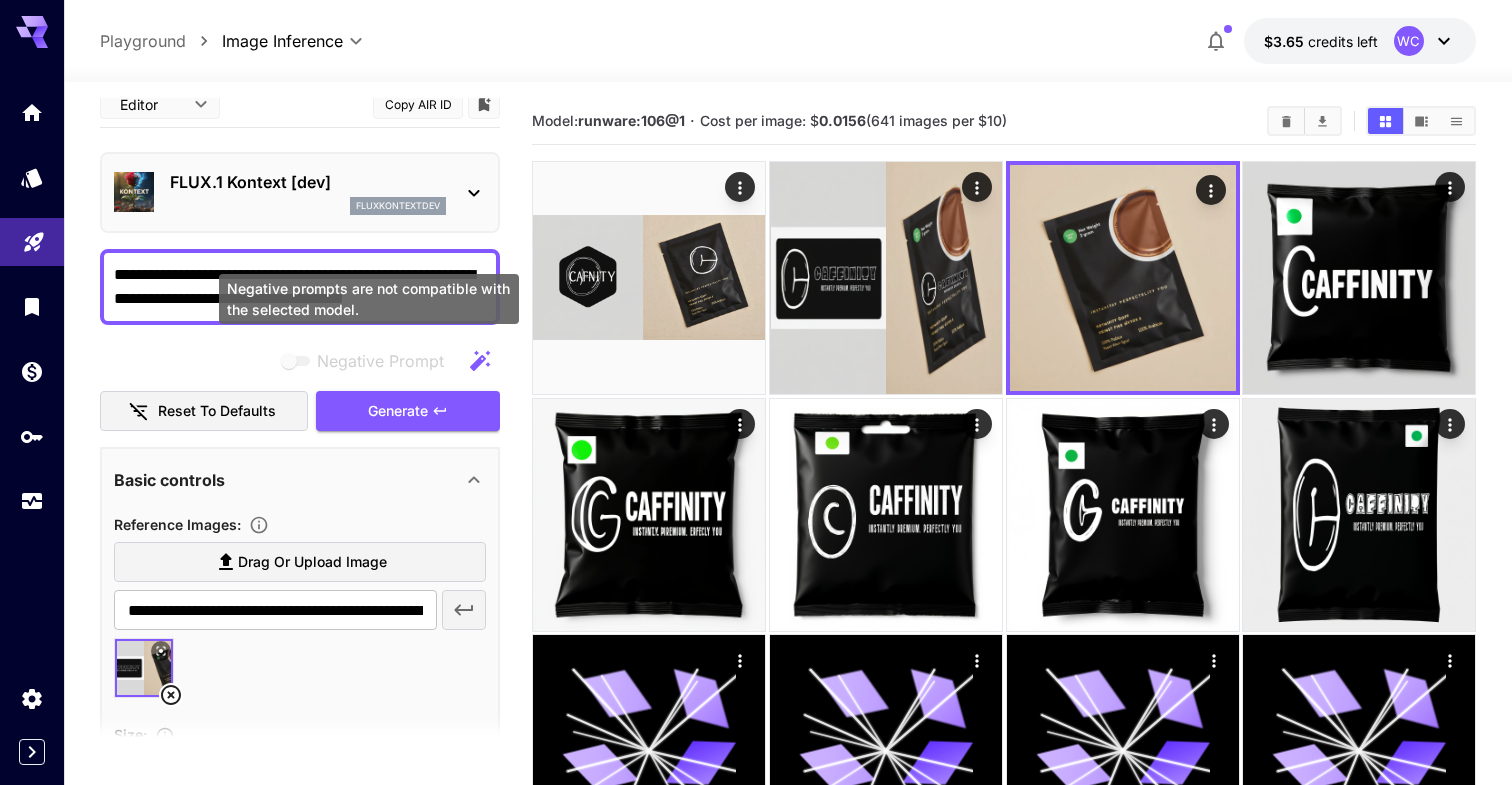 scroll, scrollTop: 0, scrollLeft: 0, axis: both 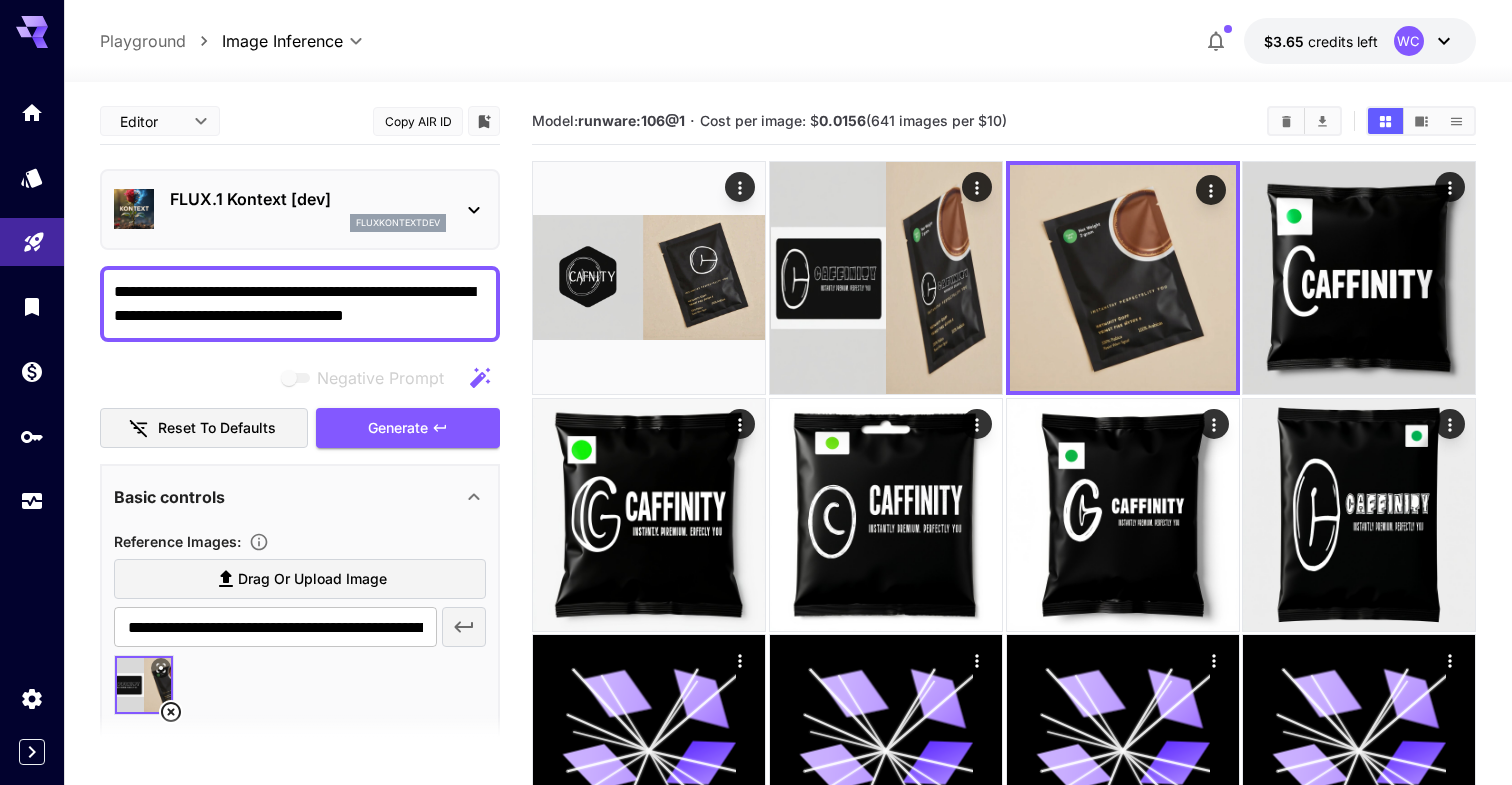 click at bounding box center (300, 740) 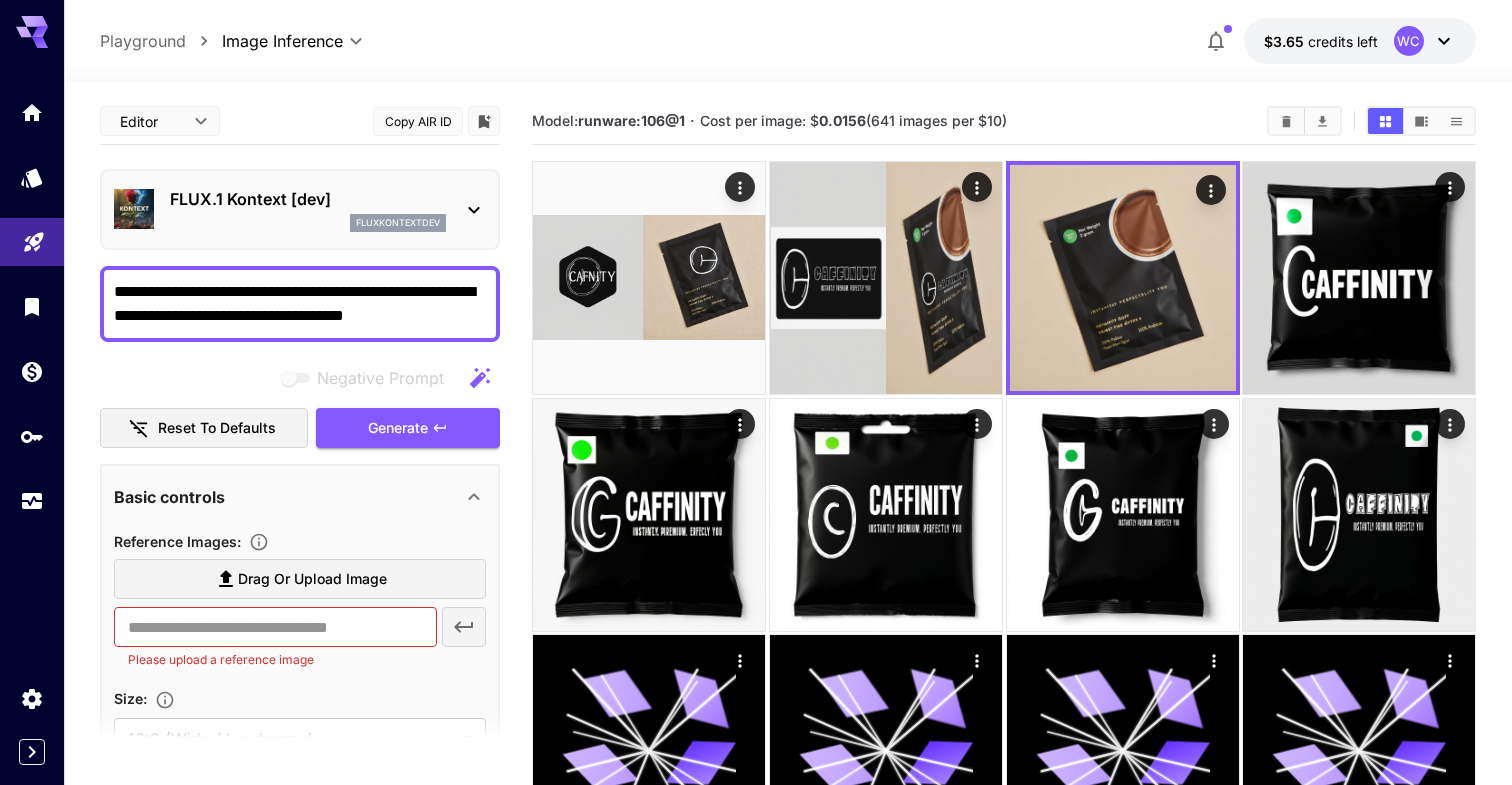 click on "Drag or upload image" at bounding box center [312, 579] 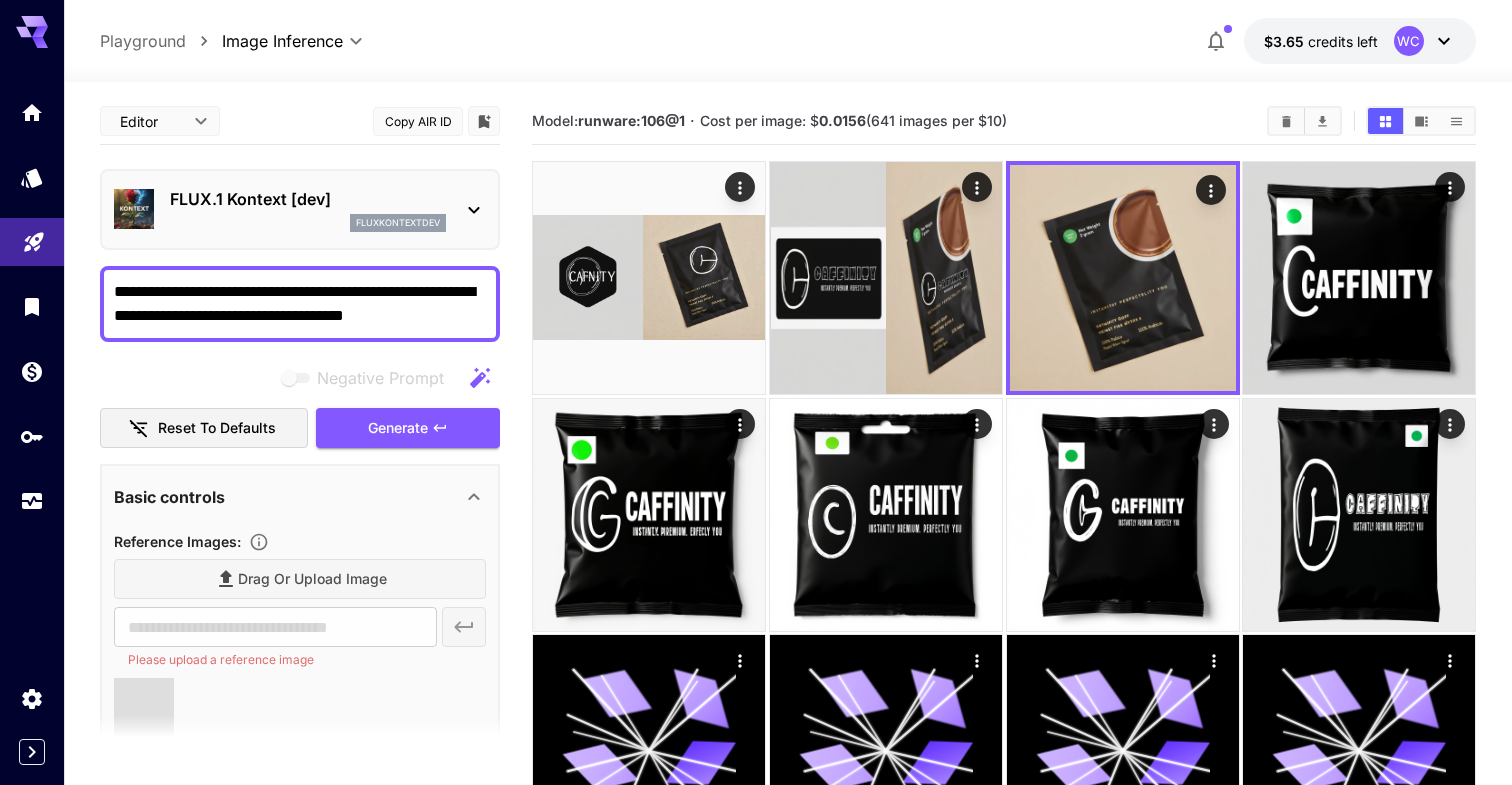 type on "**********" 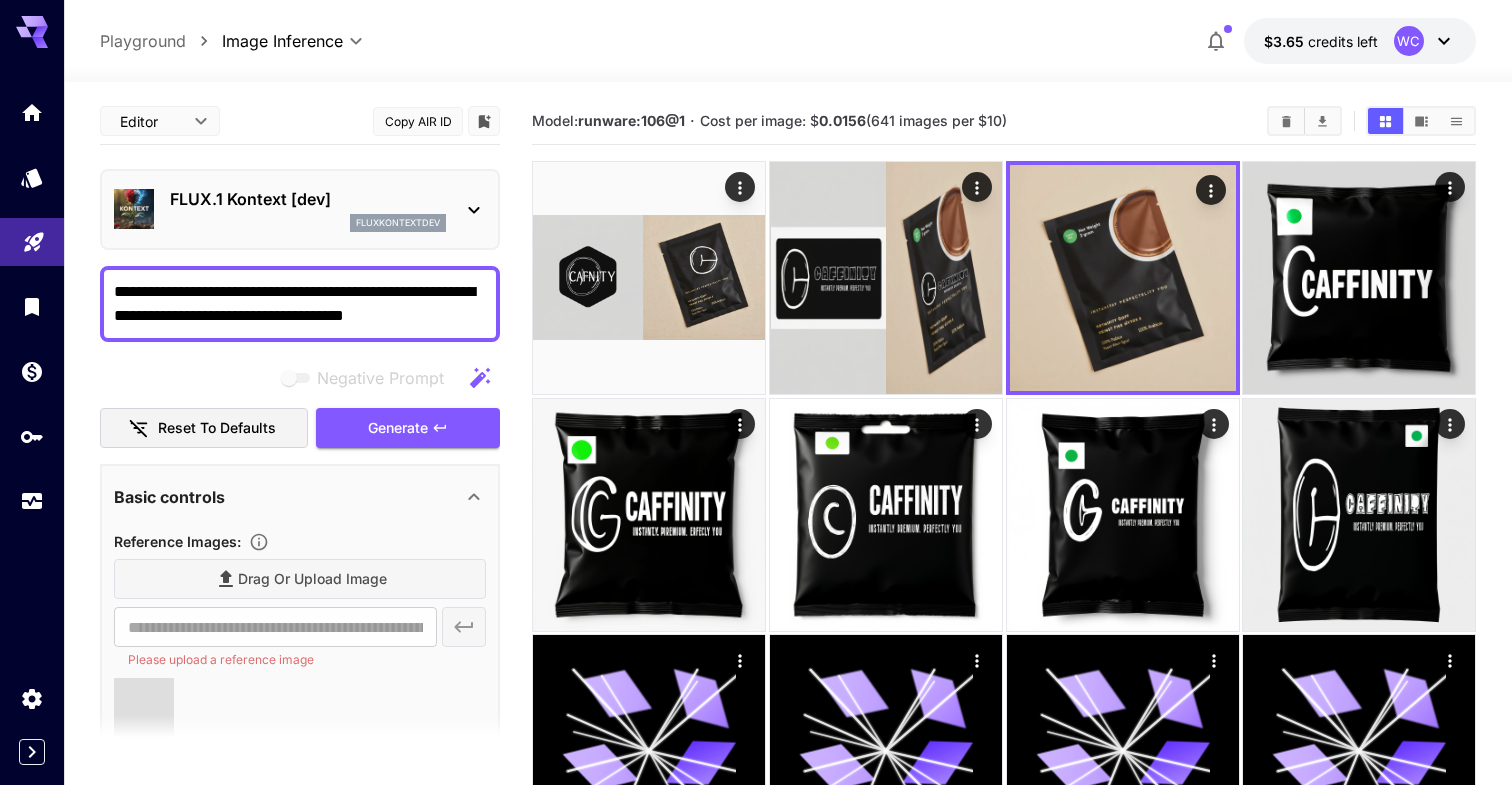 click on "**********" at bounding box center (300, 304) 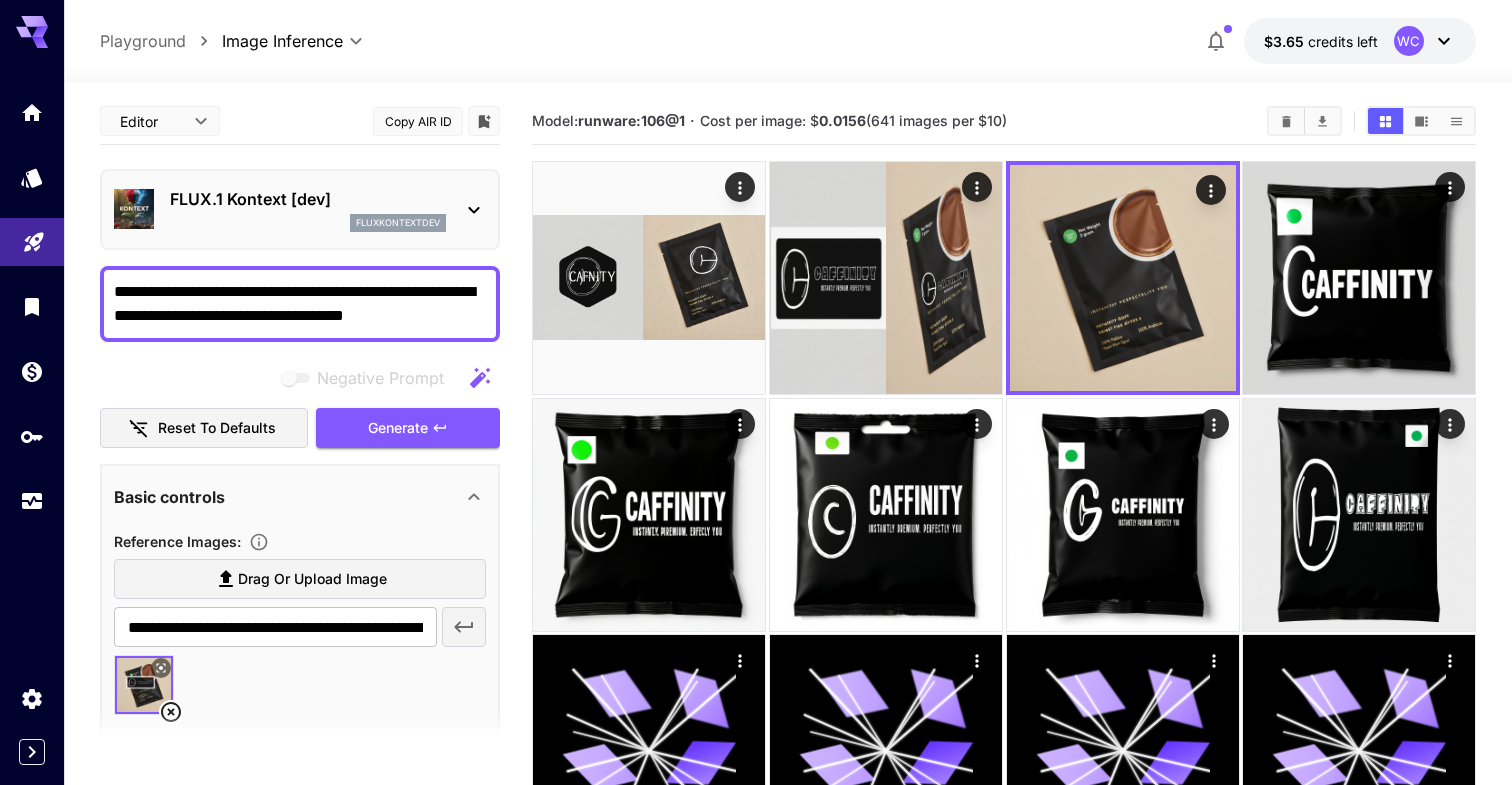 drag, startPoint x: 270, startPoint y: 290, endPoint x: 482, endPoint y: 309, distance: 212.84972 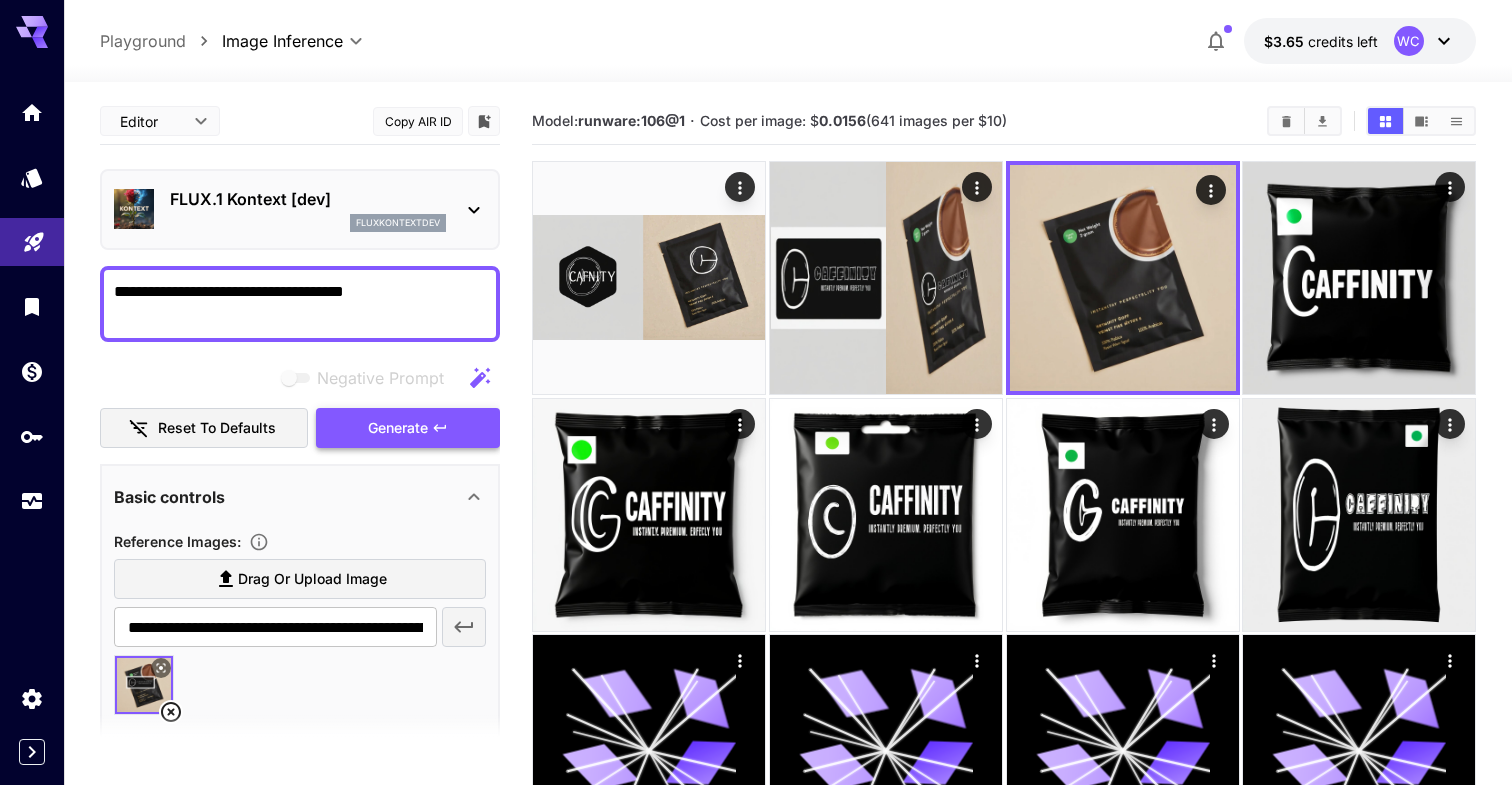 type on "**********" 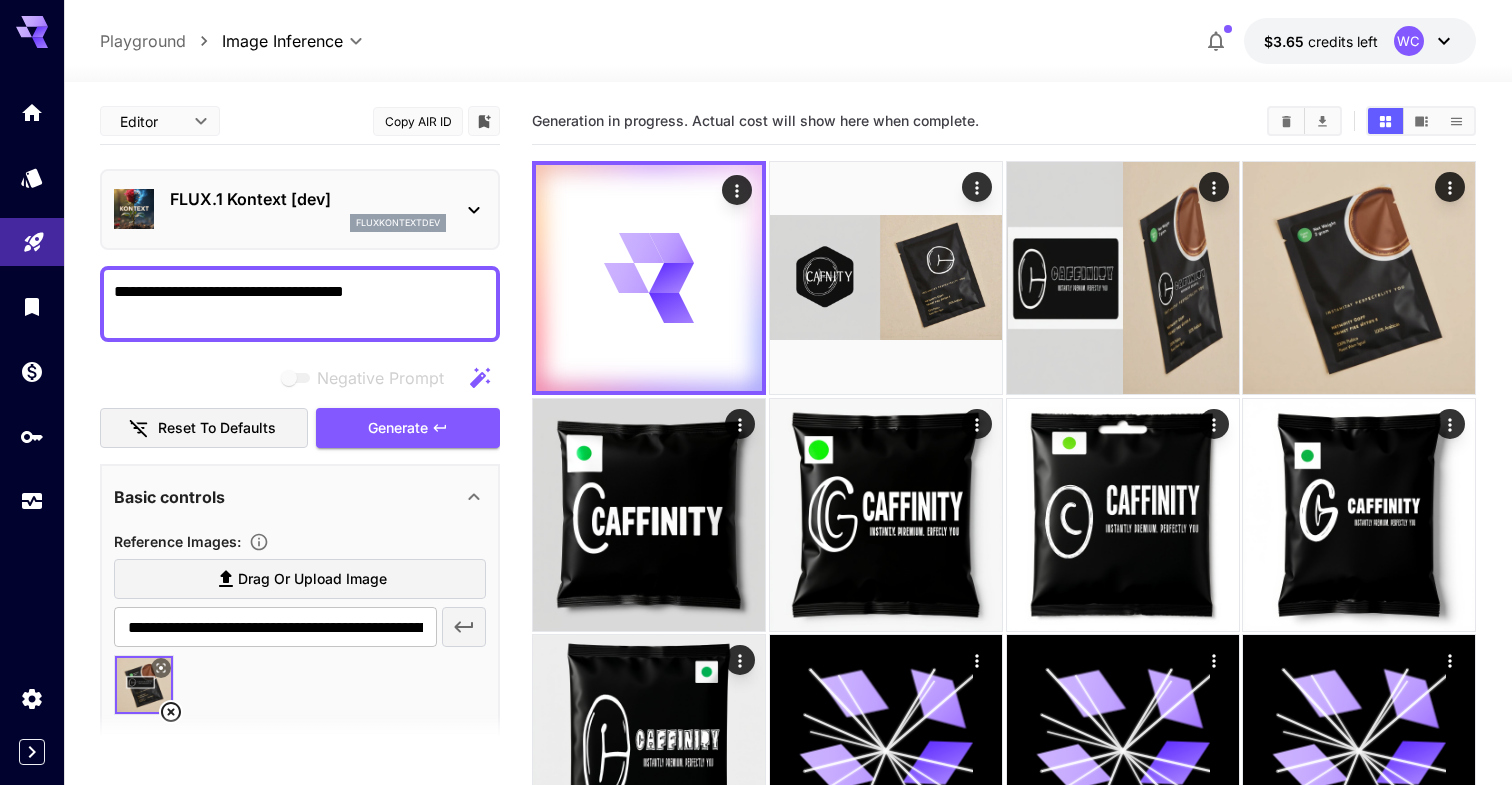 type 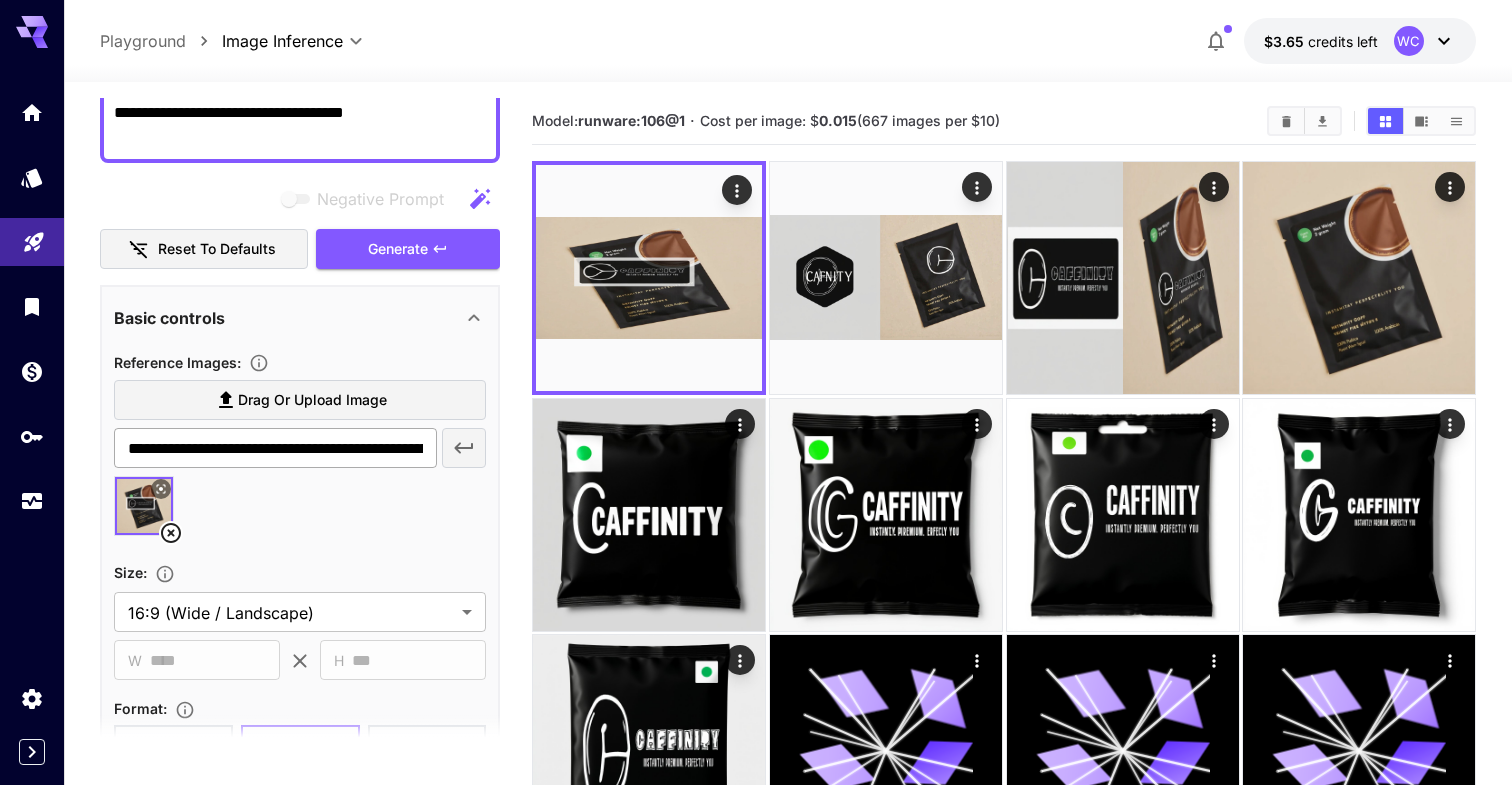 scroll, scrollTop: 198, scrollLeft: 0, axis: vertical 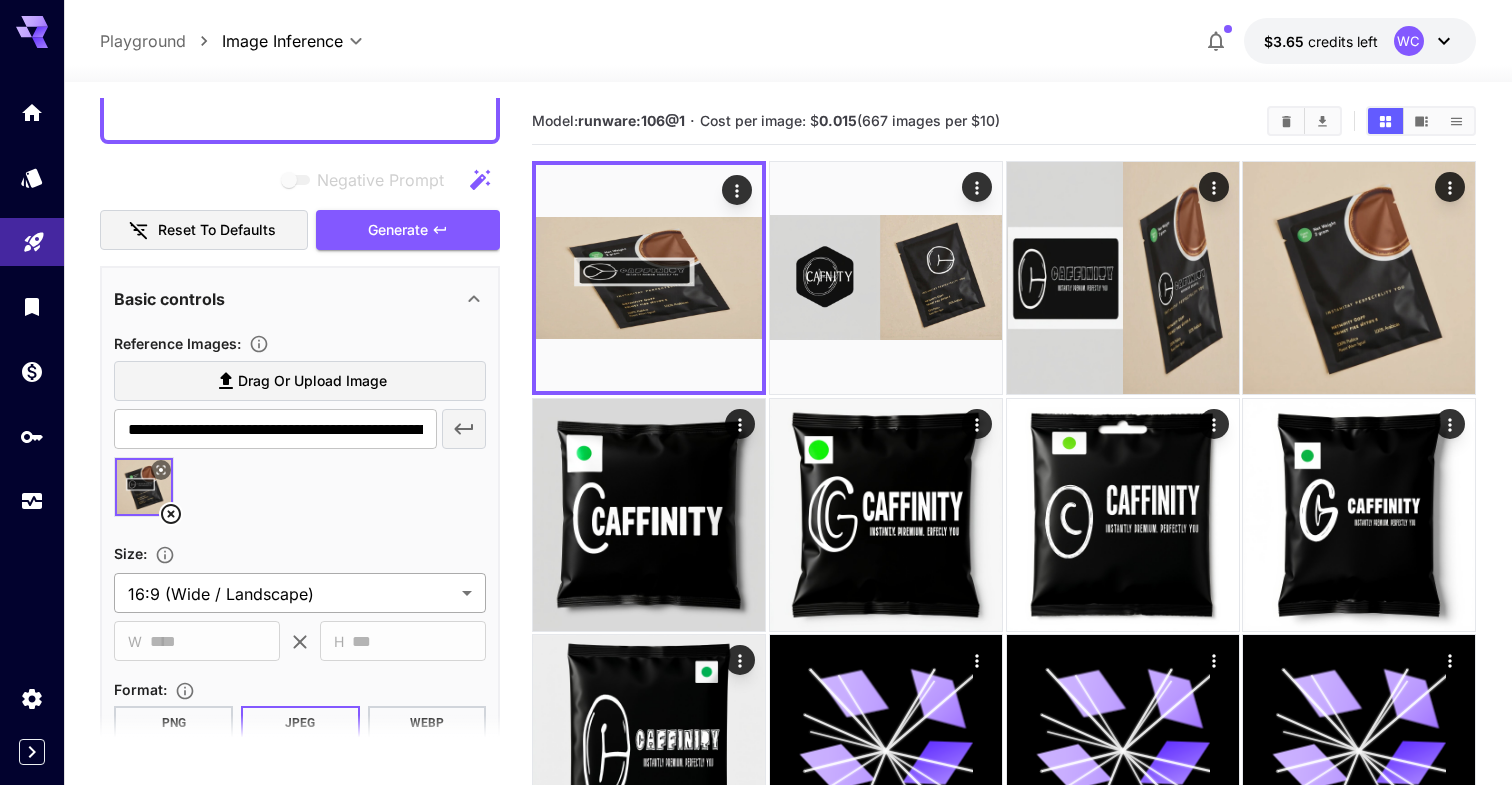 click on "**********" at bounding box center (756, 2949) 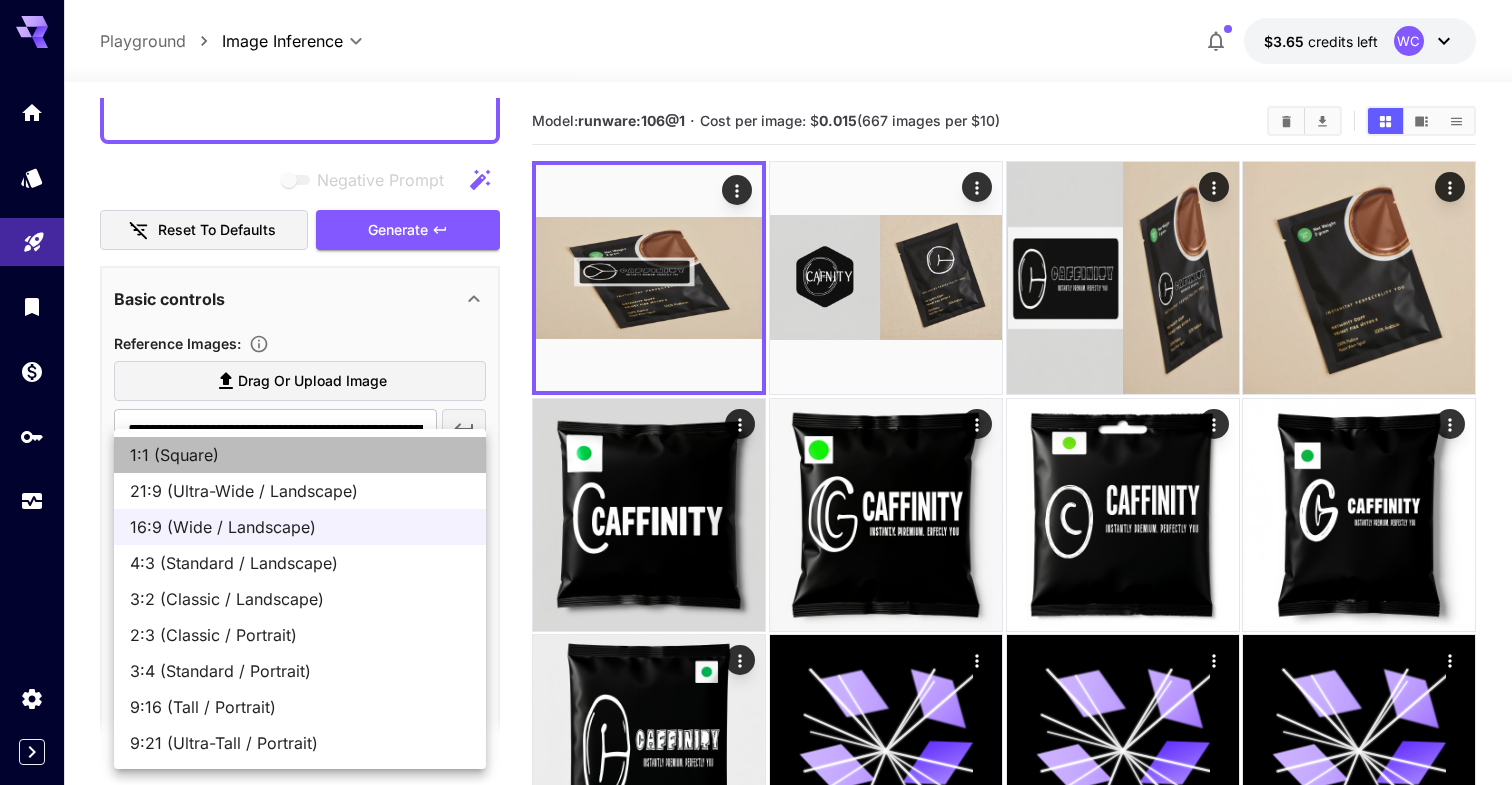 click on "1:1 (Square)" at bounding box center (300, 455) 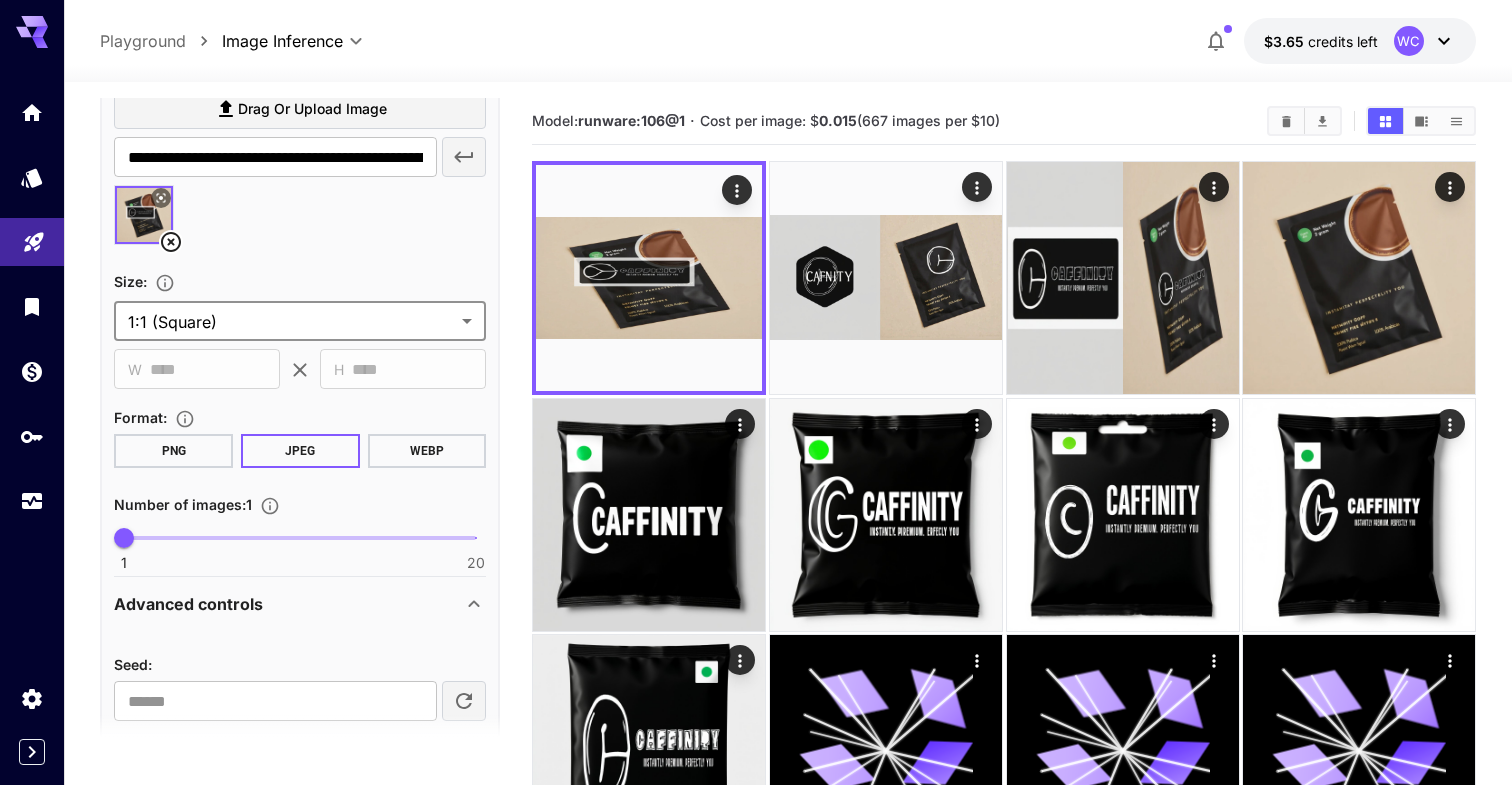 scroll, scrollTop: 546, scrollLeft: 0, axis: vertical 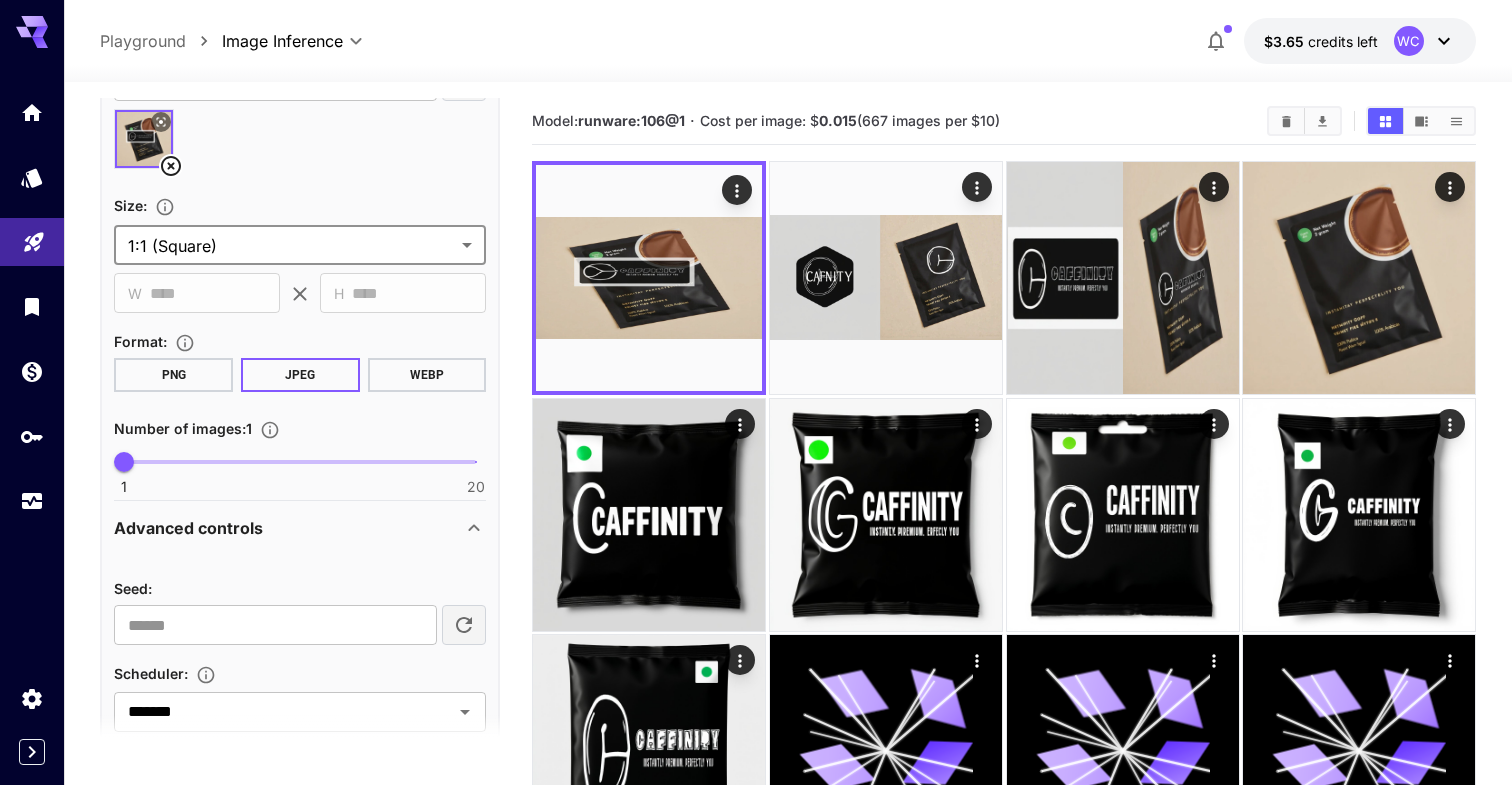 click at bounding box center [300, 462] 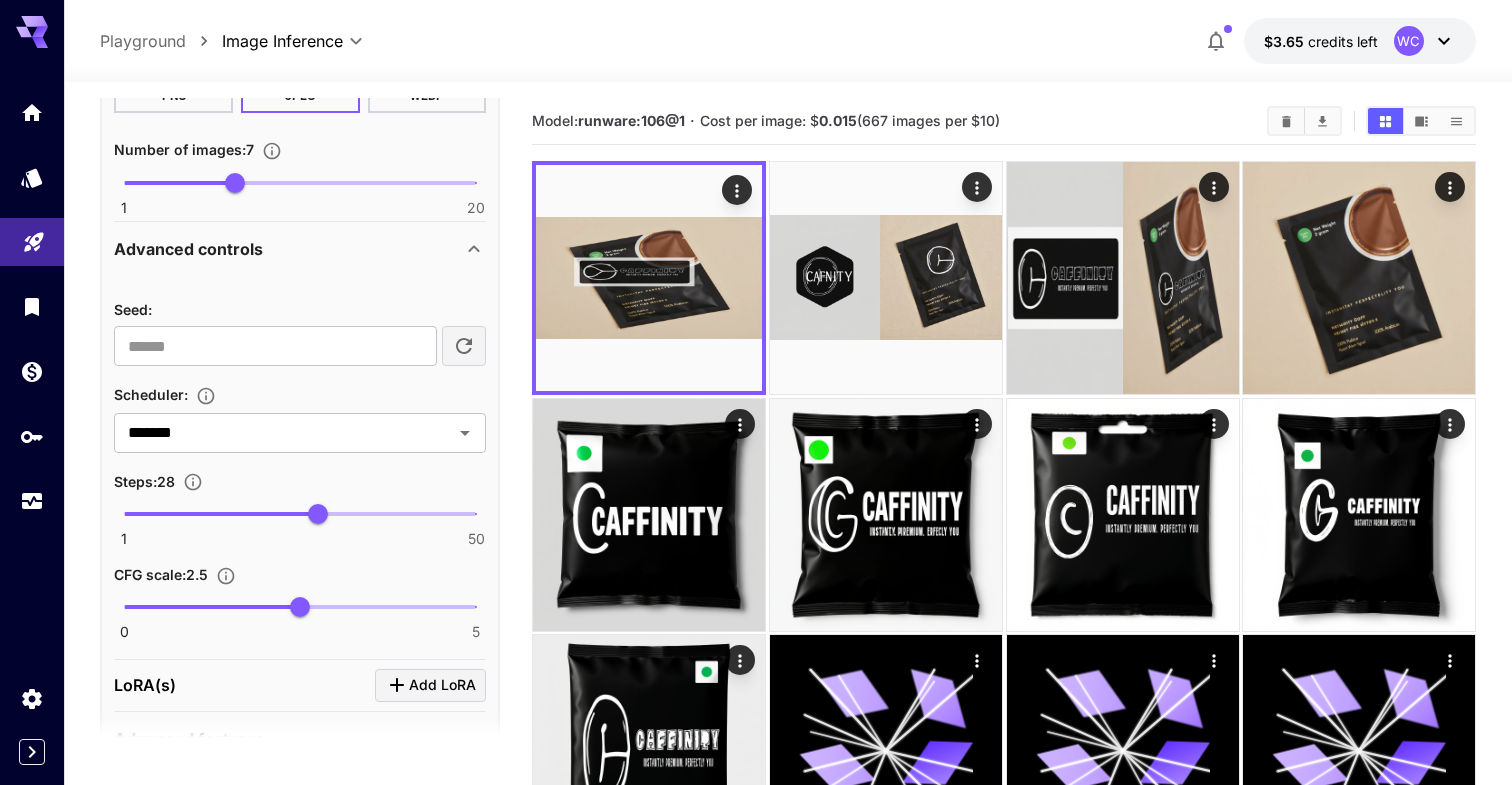 scroll, scrollTop: 802, scrollLeft: 0, axis: vertical 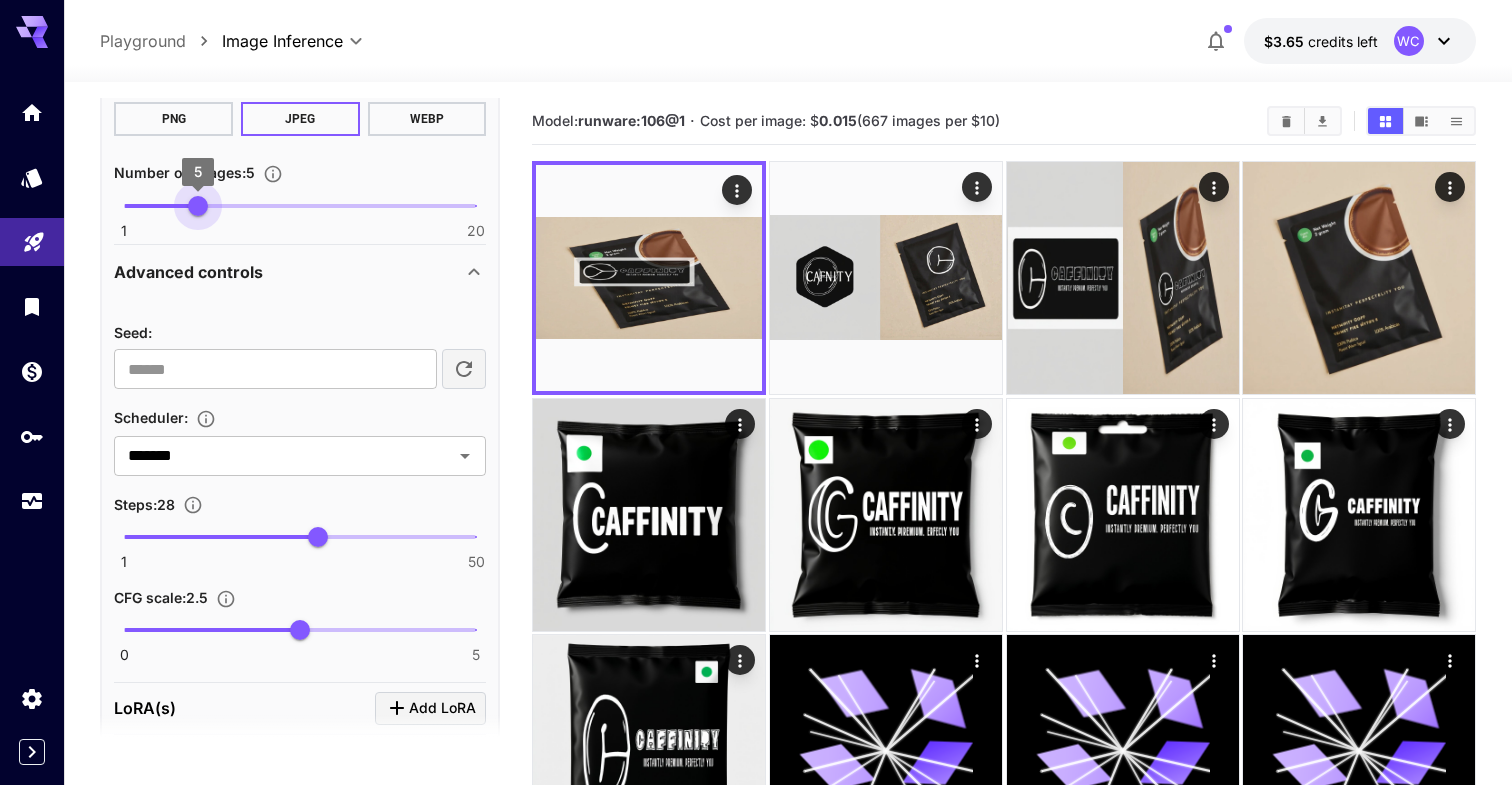 click on "1 20 5" at bounding box center (300, 206) 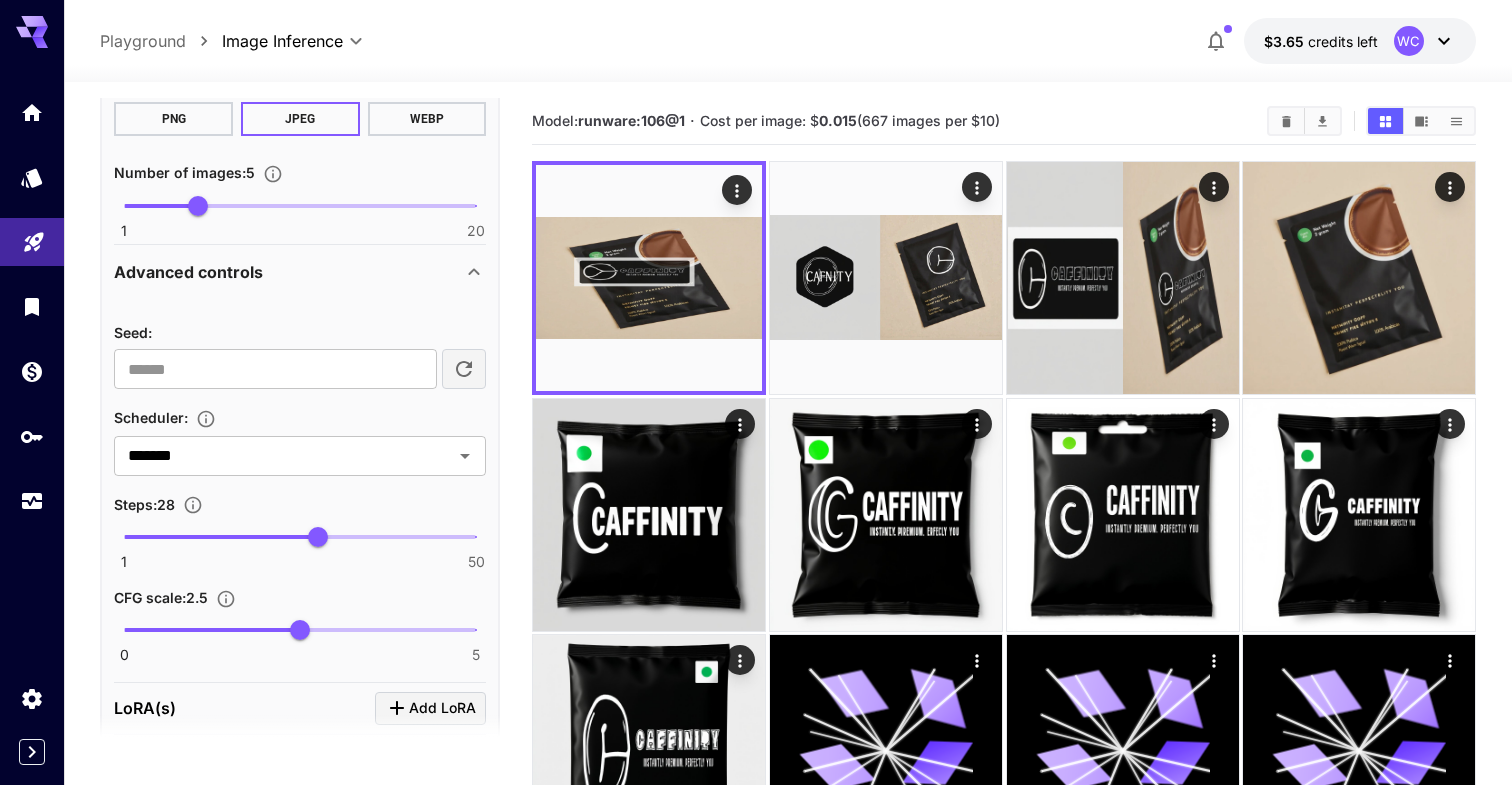 scroll, scrollTop: 932, scrollLeft: 0, axis: vertical 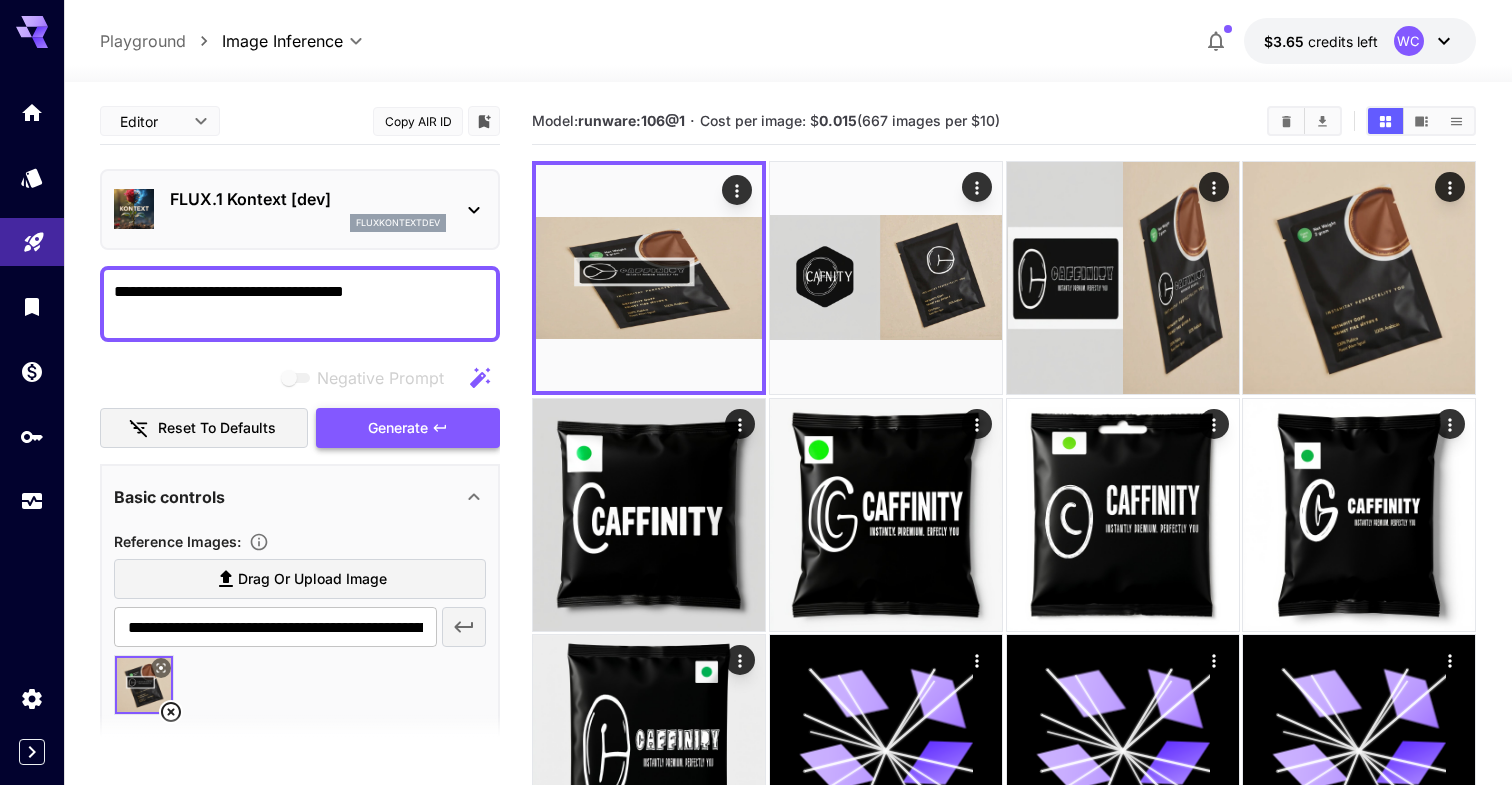 click on "Generate" at bounding box center [398, 428] 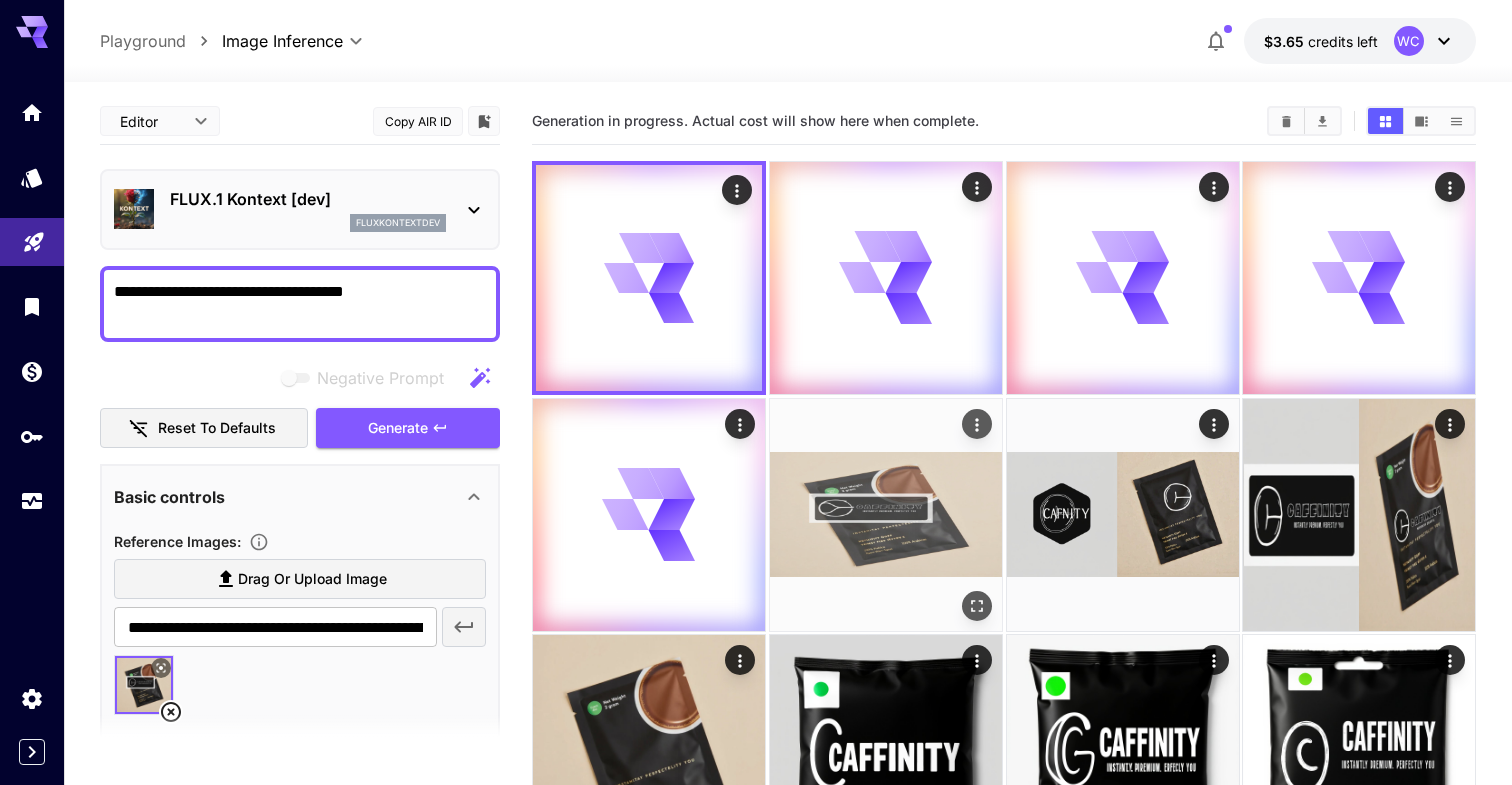 click at bounding box center (886, 515) 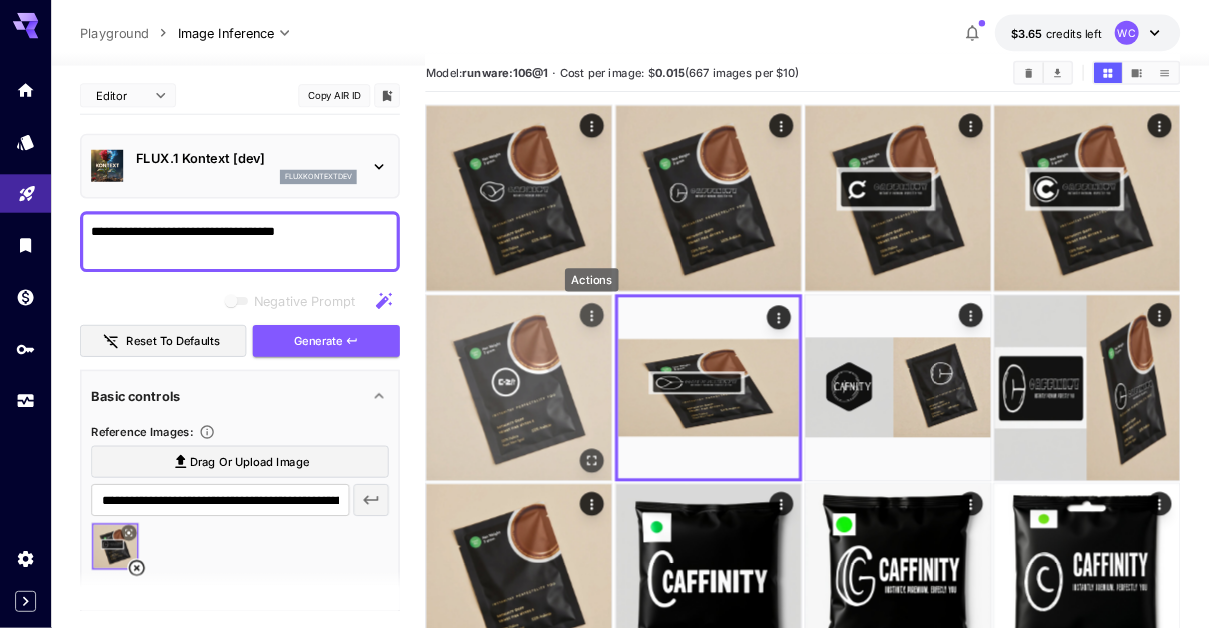 scroll, scrollTop: 20, scrollLeft: 0, axis: vertical 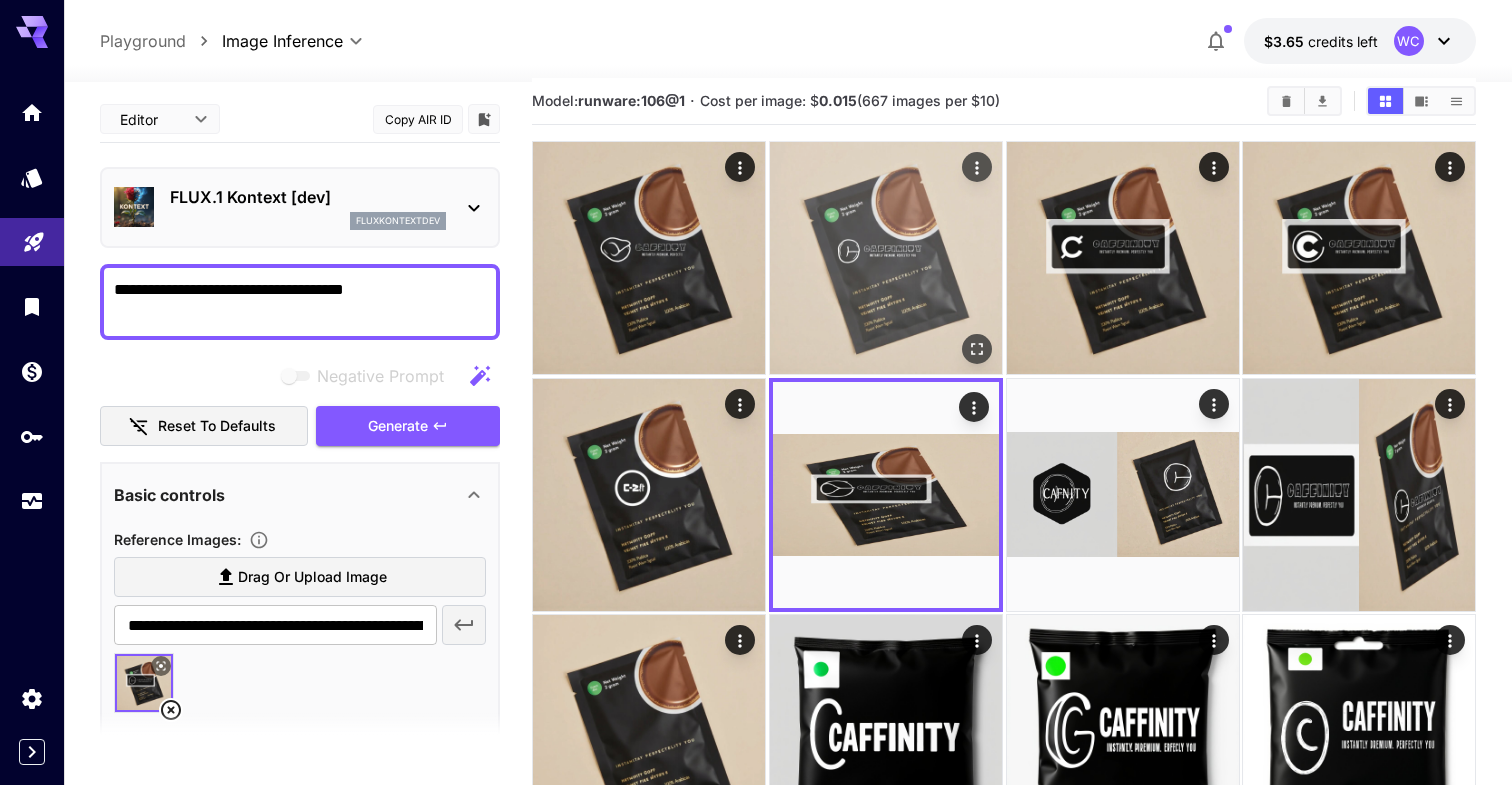 click at bounding box center [886, 258] 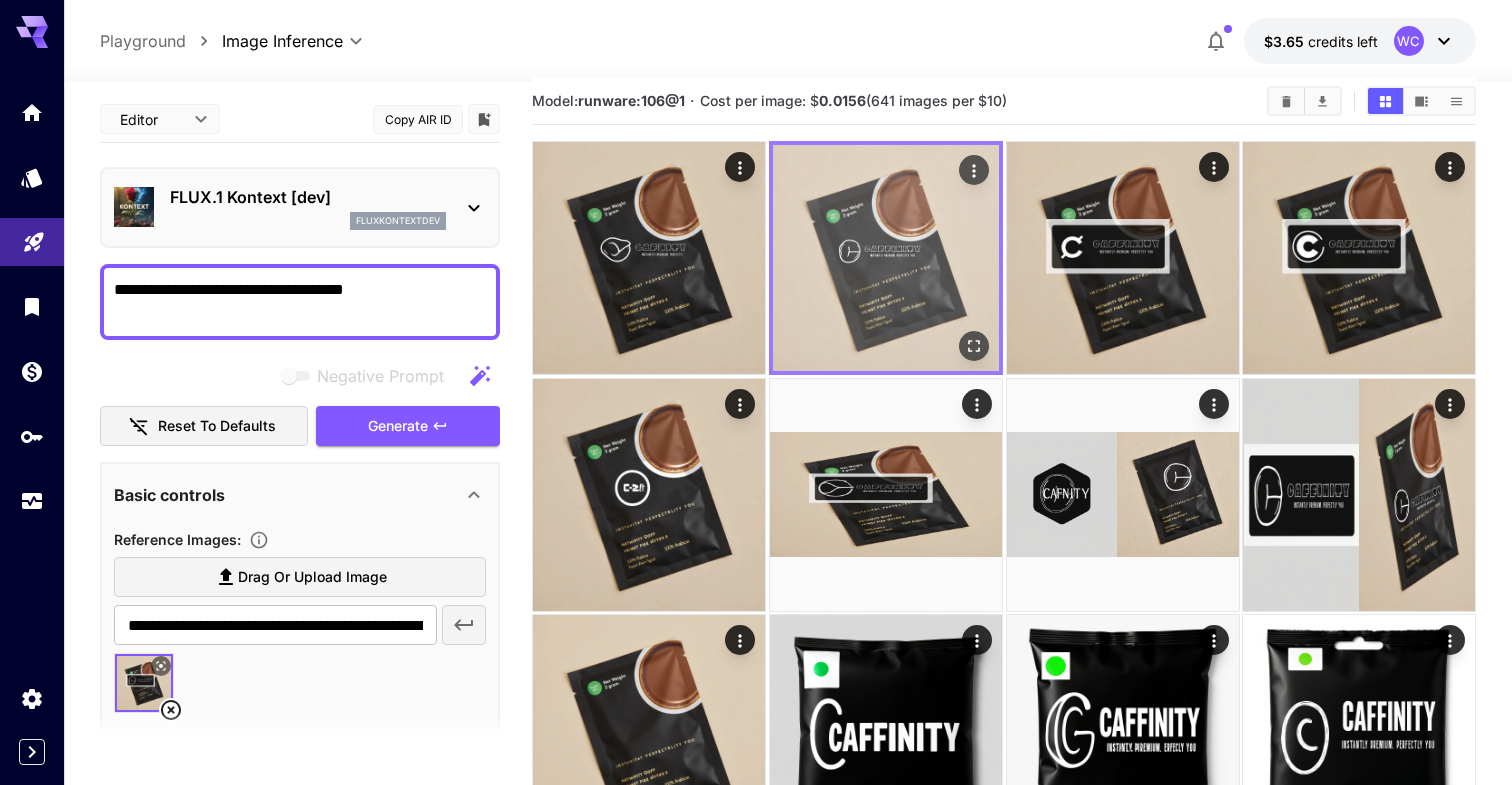 click 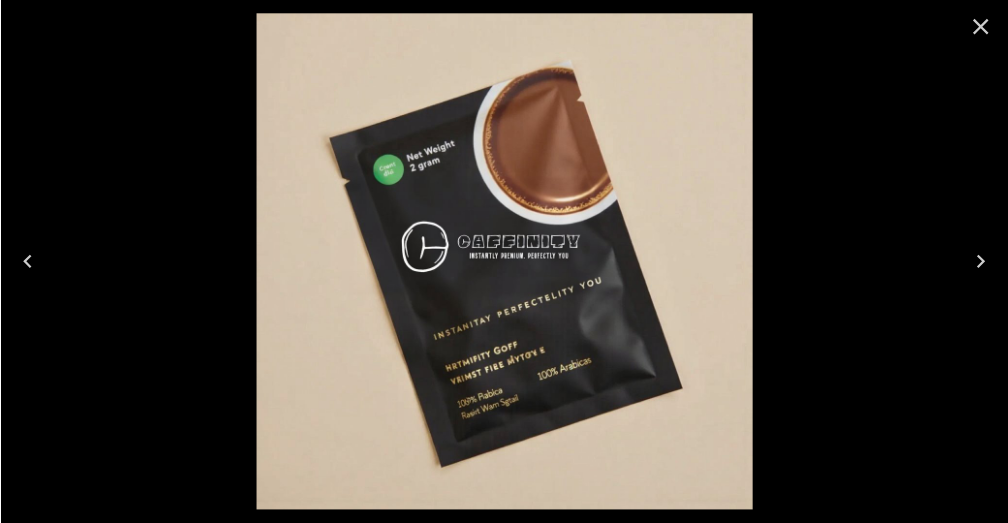 scroll, scrollTop: 1, scrollLeft: 0, axis: vertical 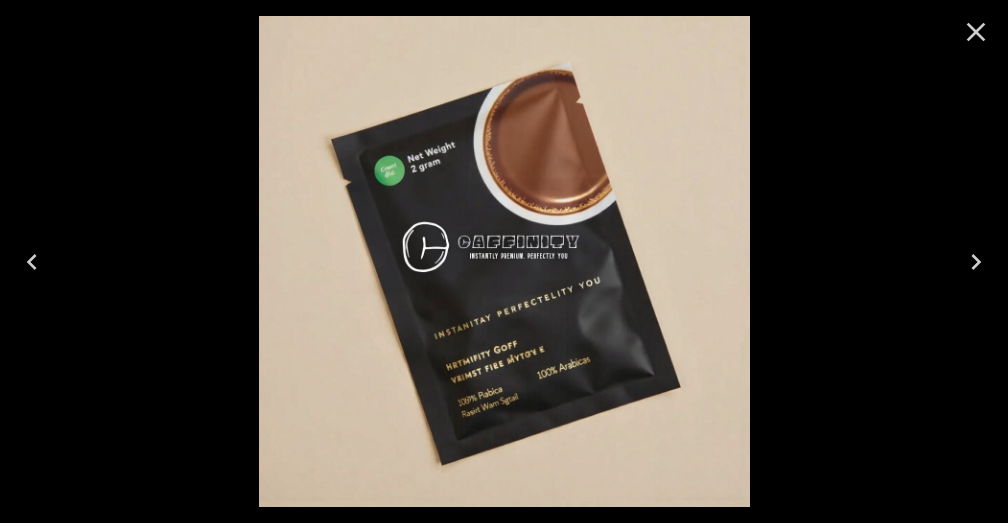 click 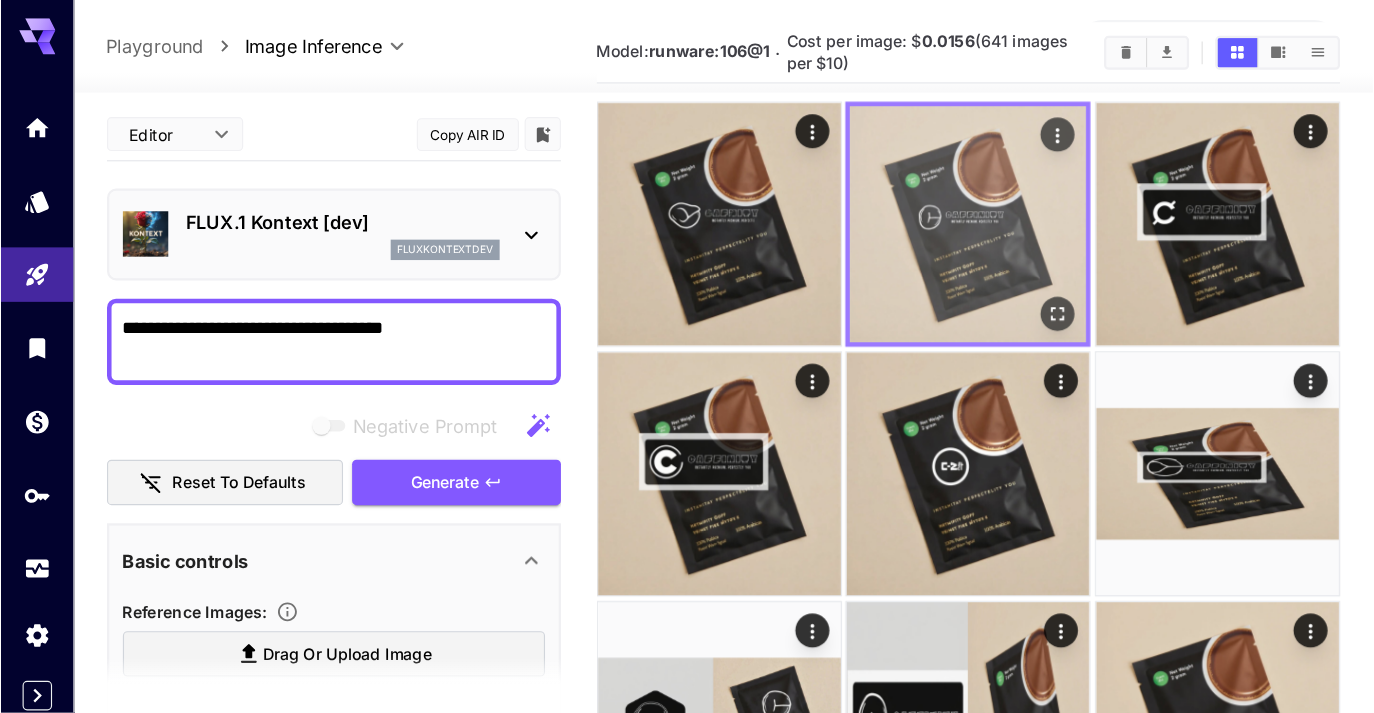 scroll, scrollTop: 78, scrollLeft: 0, axis: vertical 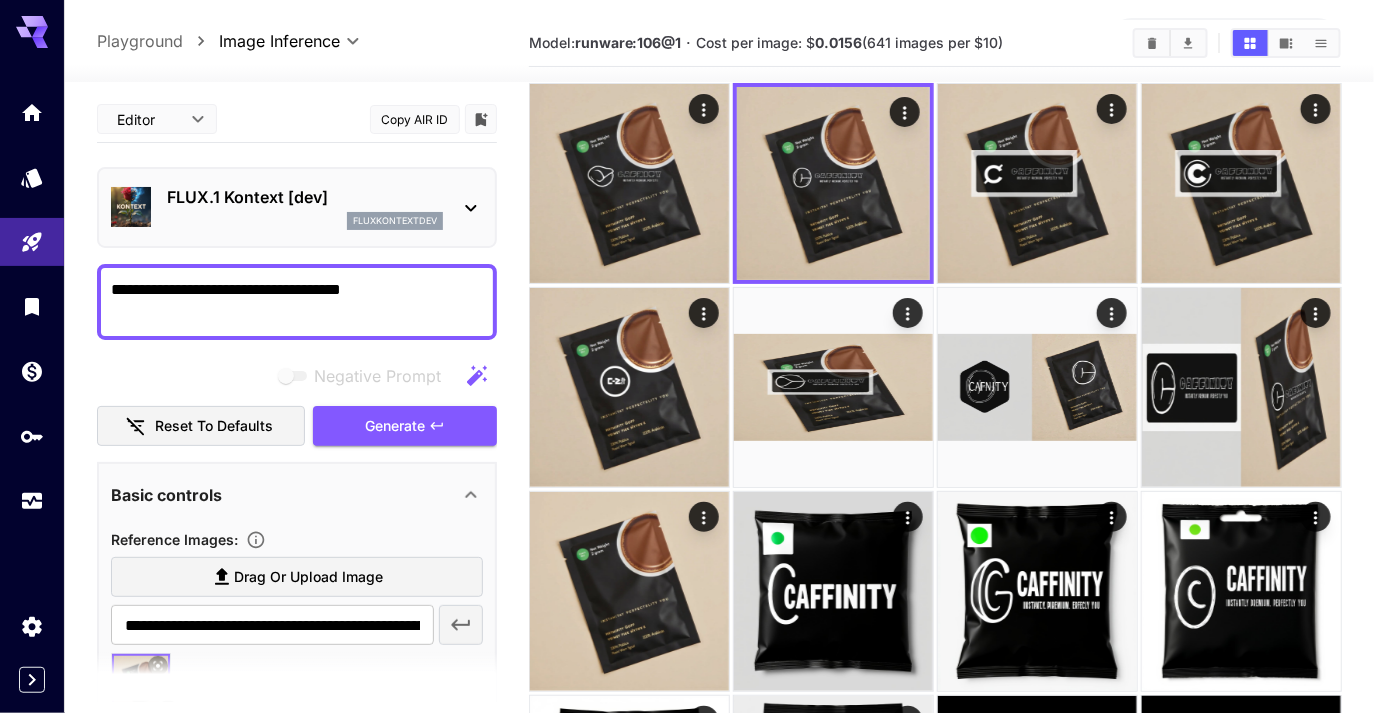 click on "fluxkontextdev" at bounding box center [305, 221] 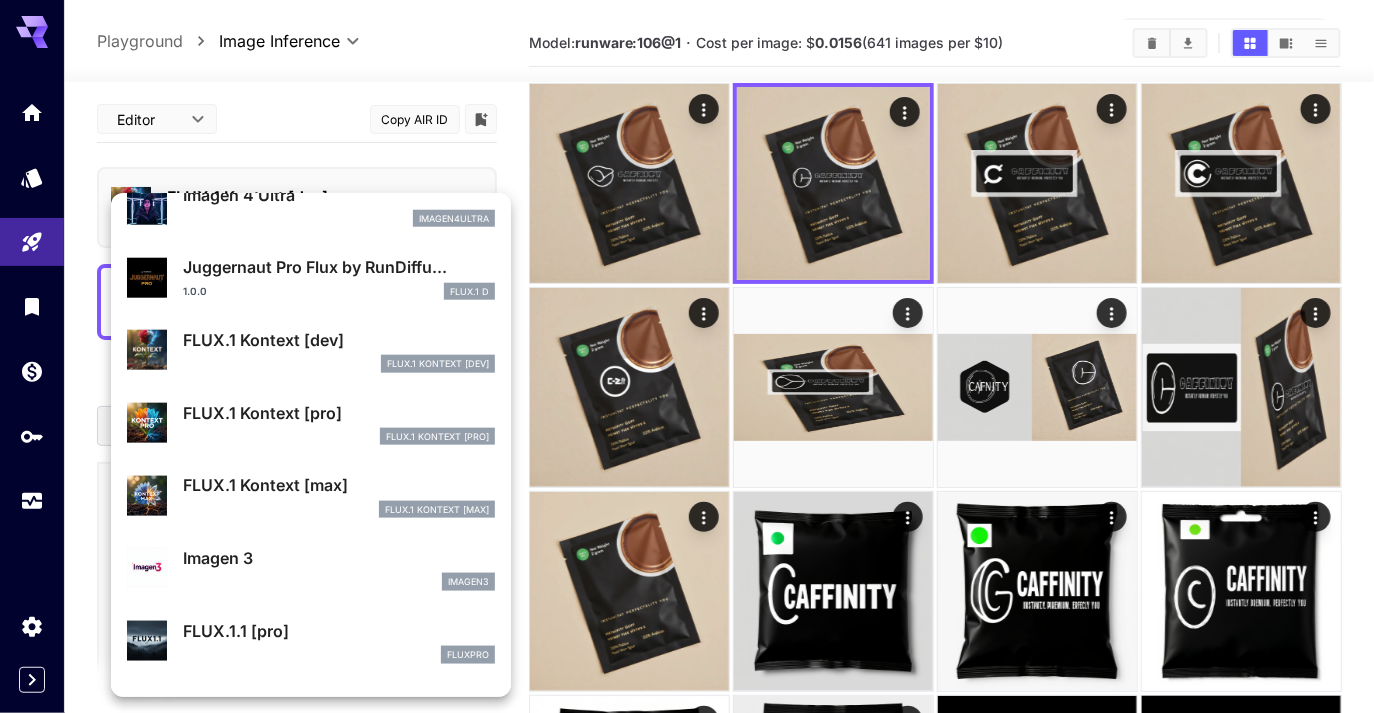 scroll, scrollTop: 686, scrollLeft: 0, axis: vertical 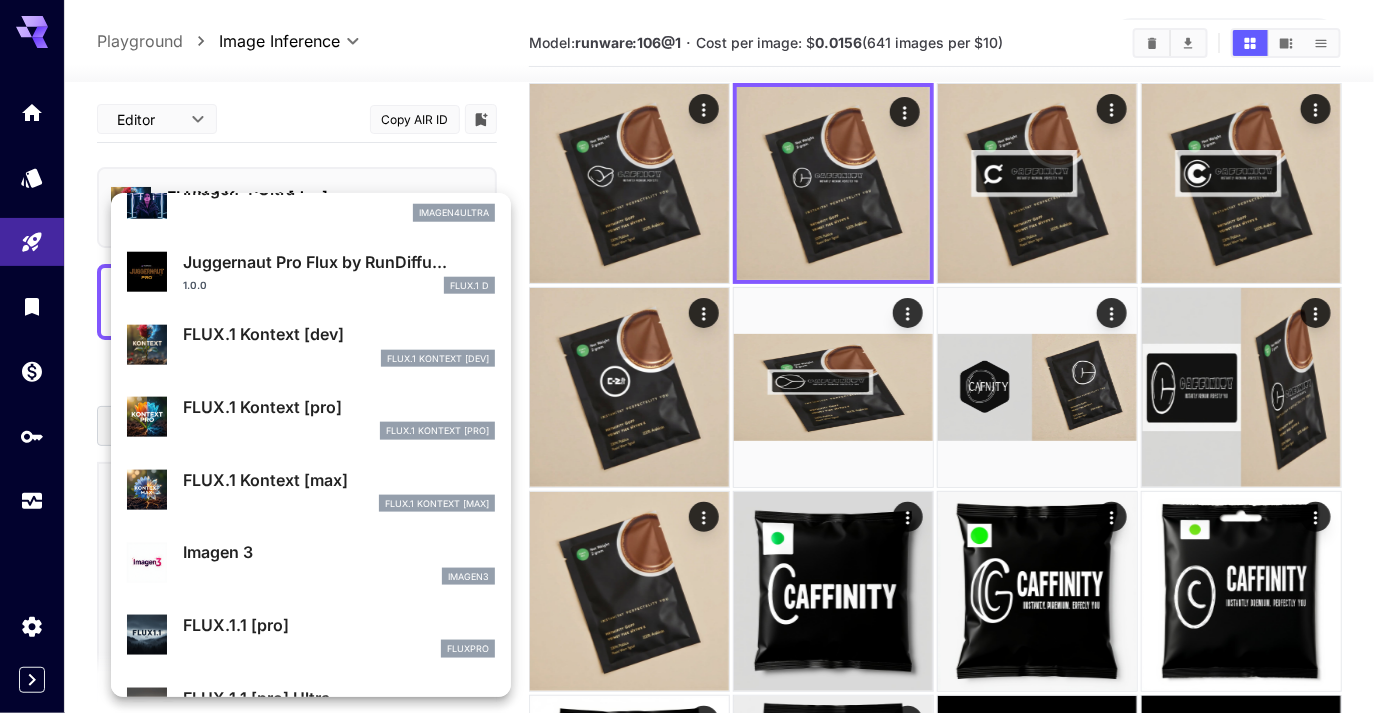 click on "FLUX.1 Kontext [max]" at bounding box center (339, 480) 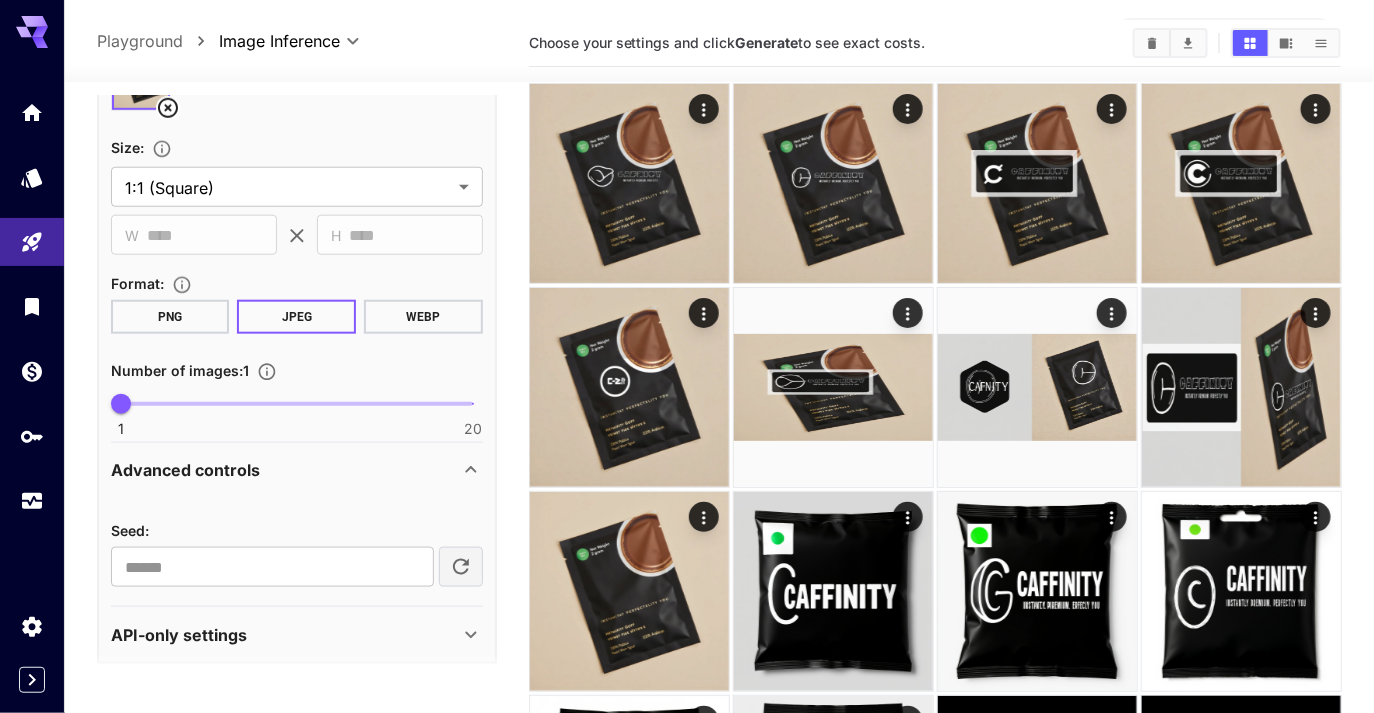 scroll, scrollTop: 603, scrollLeft: 0, axis: vertical 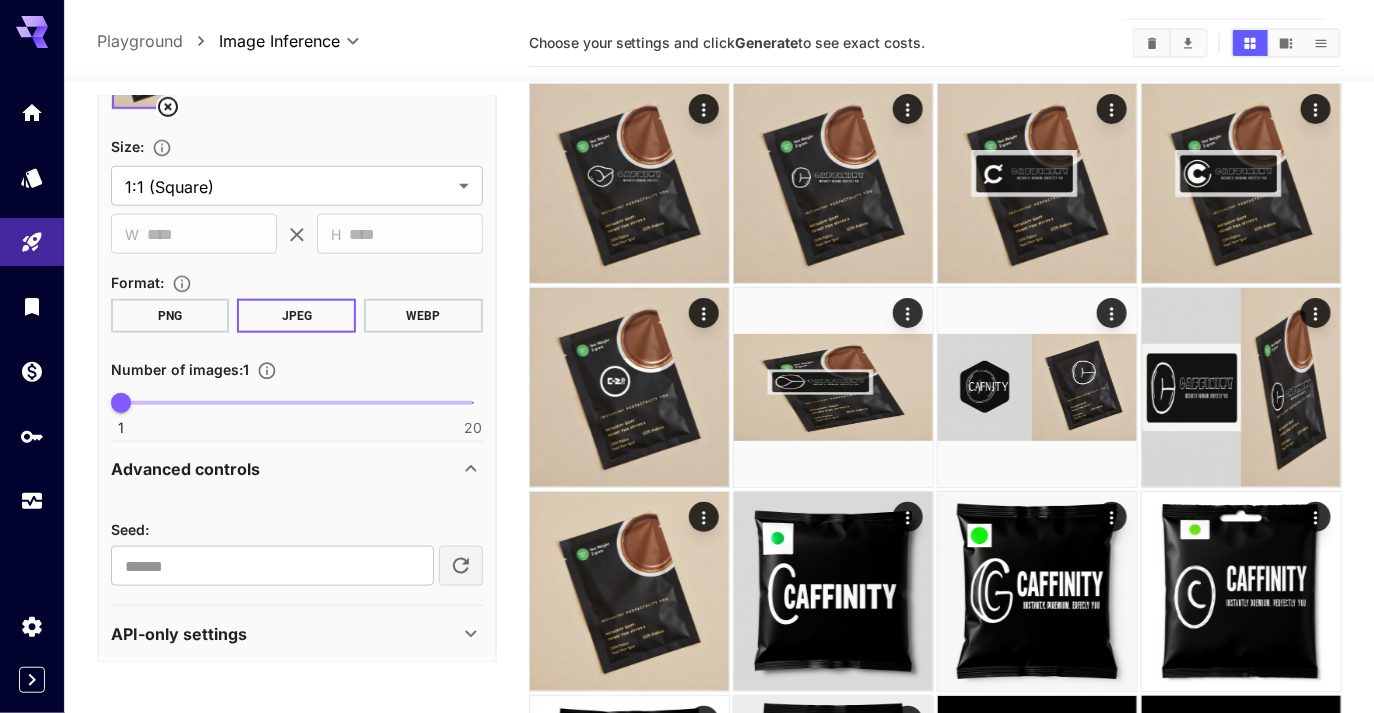 type on "*" 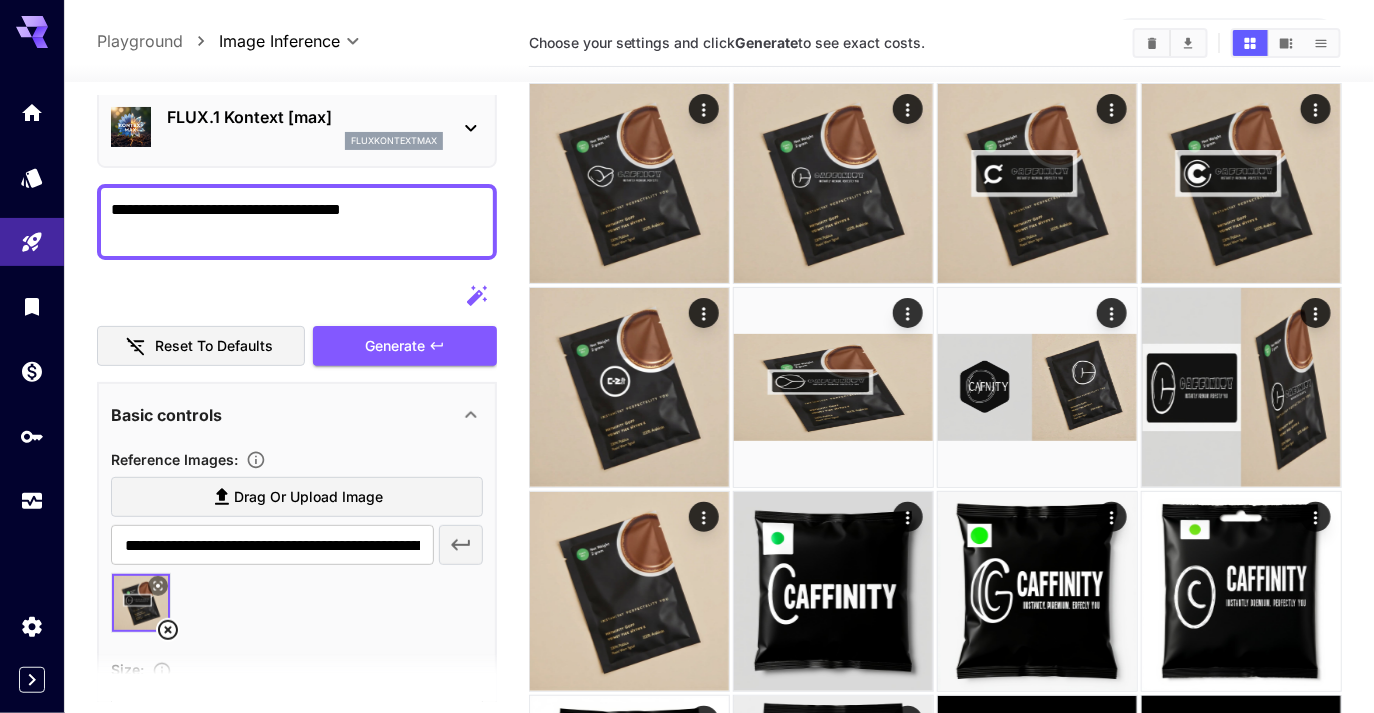 scroll, scrollTop: 45, scrollLeft: 0, axis: vertical 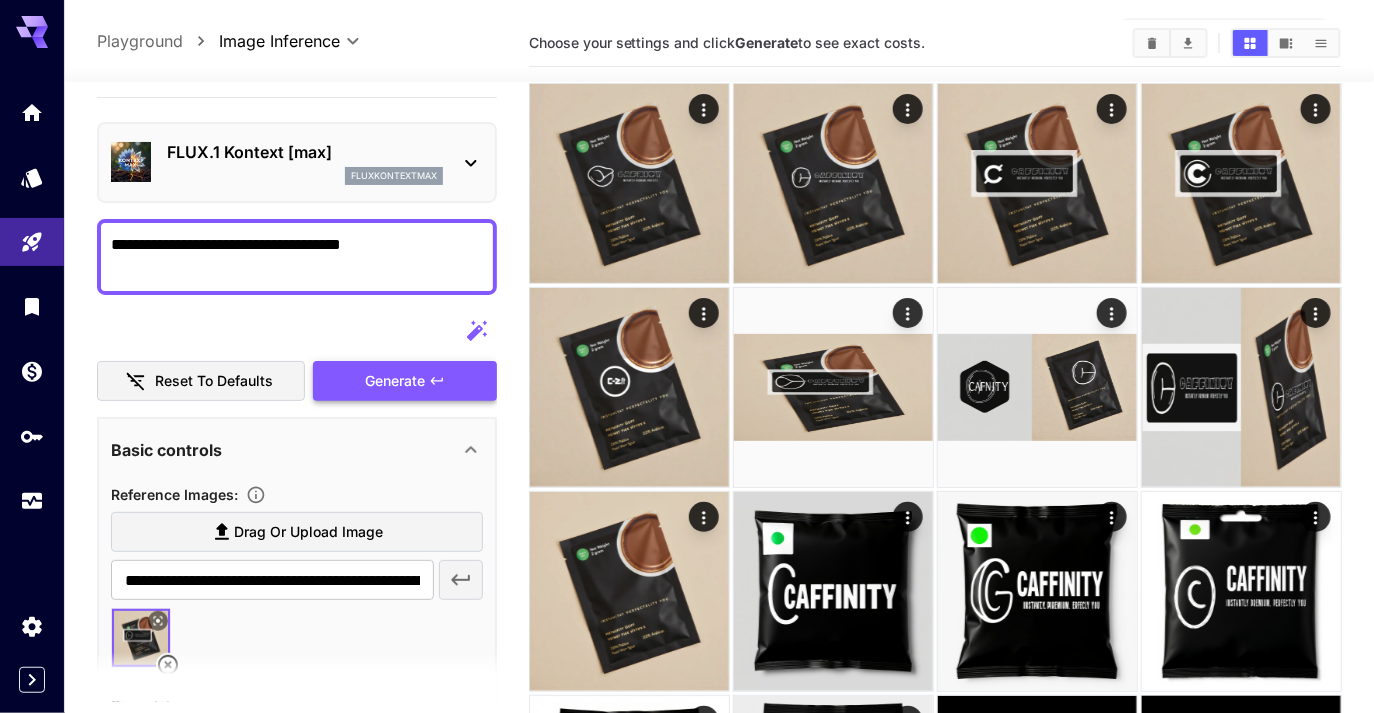 click on "Generate" at bounding box center [395, 381] 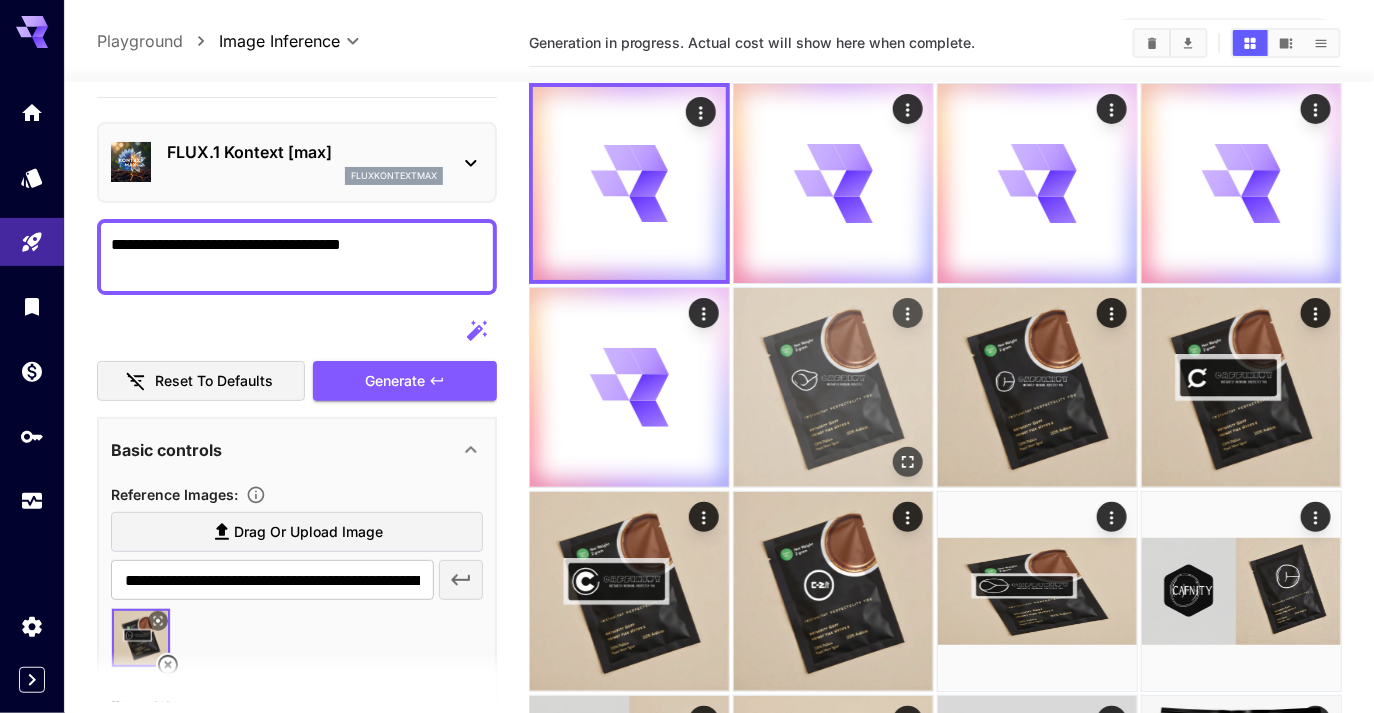 click at bounding box center (833, 387) 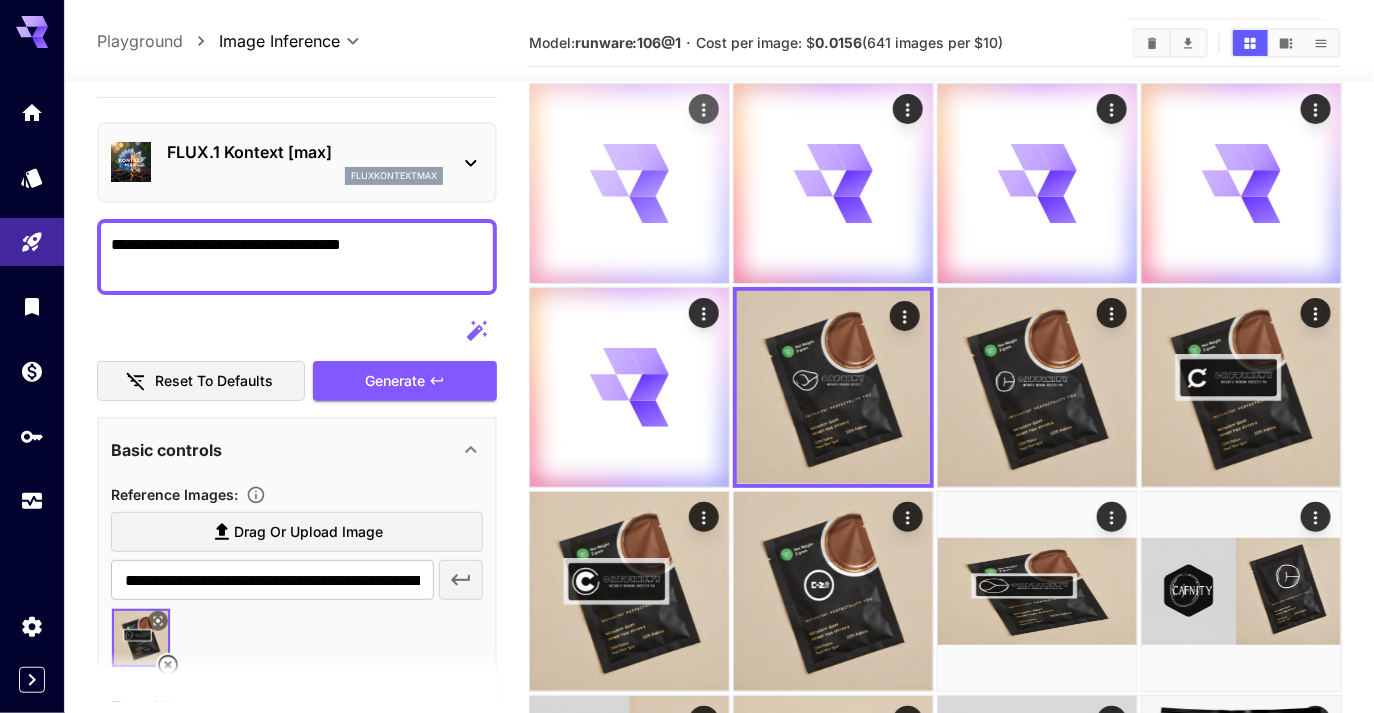 click 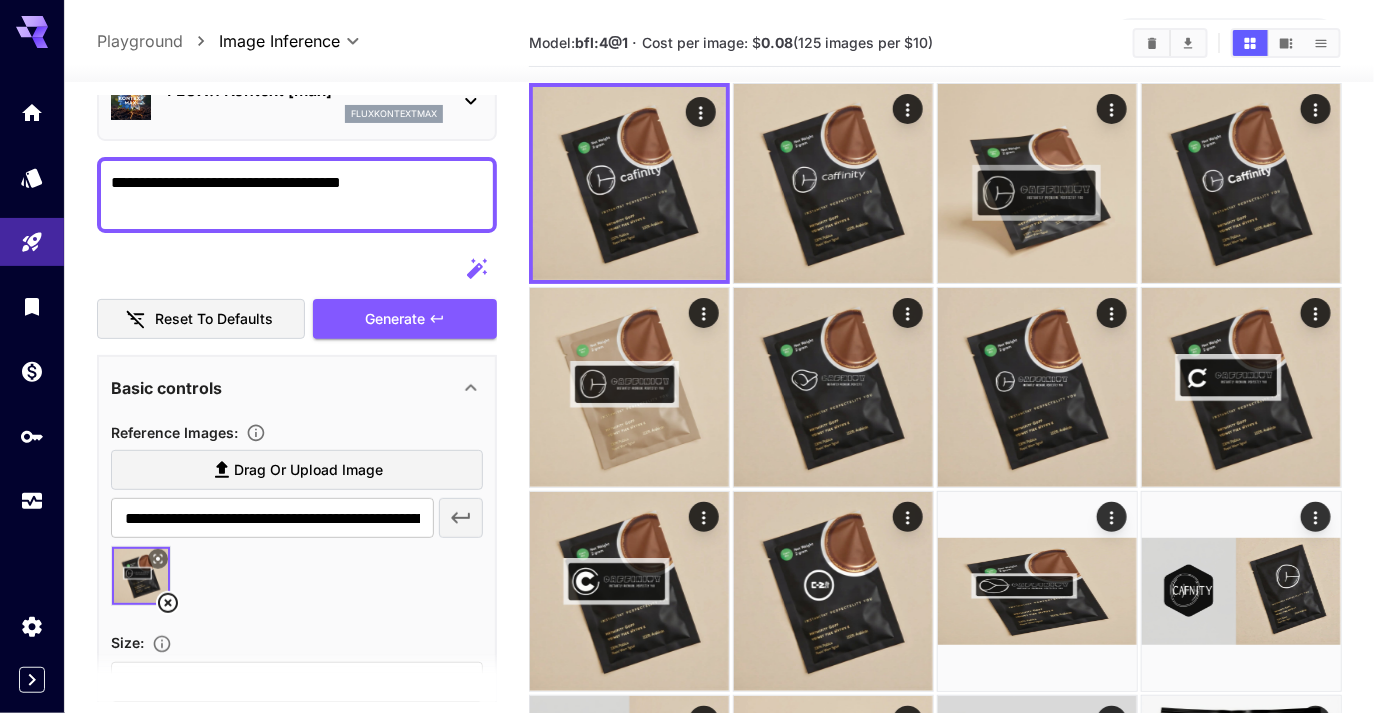 scroll, scrollTop: 116, scrollLeft: 0, axis: vertical 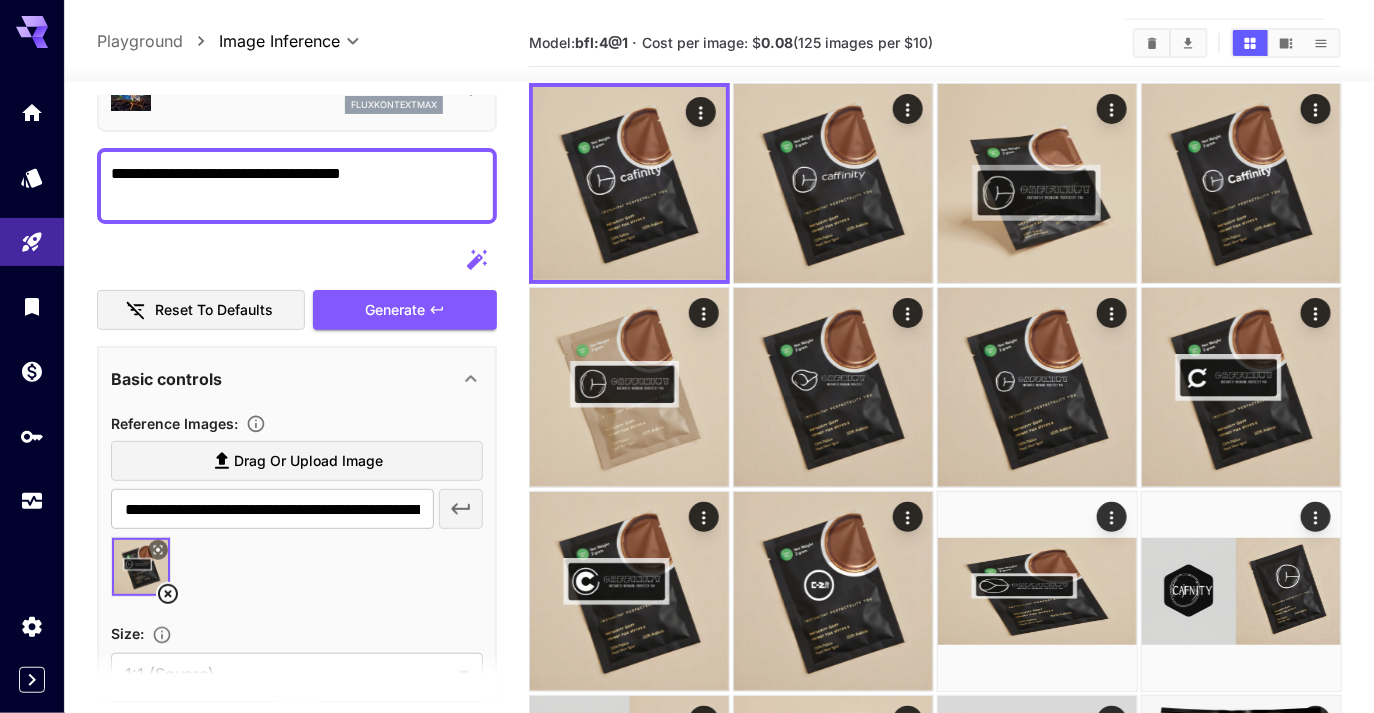 click 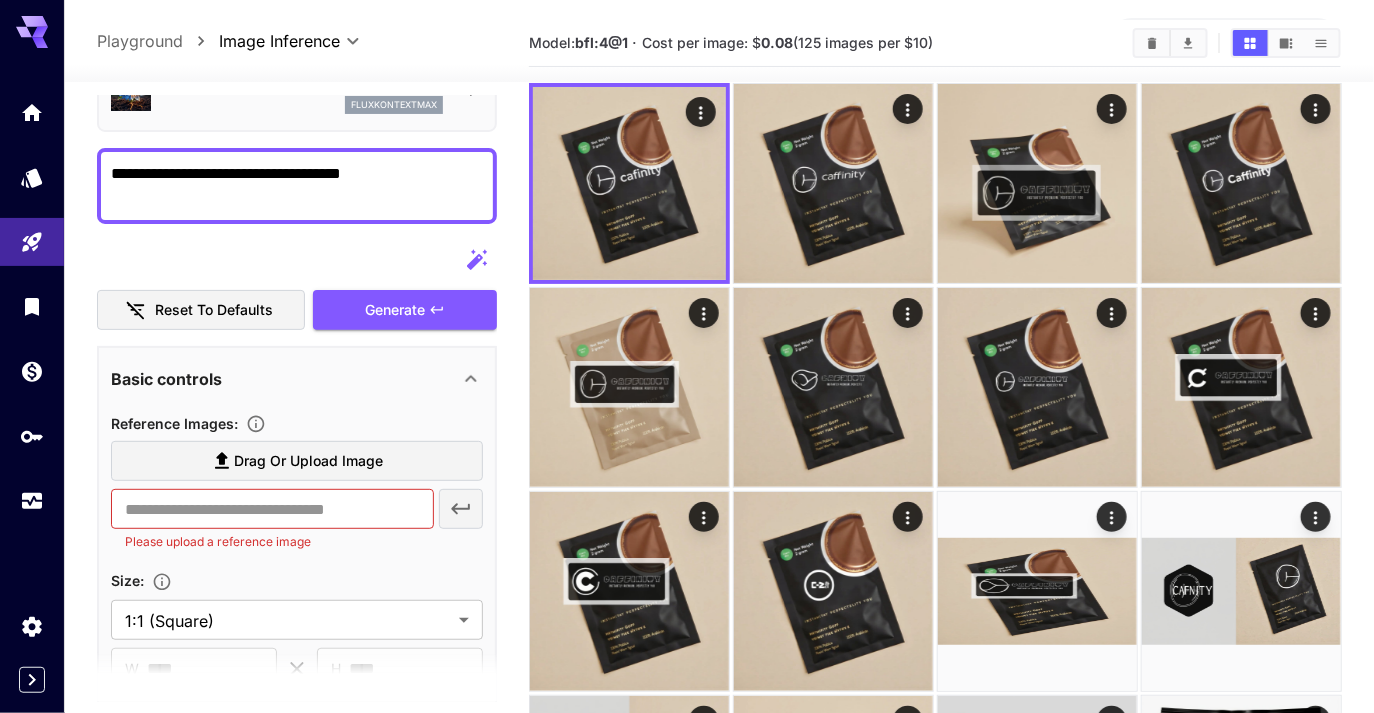 click 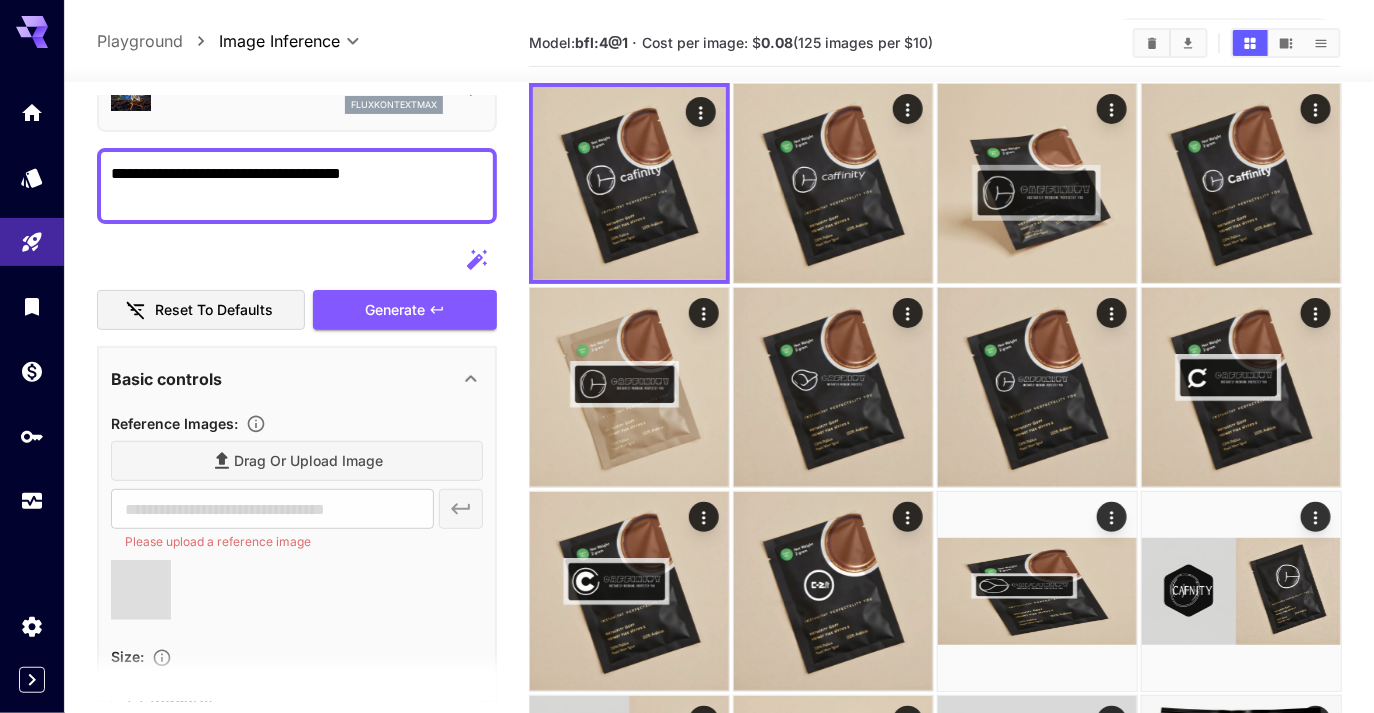 scroll, scrollTop: 0, scrollLeft: 0, axis: both 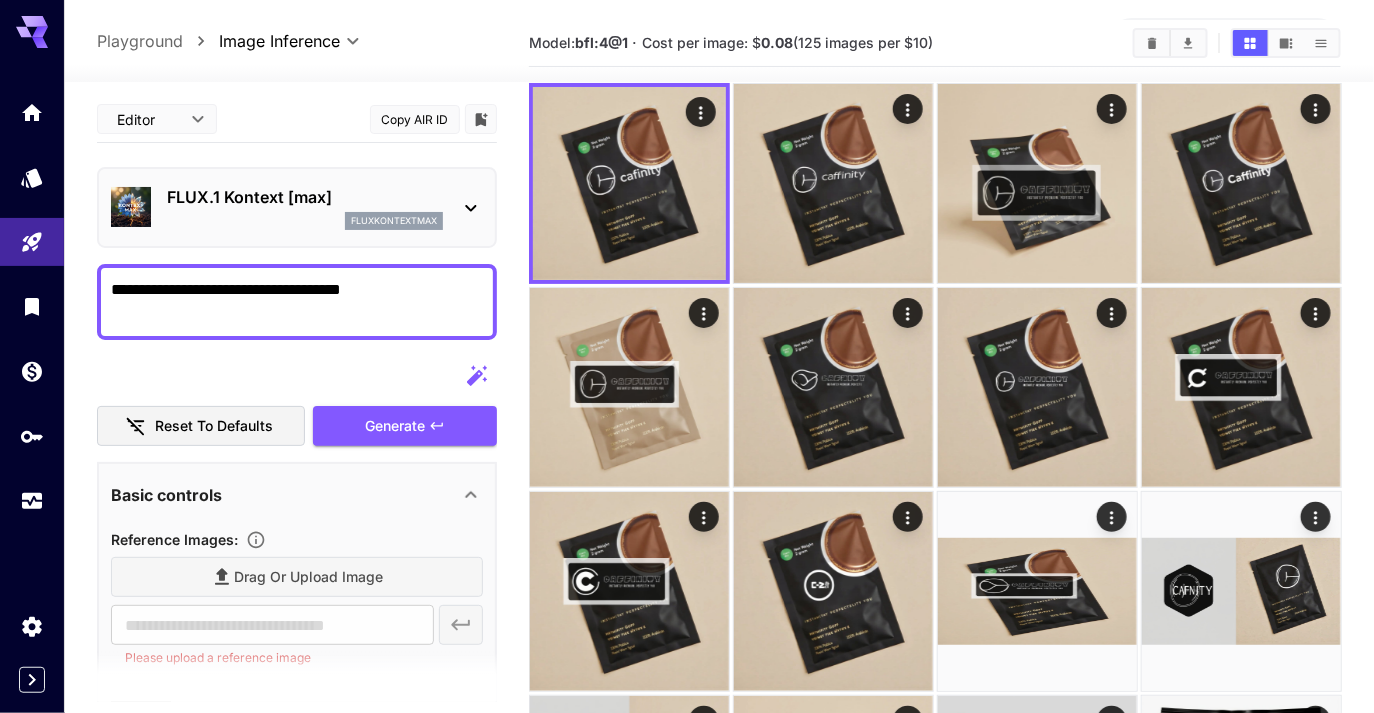 type on "**********" 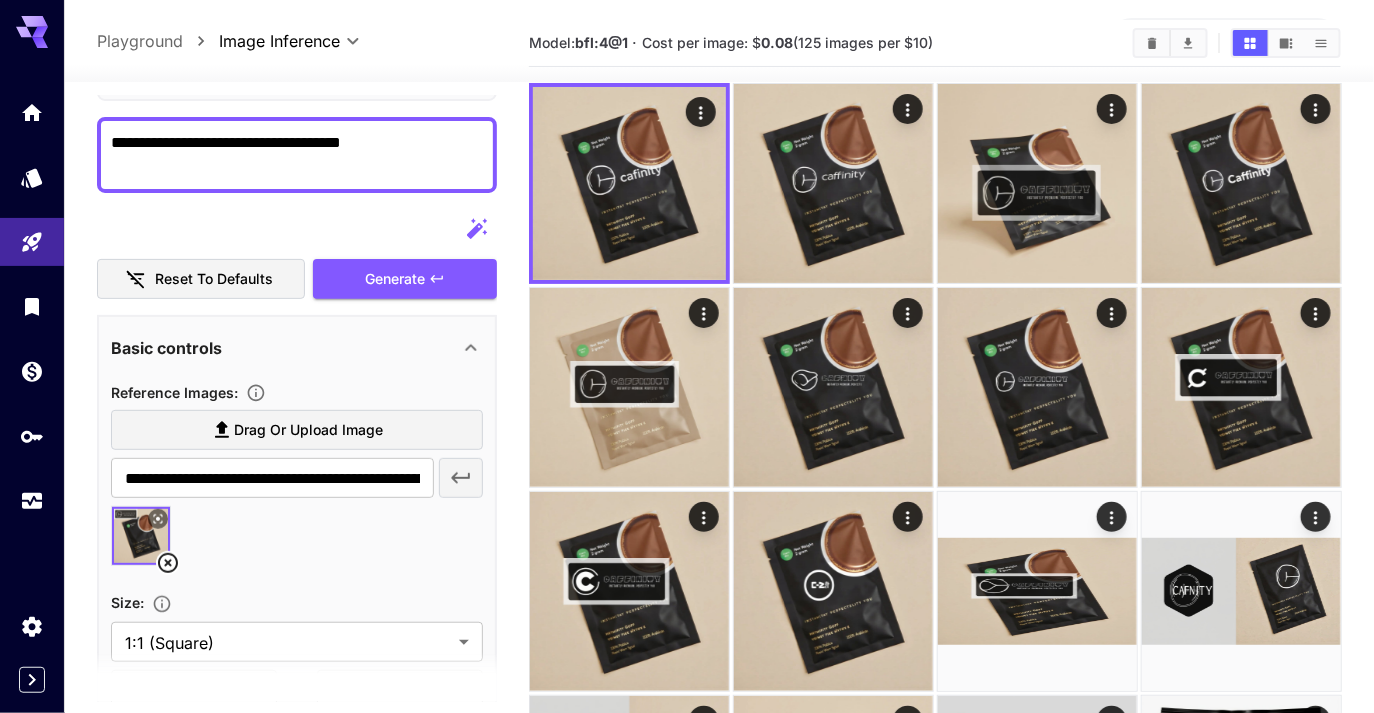 scroll, scrollTop: 152, scrollLeft: 0, axis: vertical 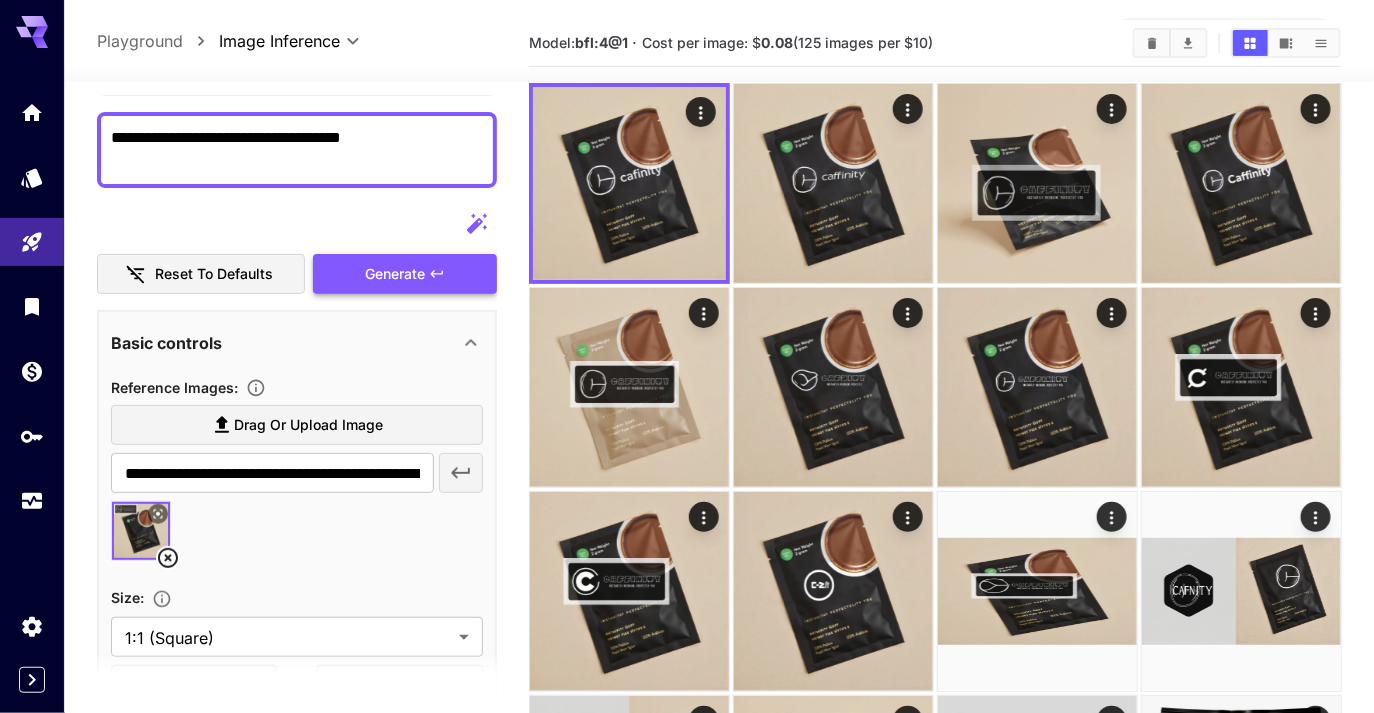 click on "Generate" at bounding box center (395, 274) 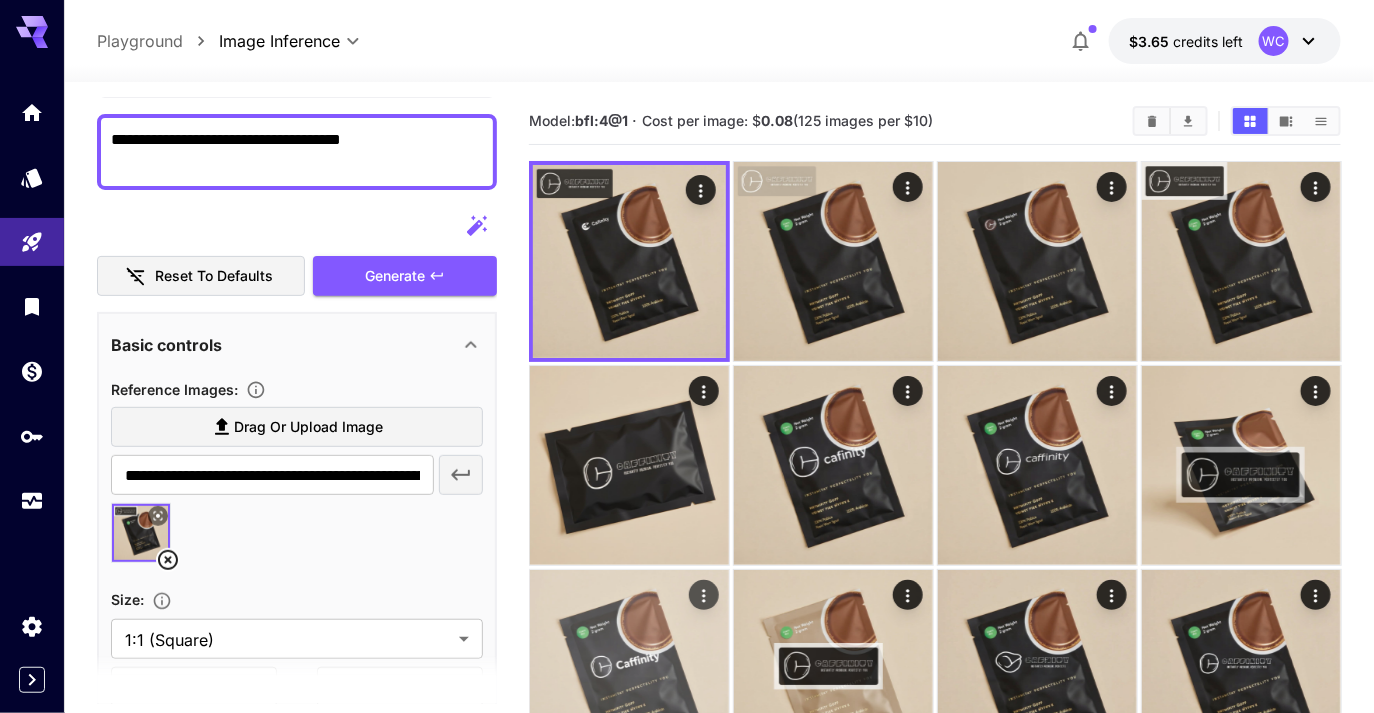 scroll, scrollTop: 0, scrollLeft: 0, axis: both 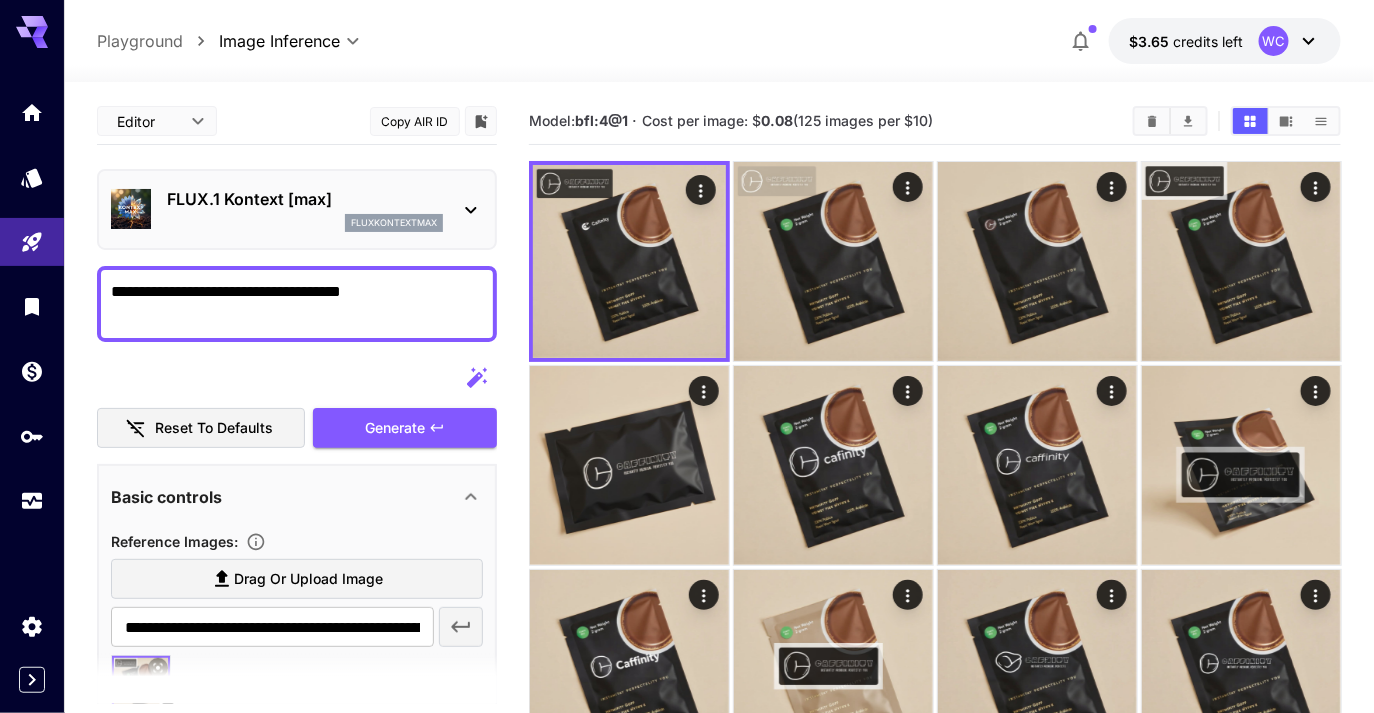 click on "FLUX.1 Kontext [max]" at bounding box center (305, 199) 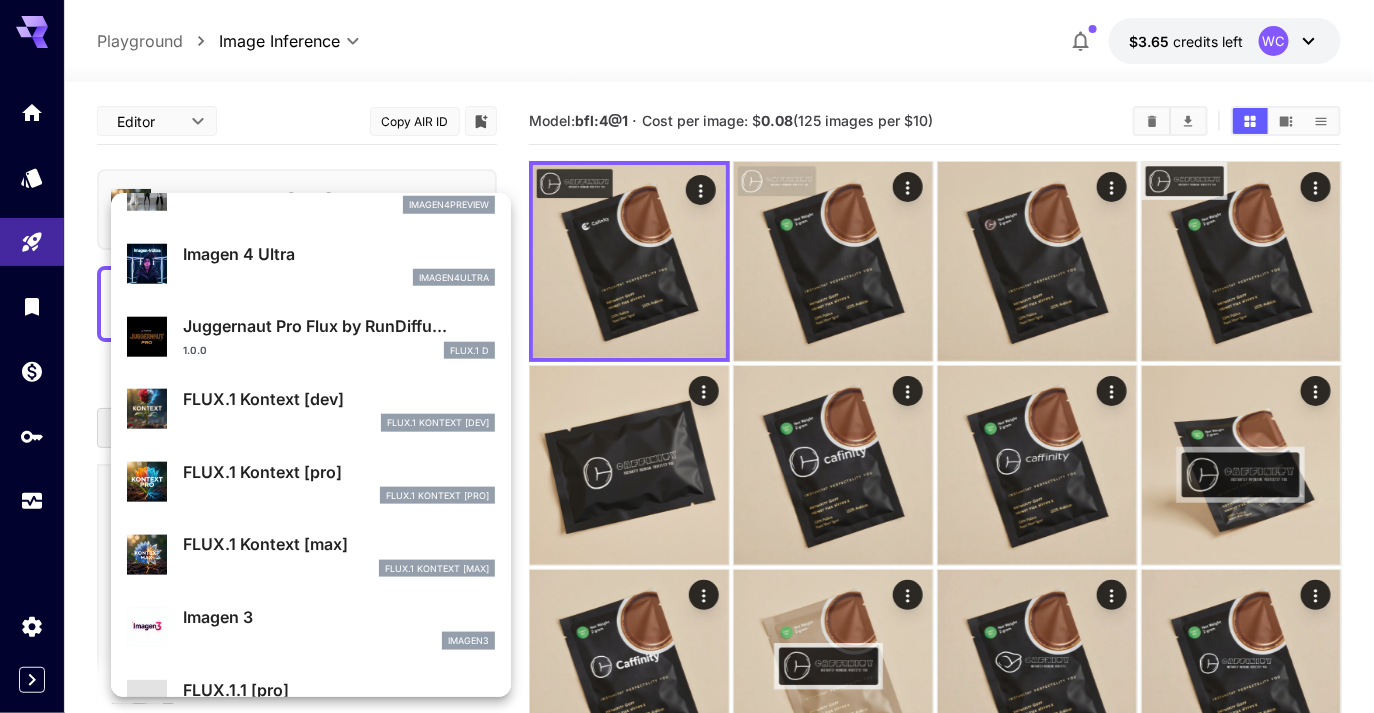 scroll, scrollTop: 668, scrollLeft: 0, axis: vertical 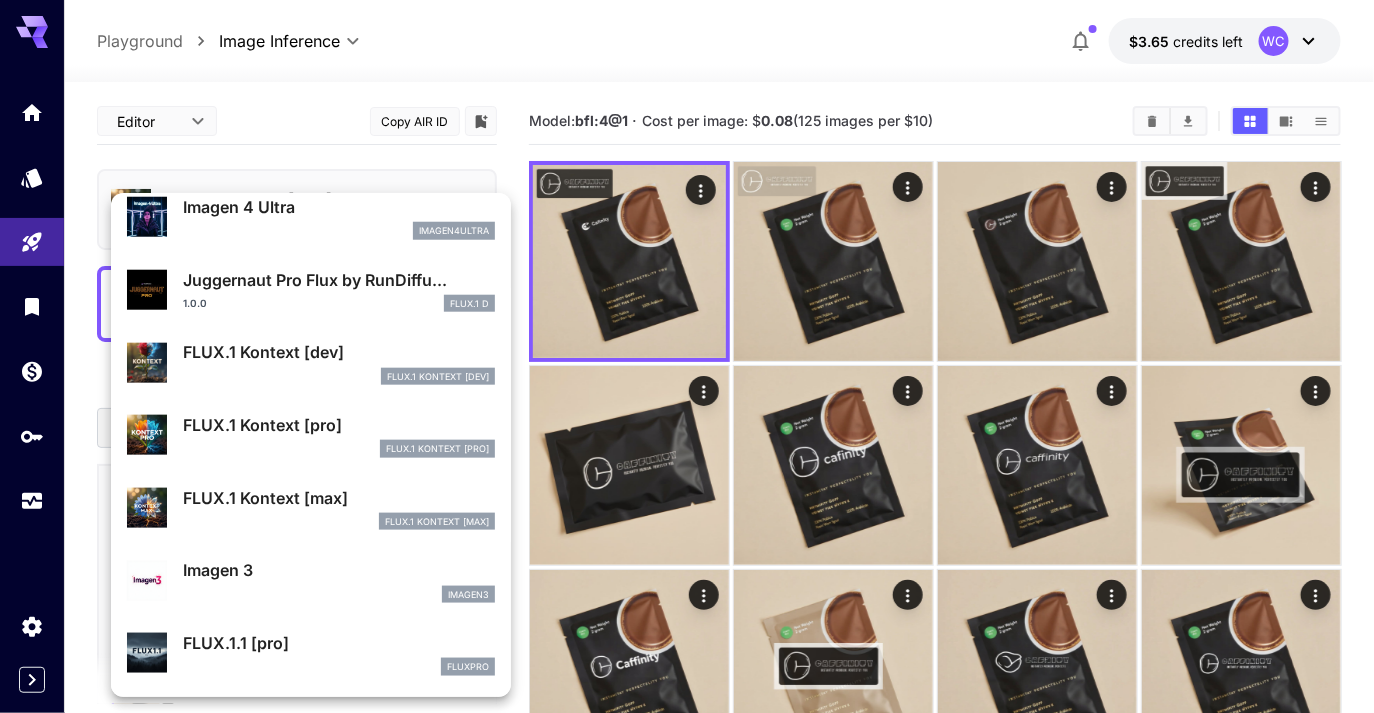 click on "FlUX.1 Kontext [pro]" at bounding box center [339, 449] 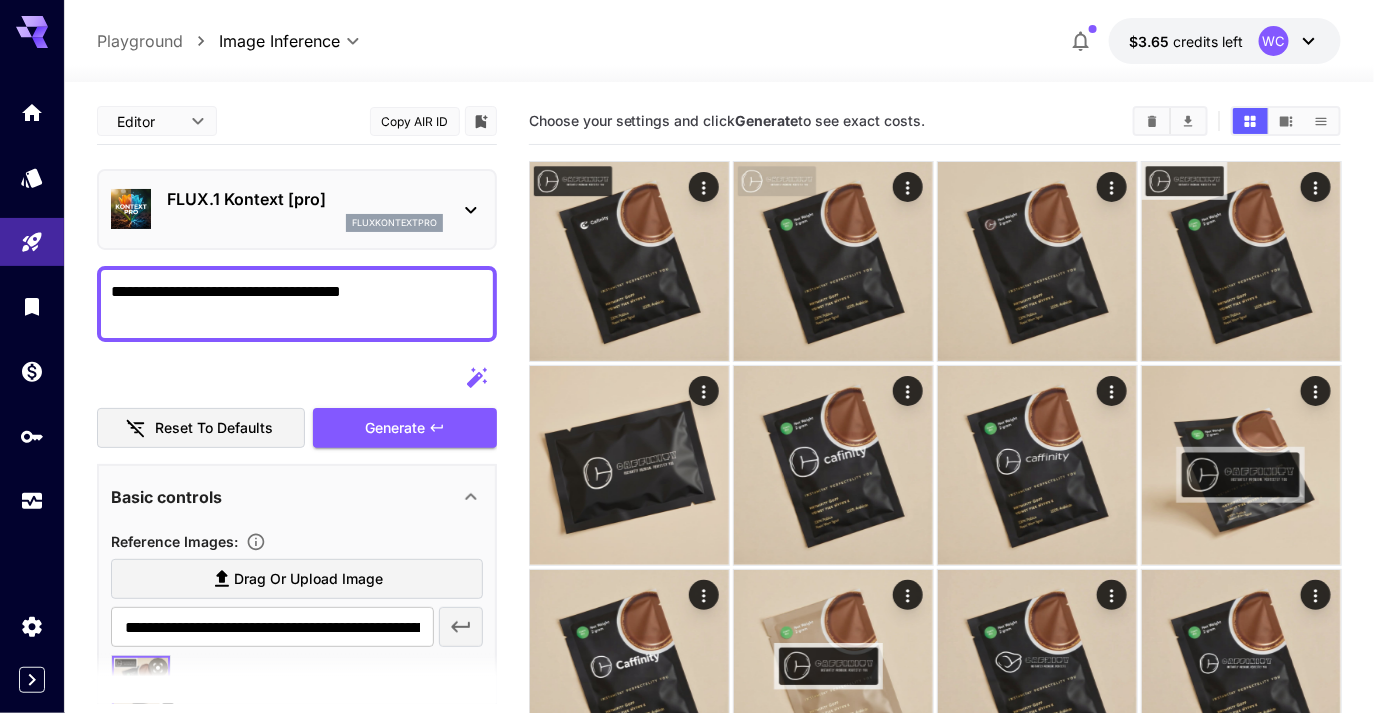 click on "**********" at bounding box center (297, 304) 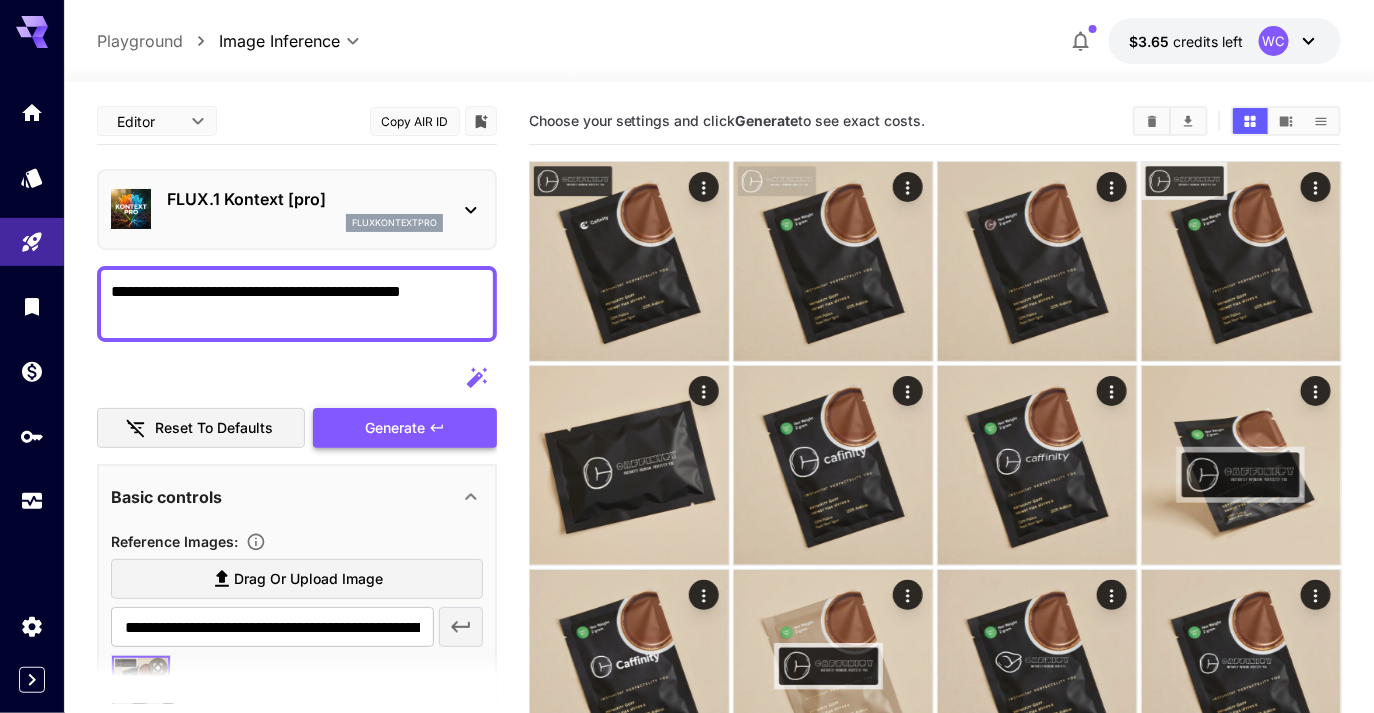 type on "**********" 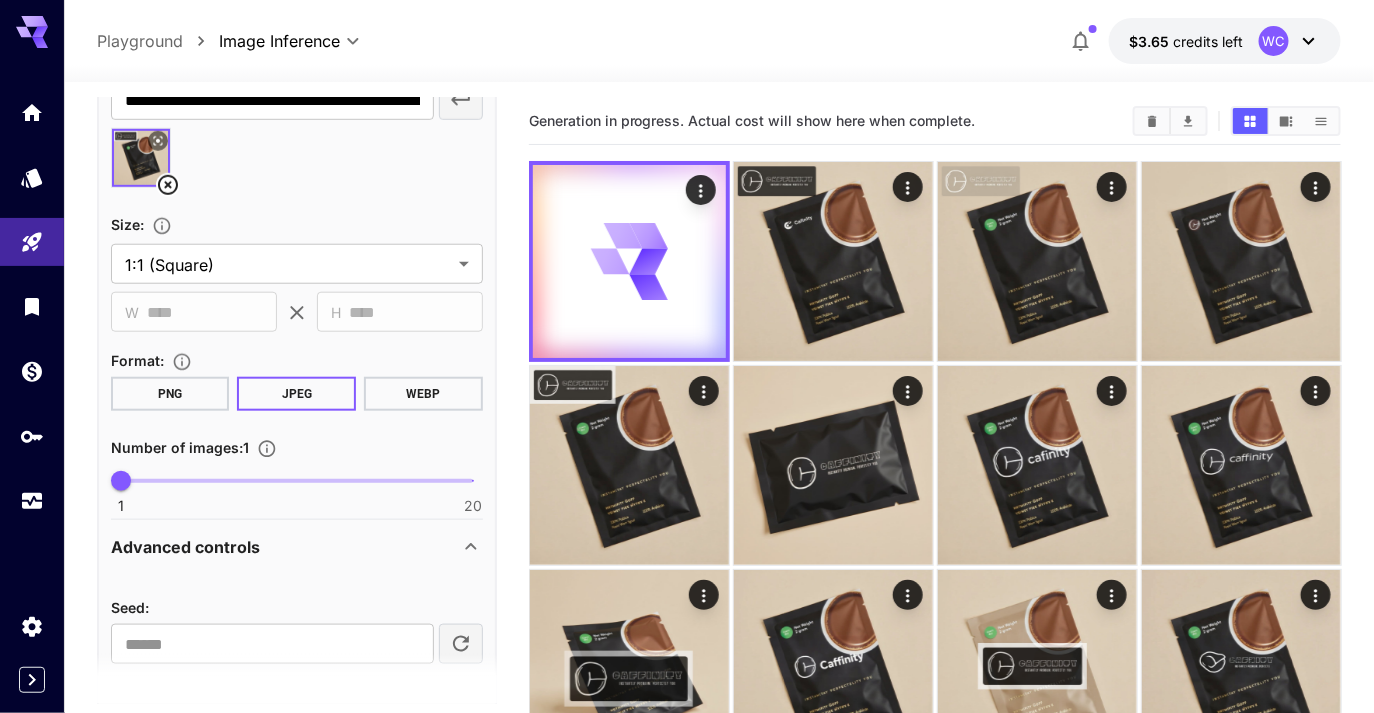 scroll, scrollTop: 563, scrollLeft: 0, axis: vertical 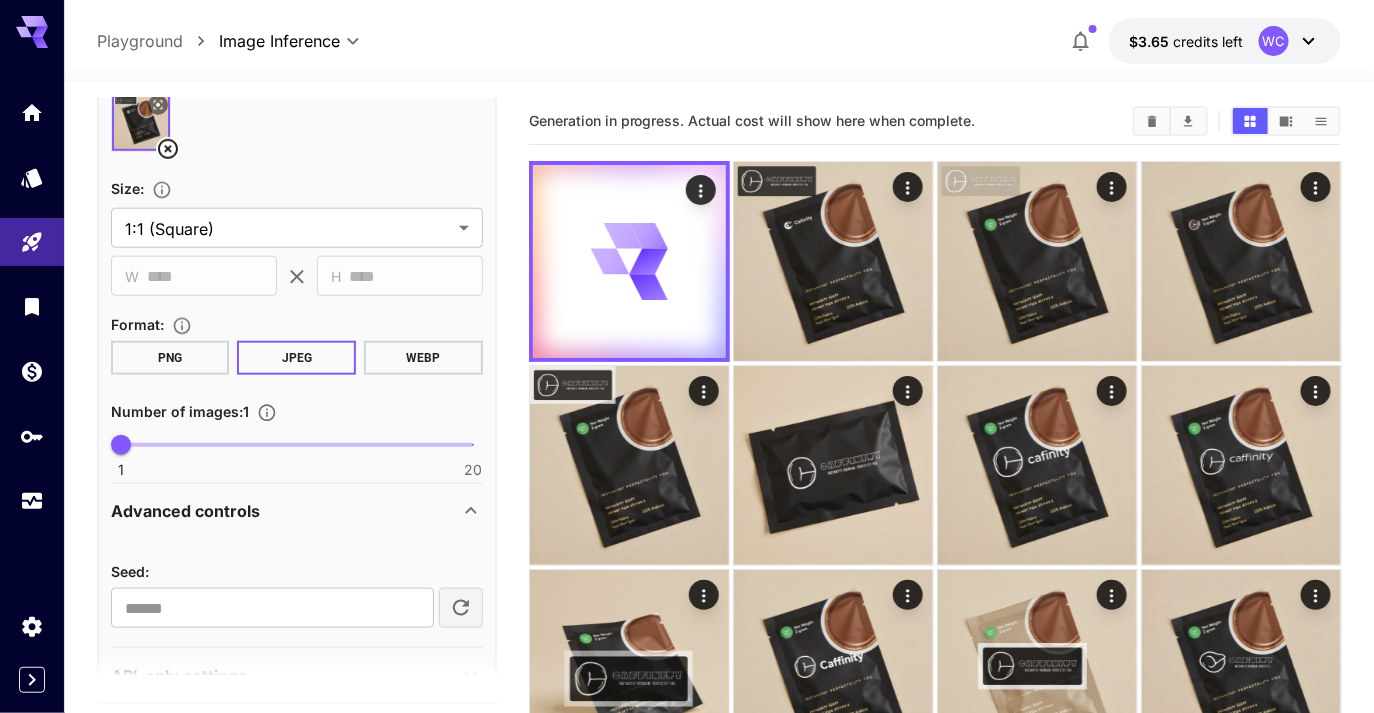 click at bounding box center [297, 445] 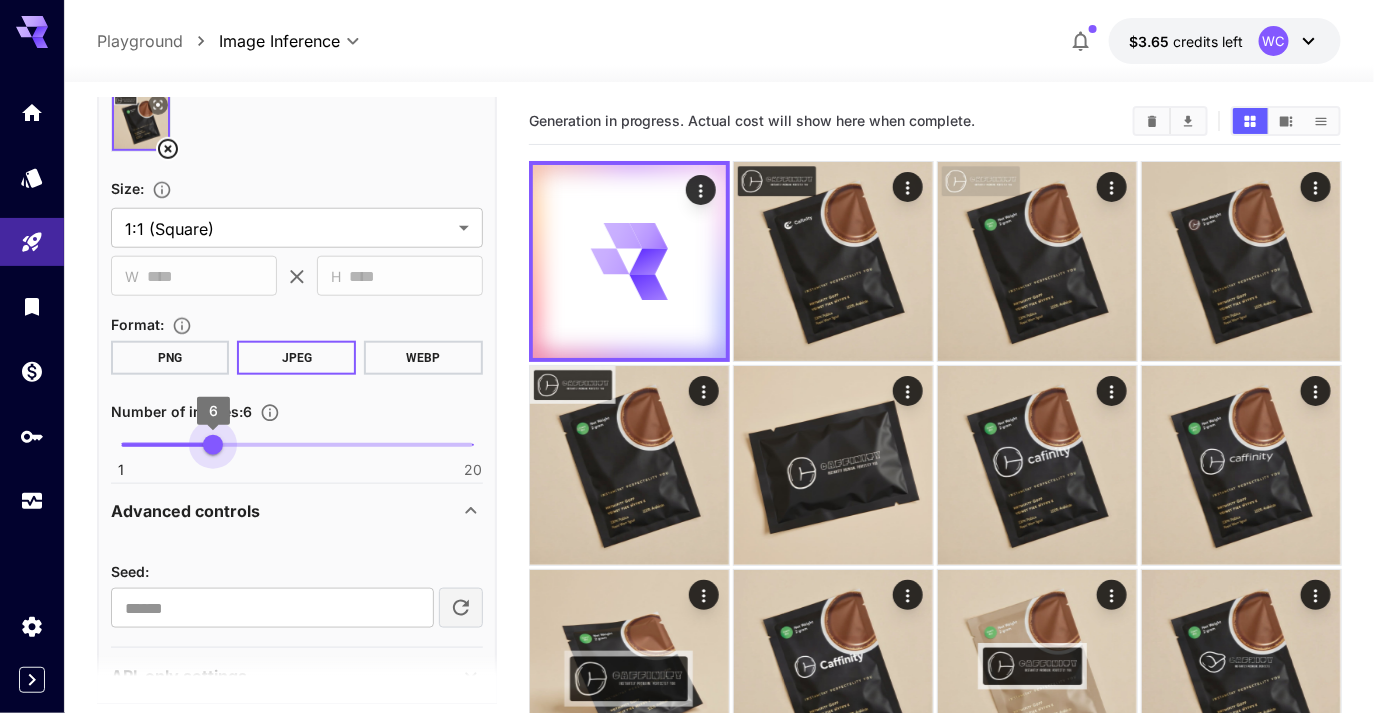 type on "*" 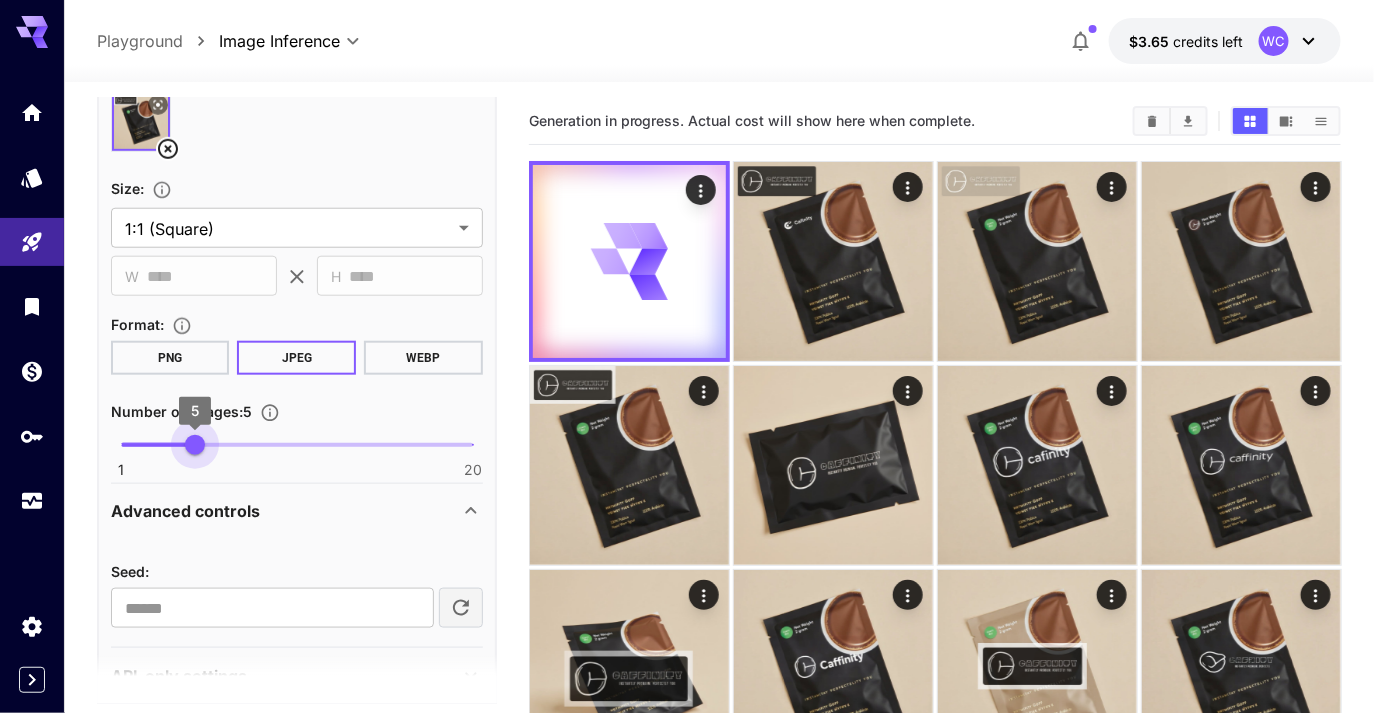 click on "5" at bounding box center (195, 445) 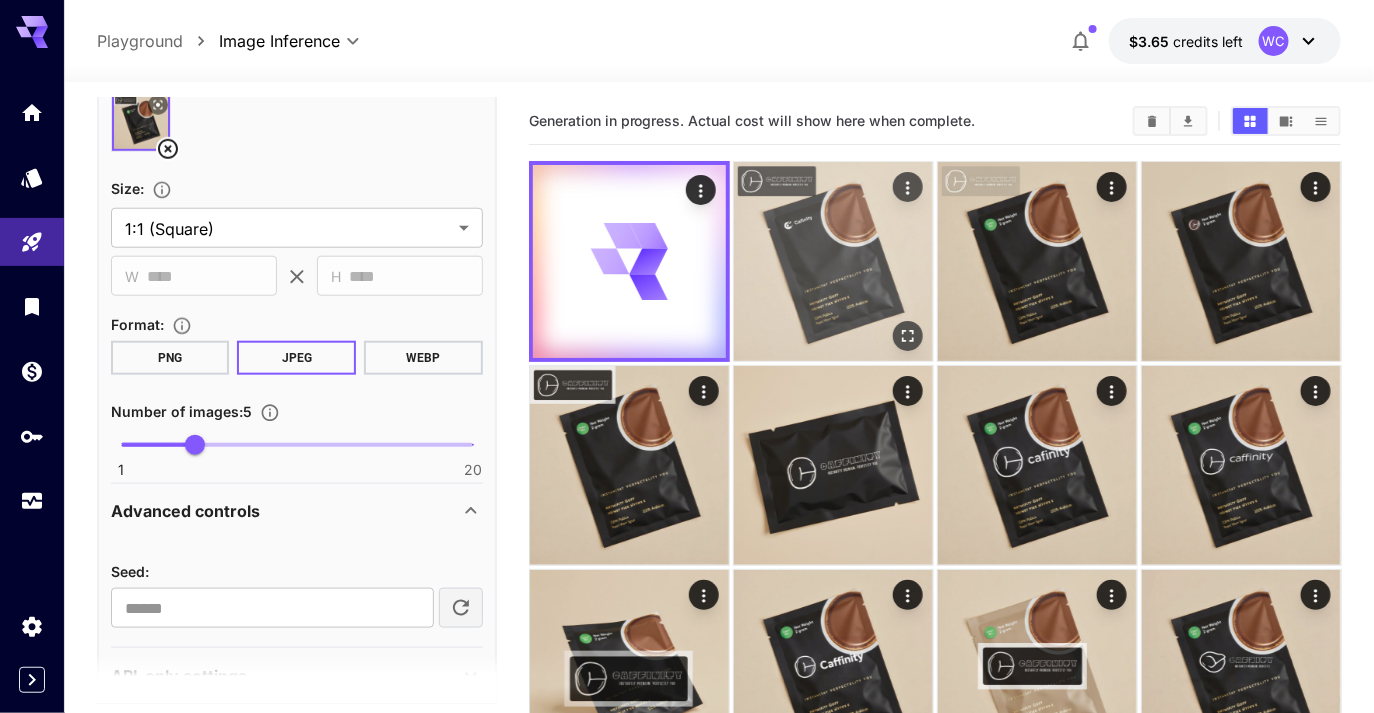 click at bounding box center [833, 261] 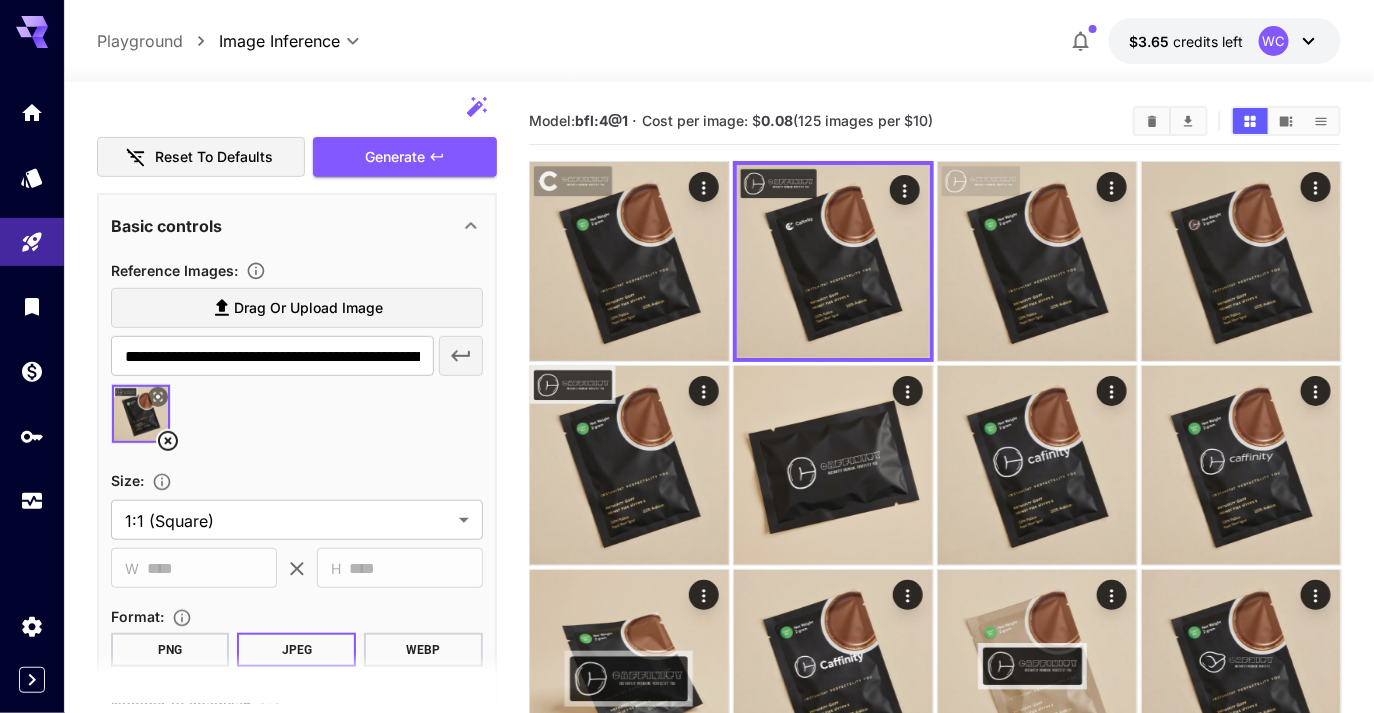 scroll, scrollTop: 0, scrollLeft: 0, axis: both 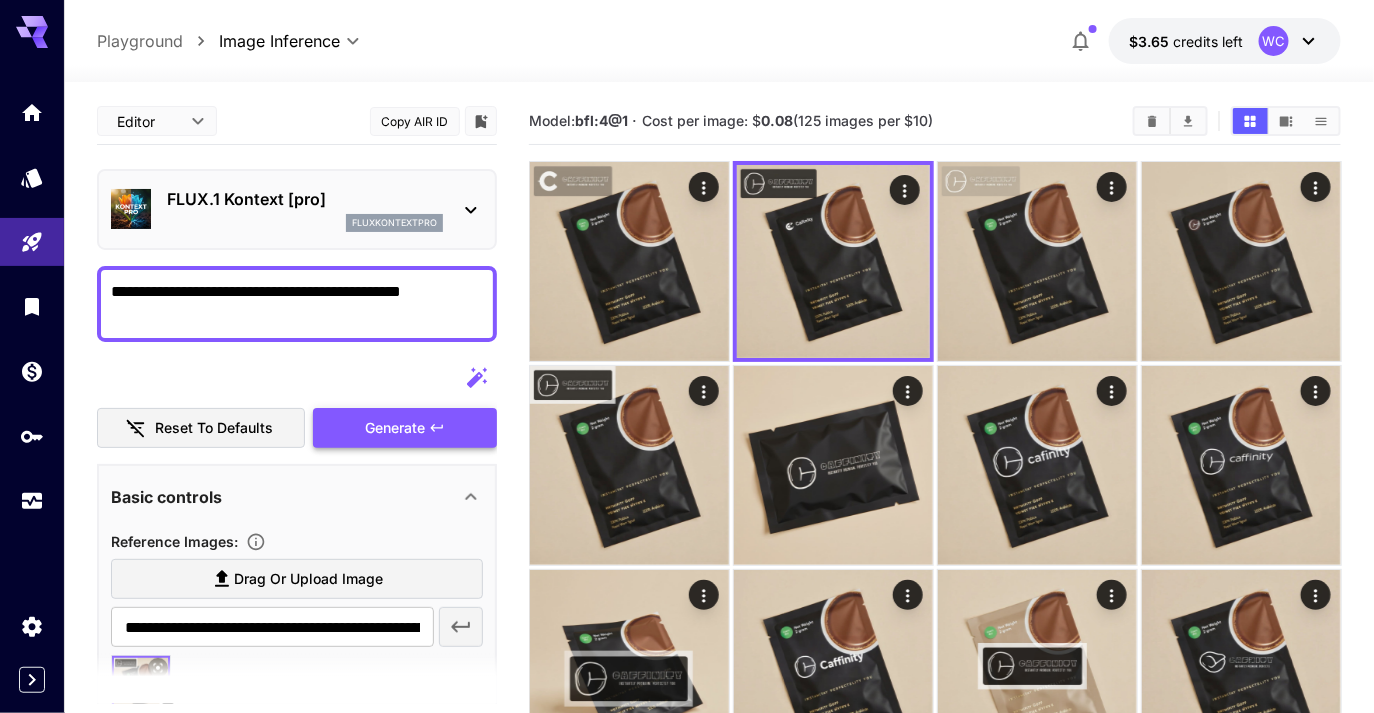 click on "Generate" at bounding box center (395, 428) 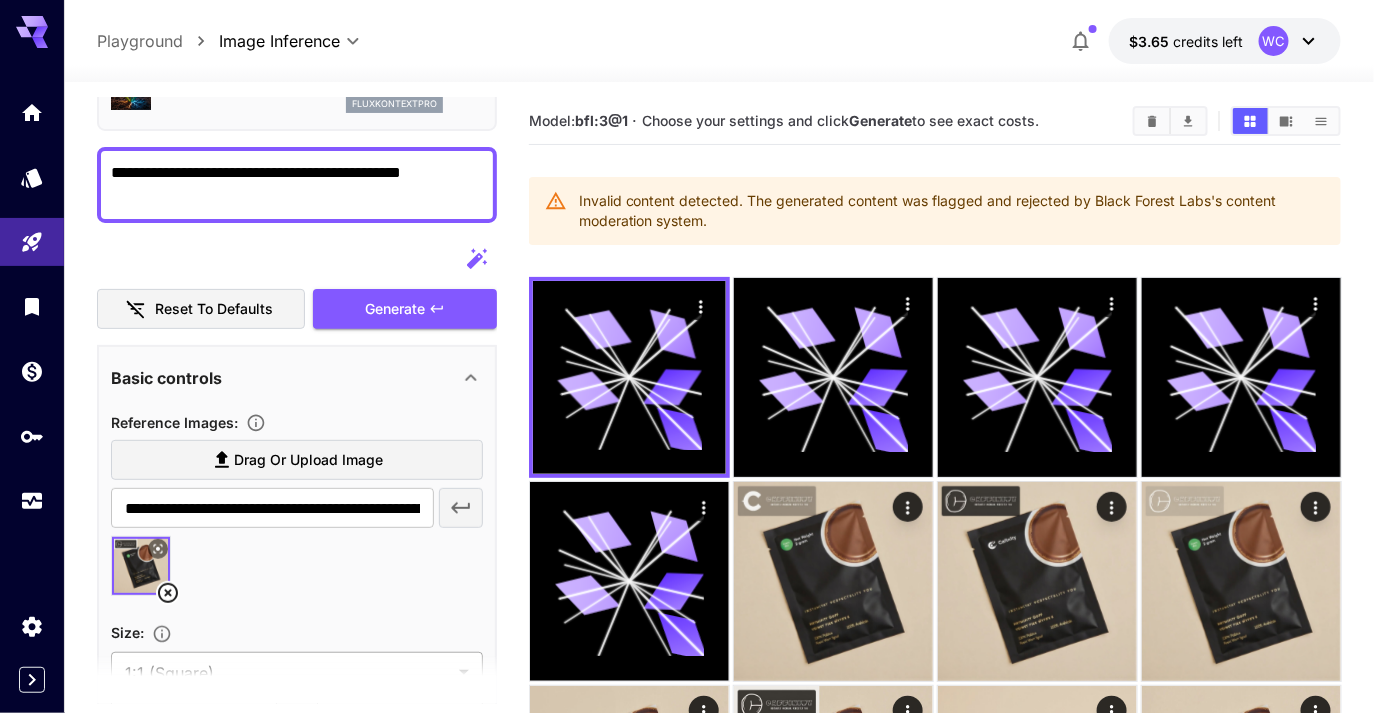 scroll, scrollTop: 0, scrollLeft: 0, axis: both 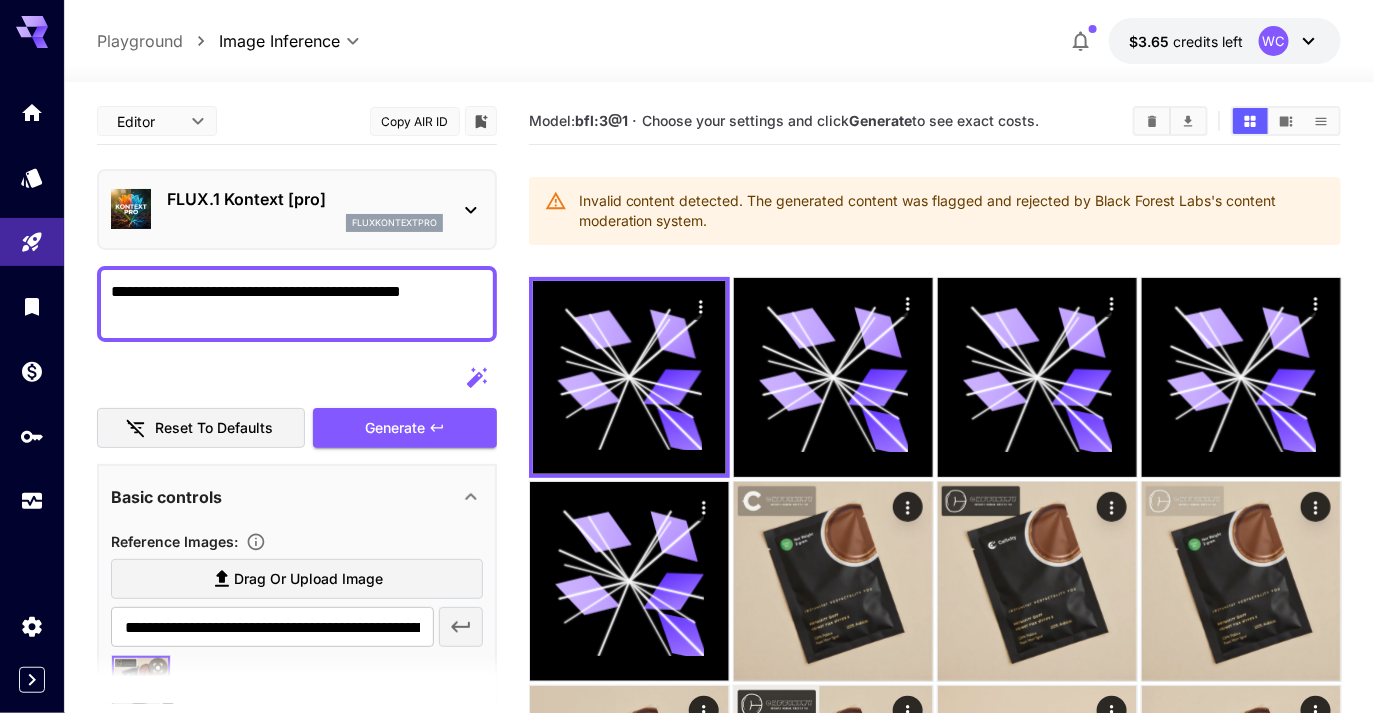 click on "FLUX.1 Kontext [pro] fluxkontextpro" at bounding box center [297, 209] 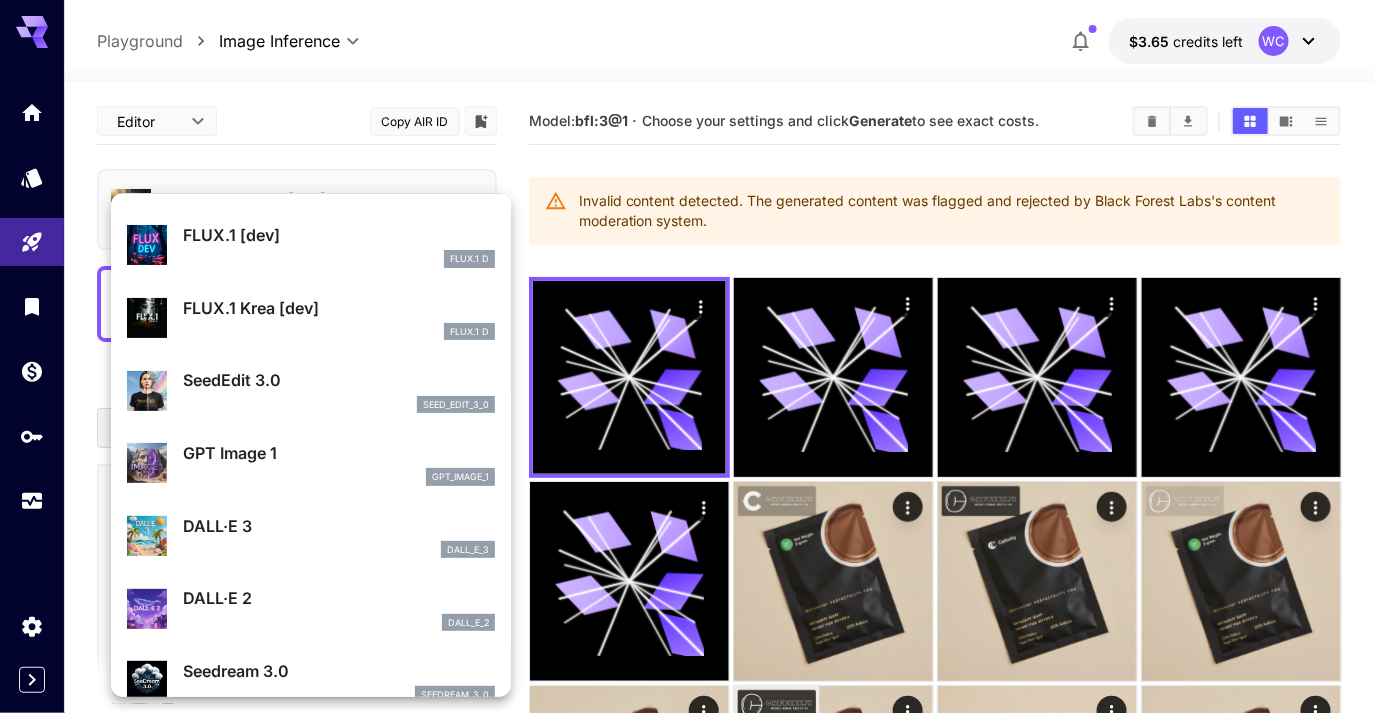 scroll, scrollTop: 58, scrollLeft: 0, axis: vertical 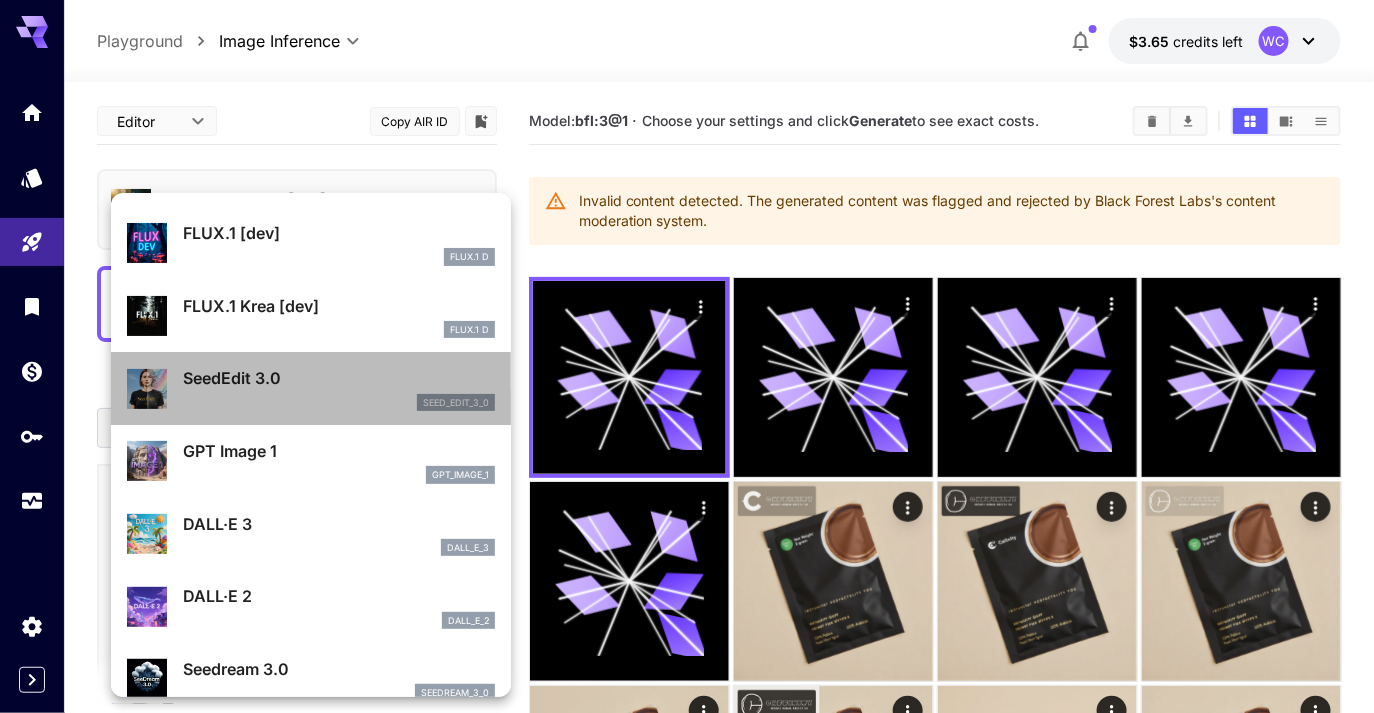 click on "SeedEdit 3.0 seed_edit_3_0" at bounding box center [311, 388] 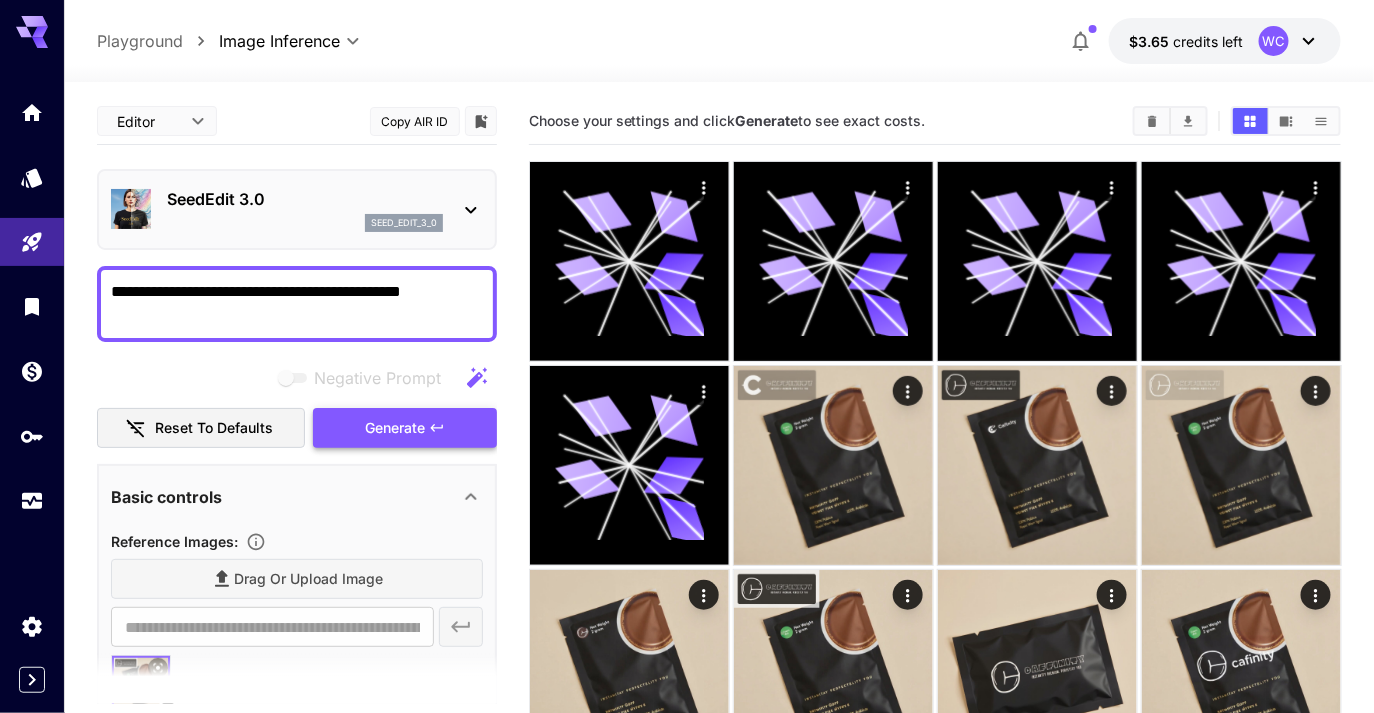 click on "Generate" at bounding box center [395, 428] 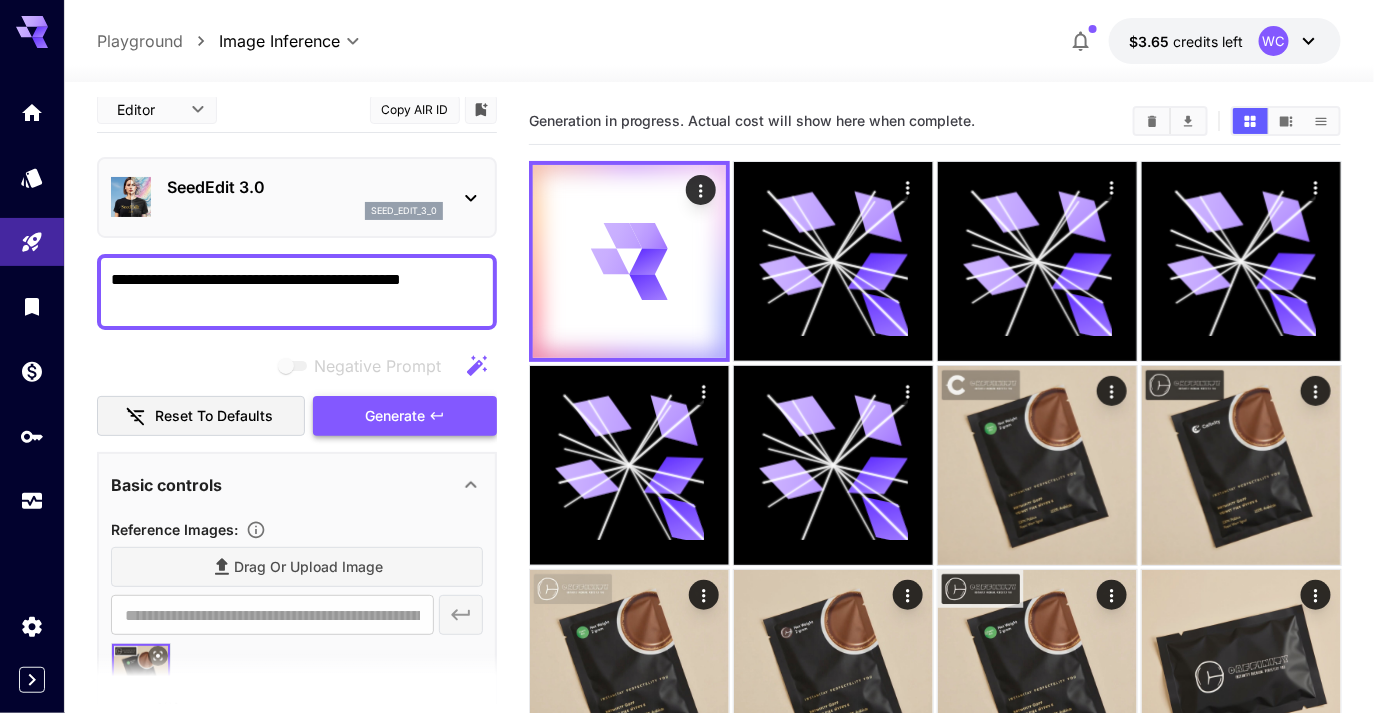 scroll, scrollTop: 0, scrollLeft: 0, axis: both 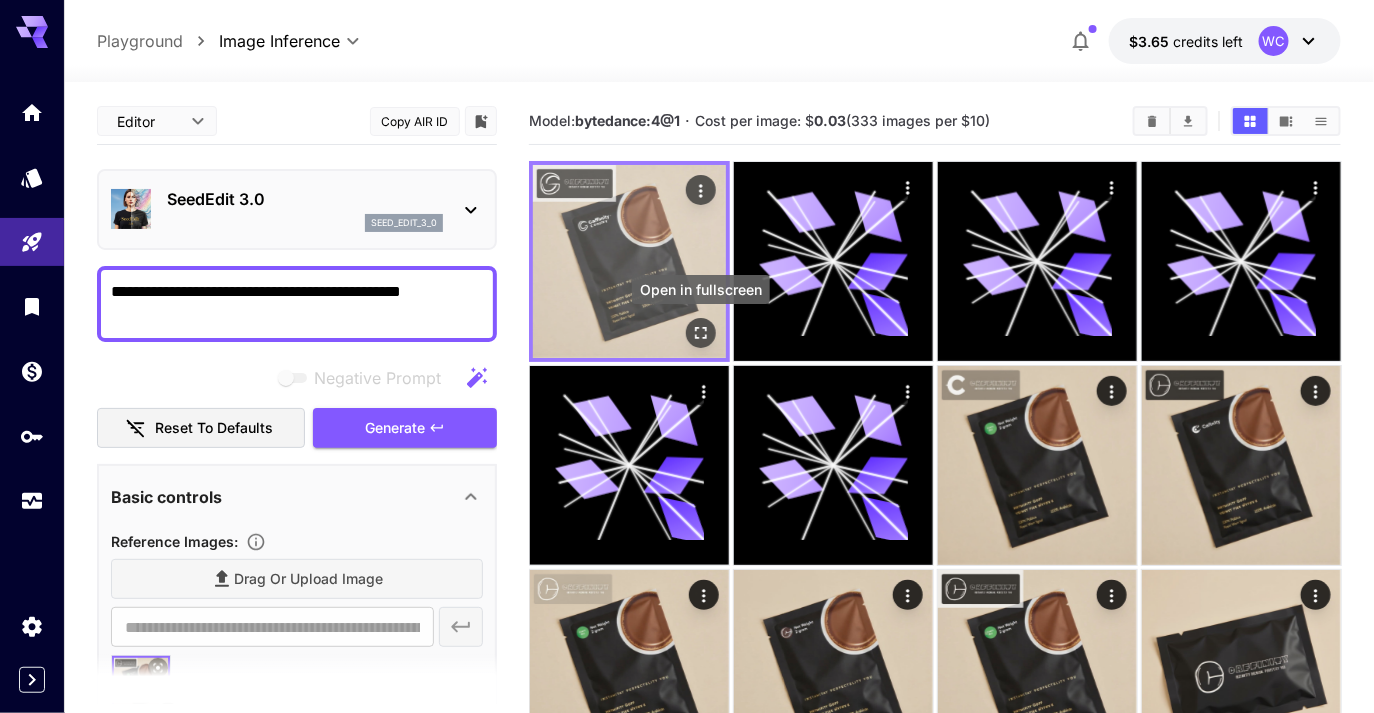 click 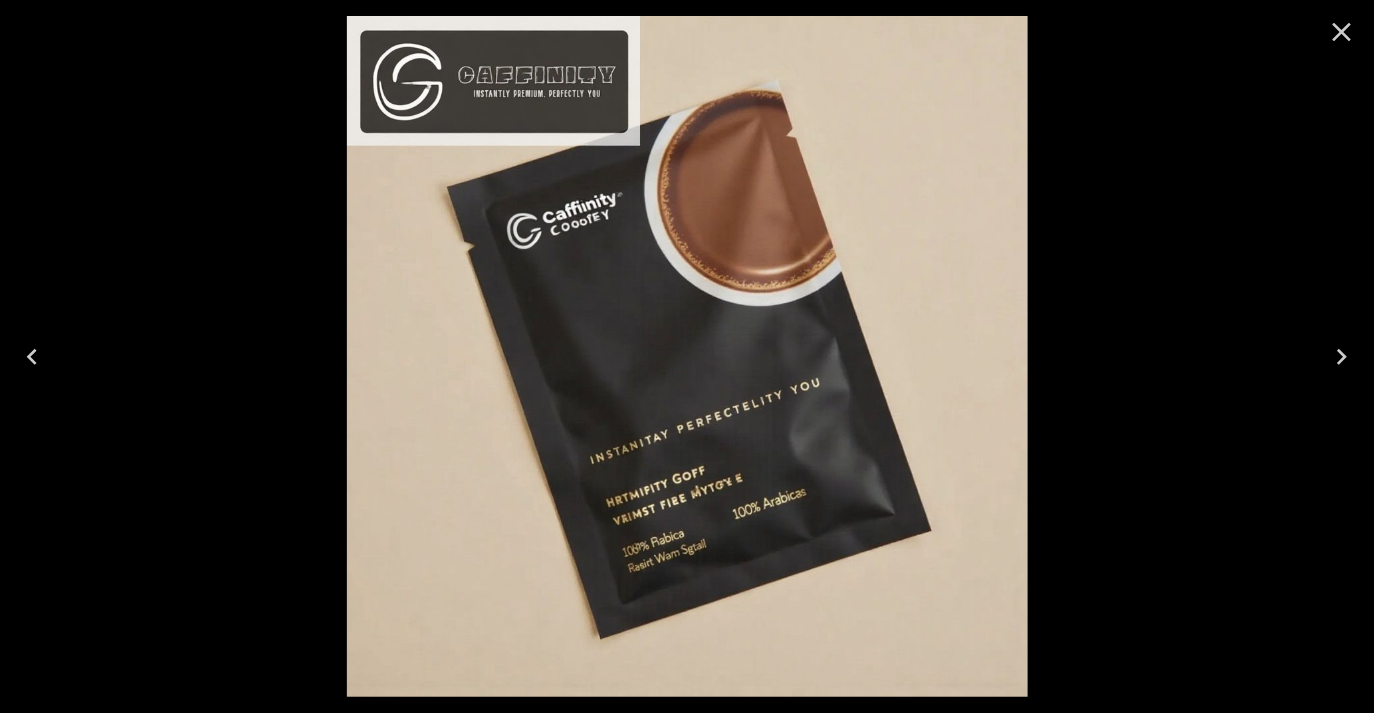 click 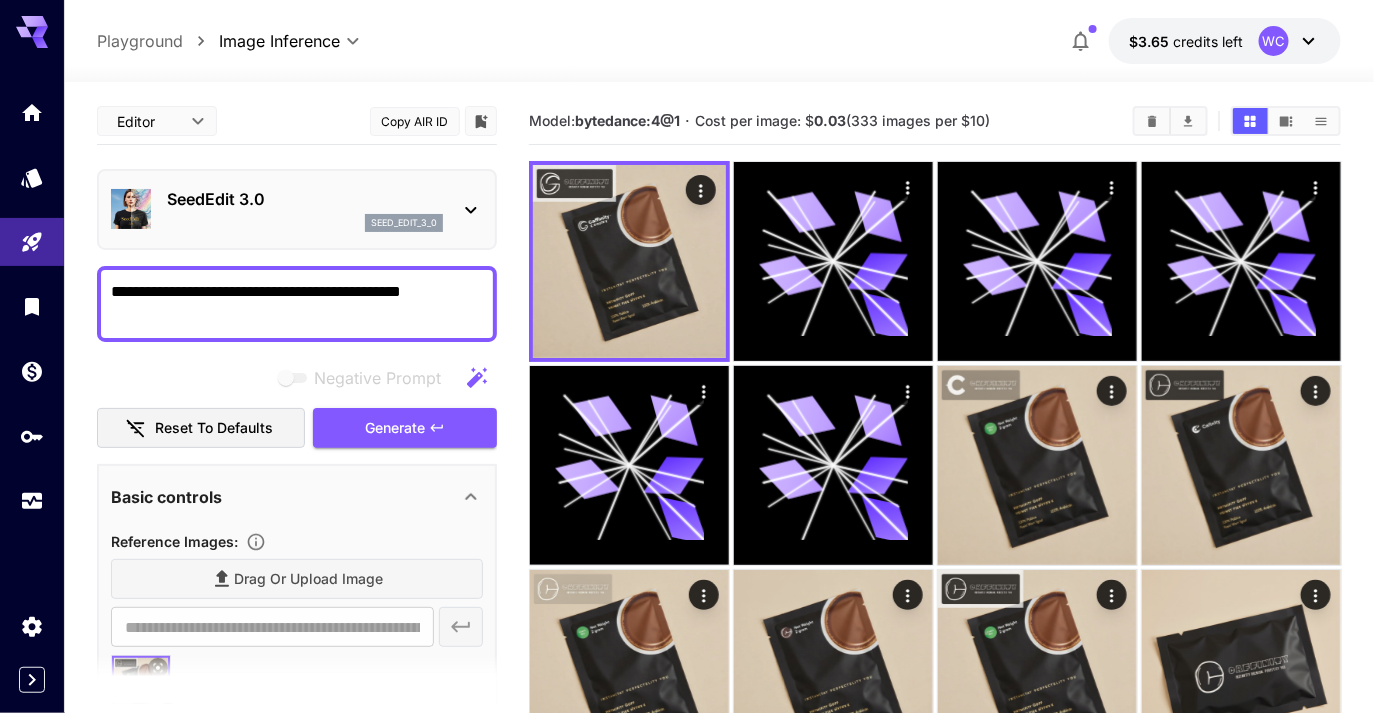 click on "seed_edit_3_0" at bounding box center (305, 223) 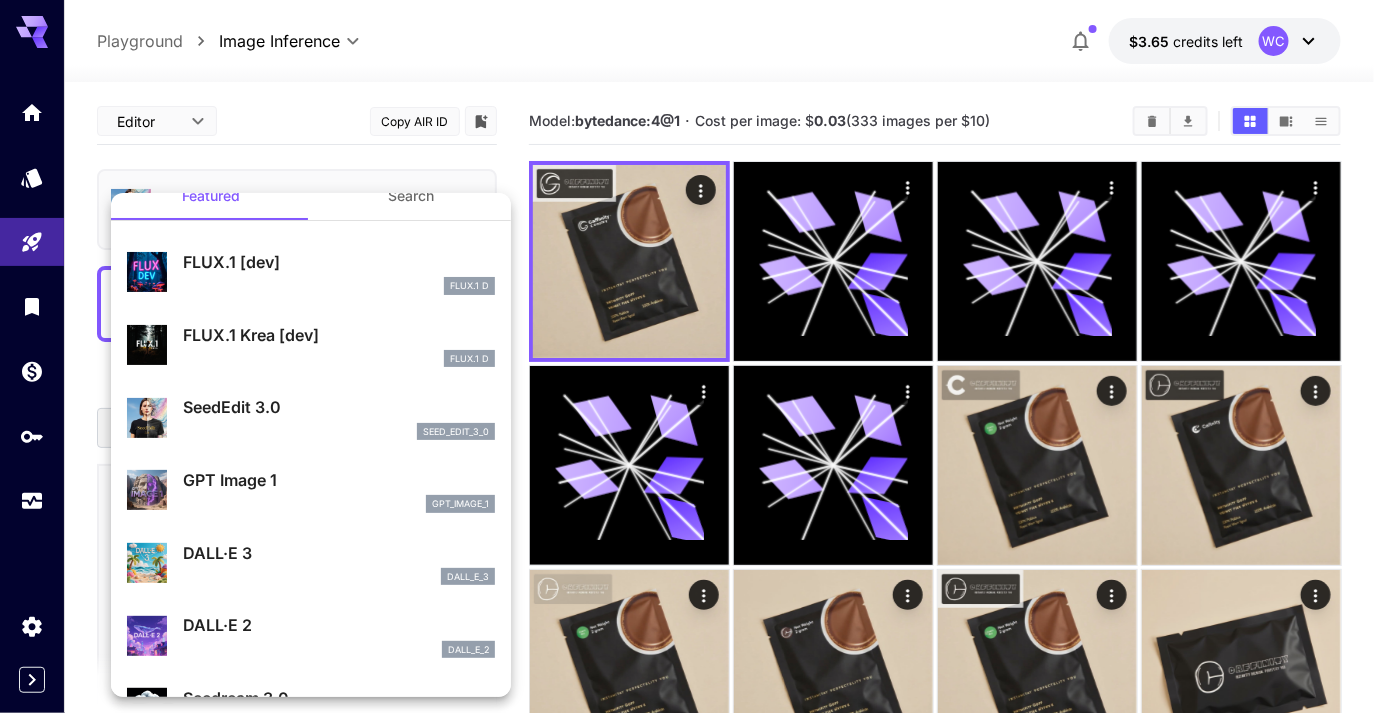 scroll, scrollTop: 0, scrollLeft: 0, axis: both 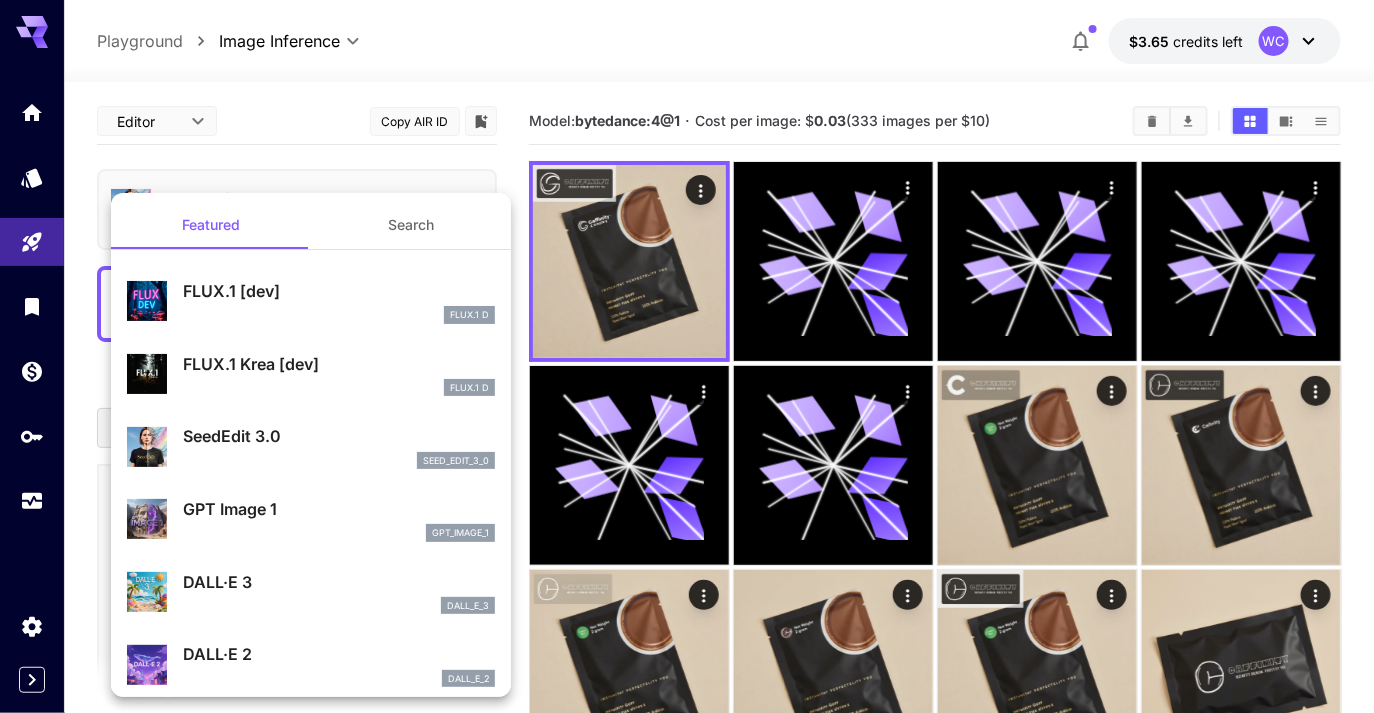 click at bounding box center (687, 356) 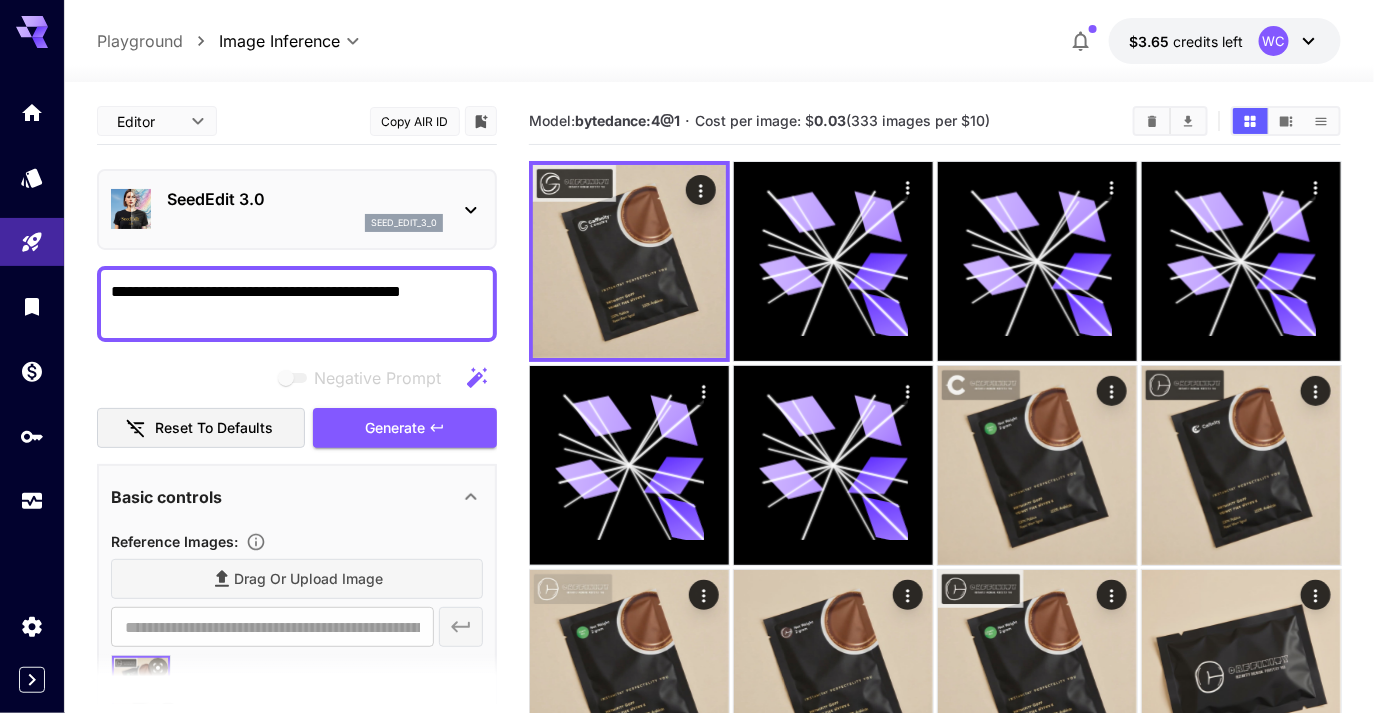 click on "**********" at bounding box center (687, 3147) 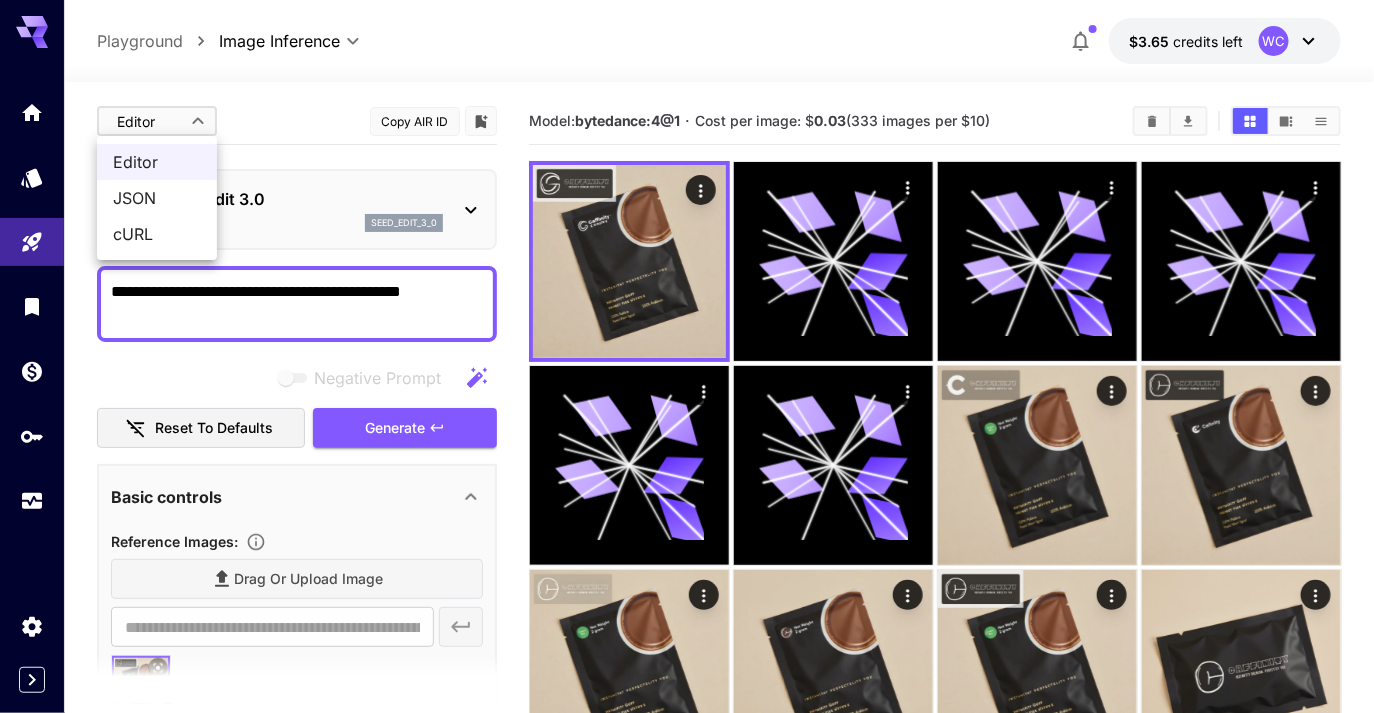 click at bounding box center [687, 356] 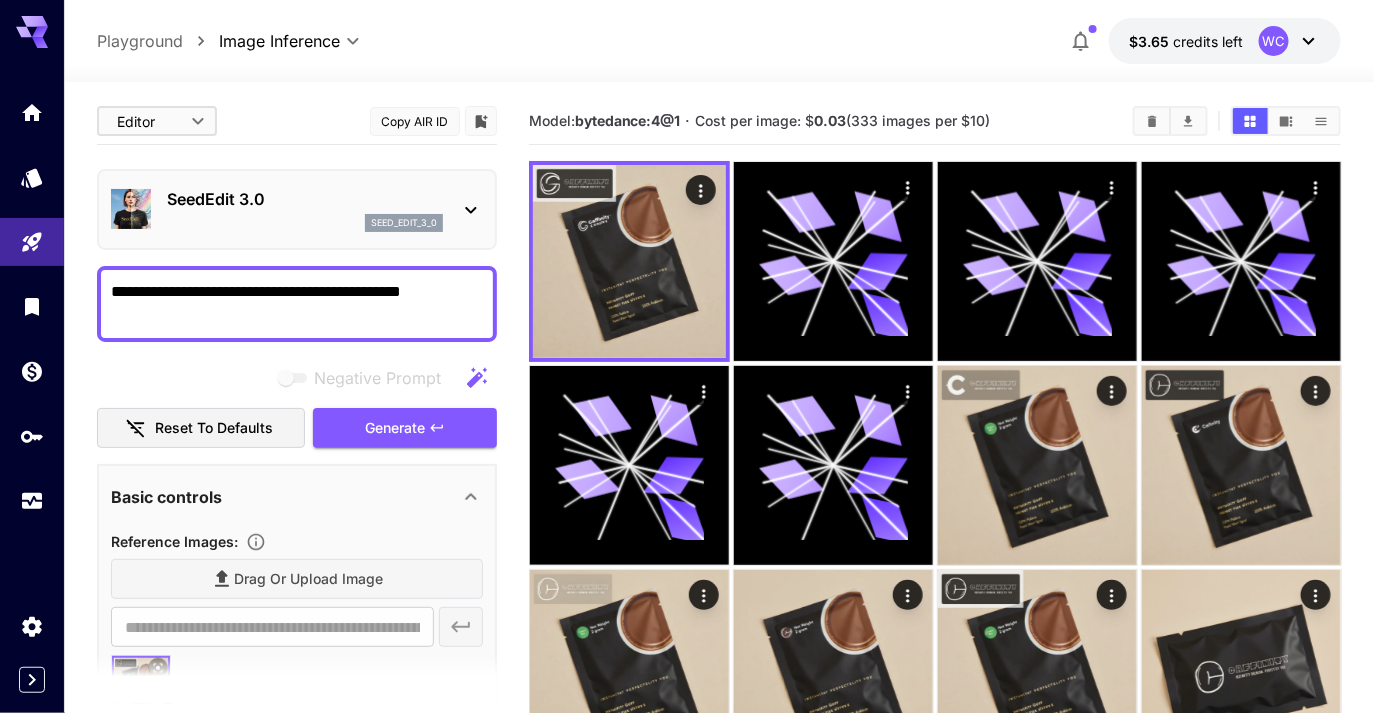 click on "Playground" at bounding box center (140, 41) 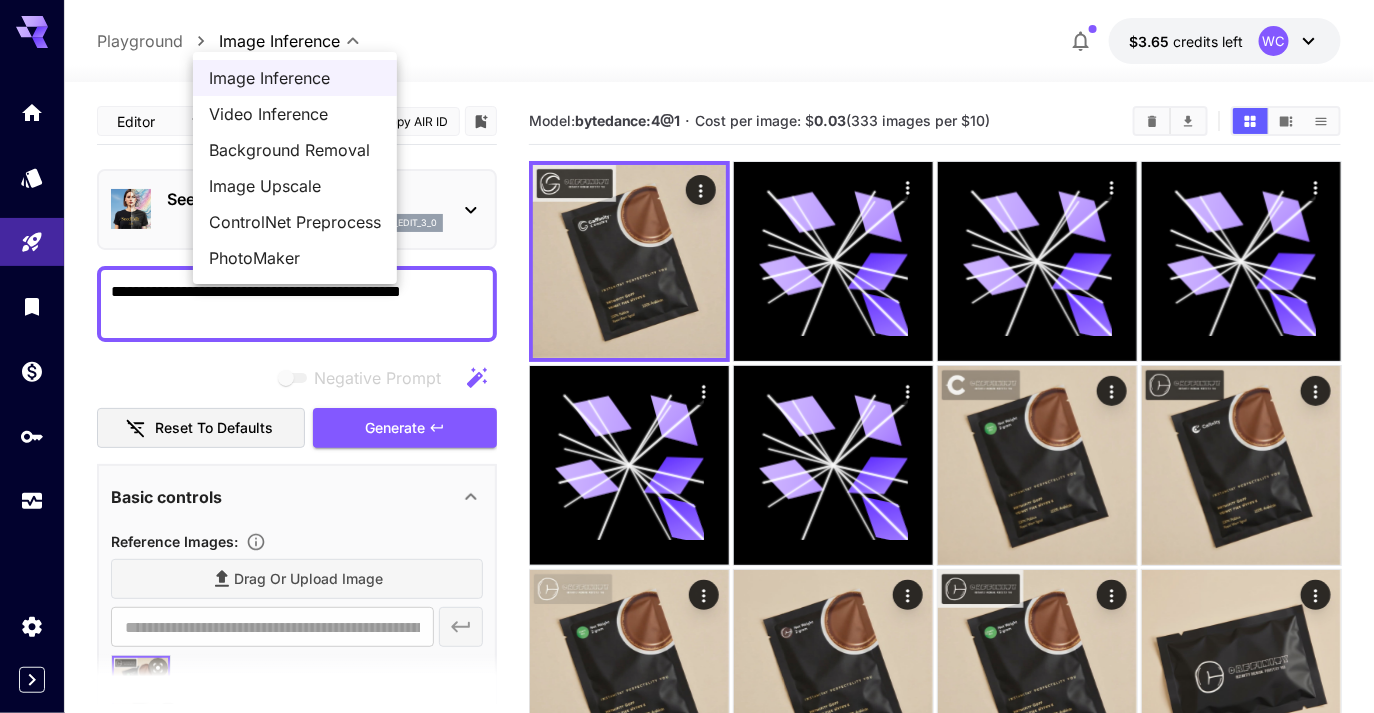 click on "**********" at bounding box center [687, 3147] 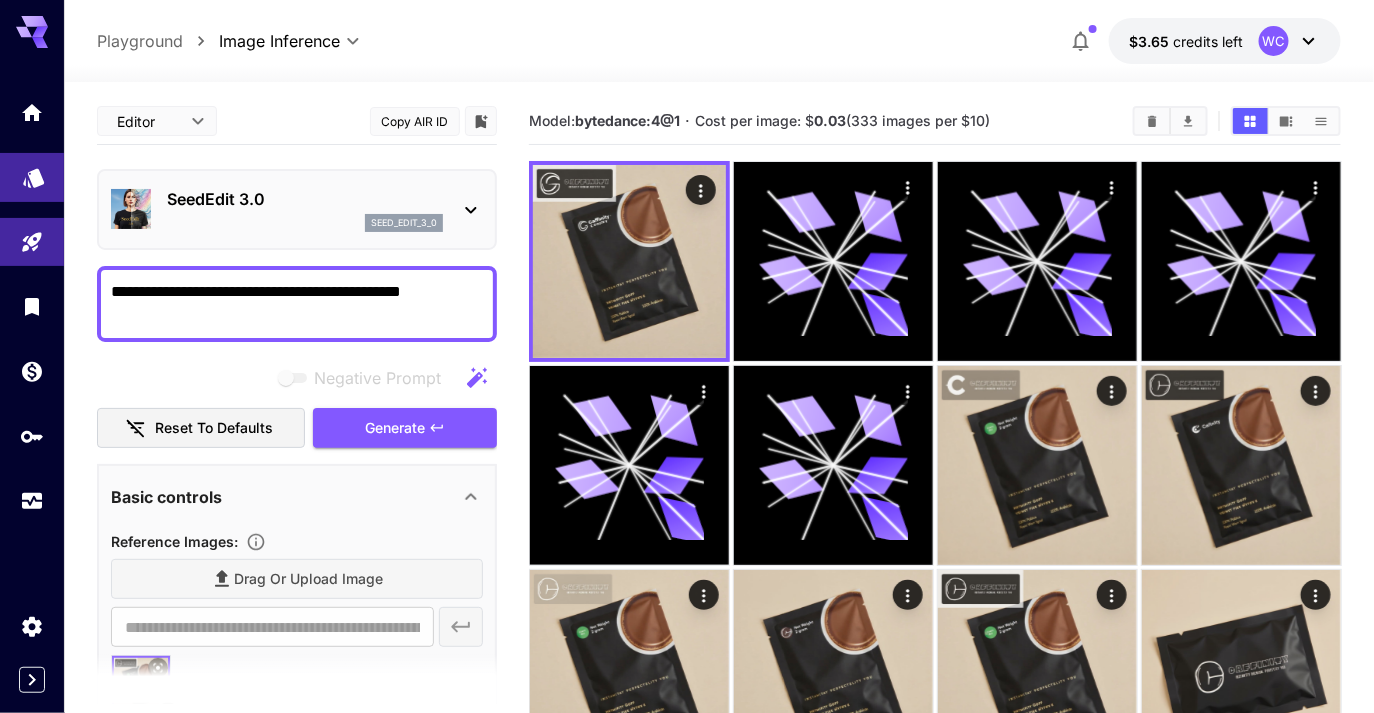 click at bounding box center (32, 177) 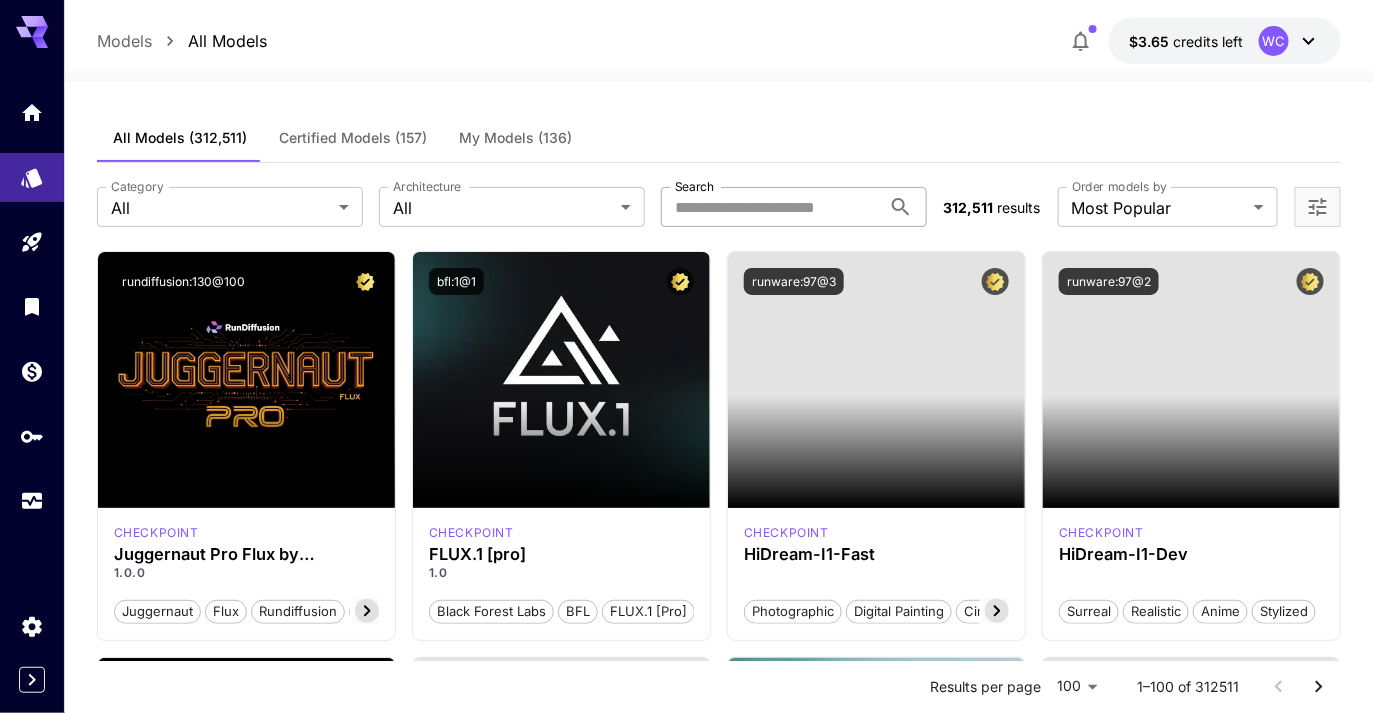 click on "Search" at bounding box center (771, 207) 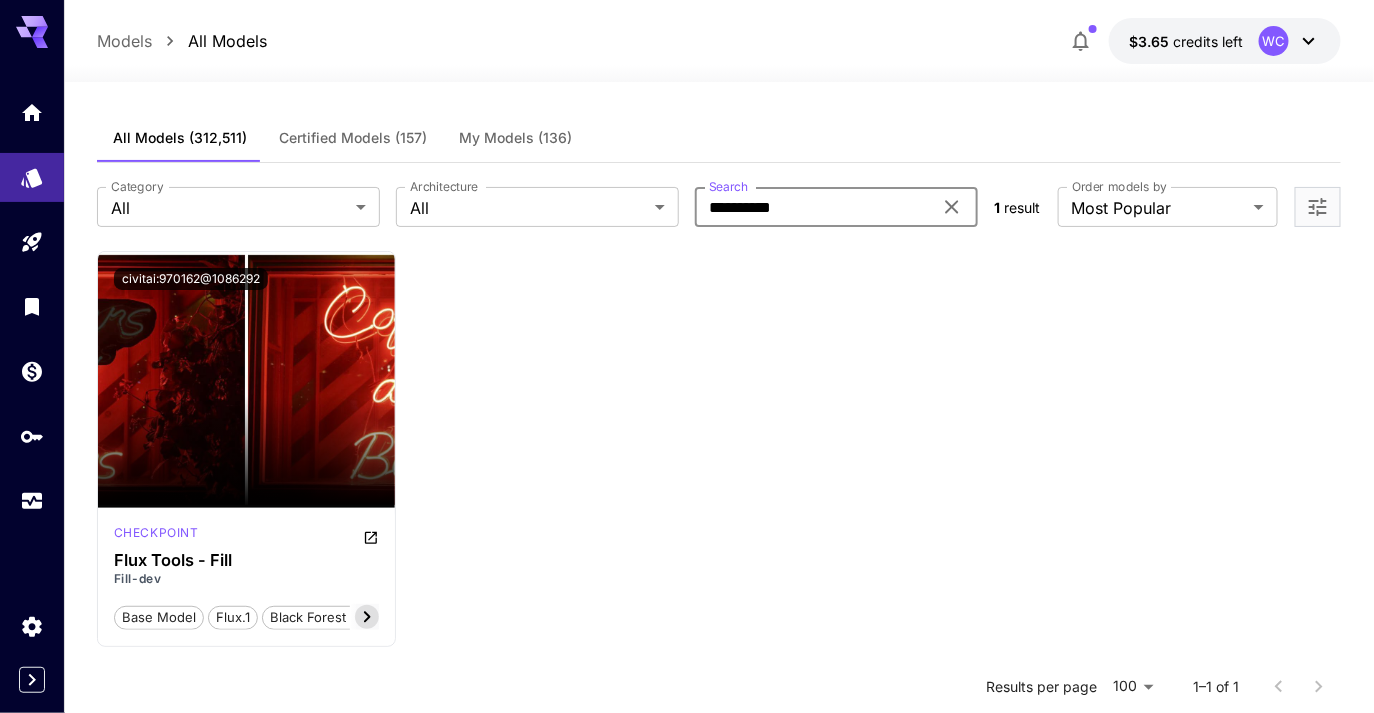 click on "**********" at bounding box center [813, 207] 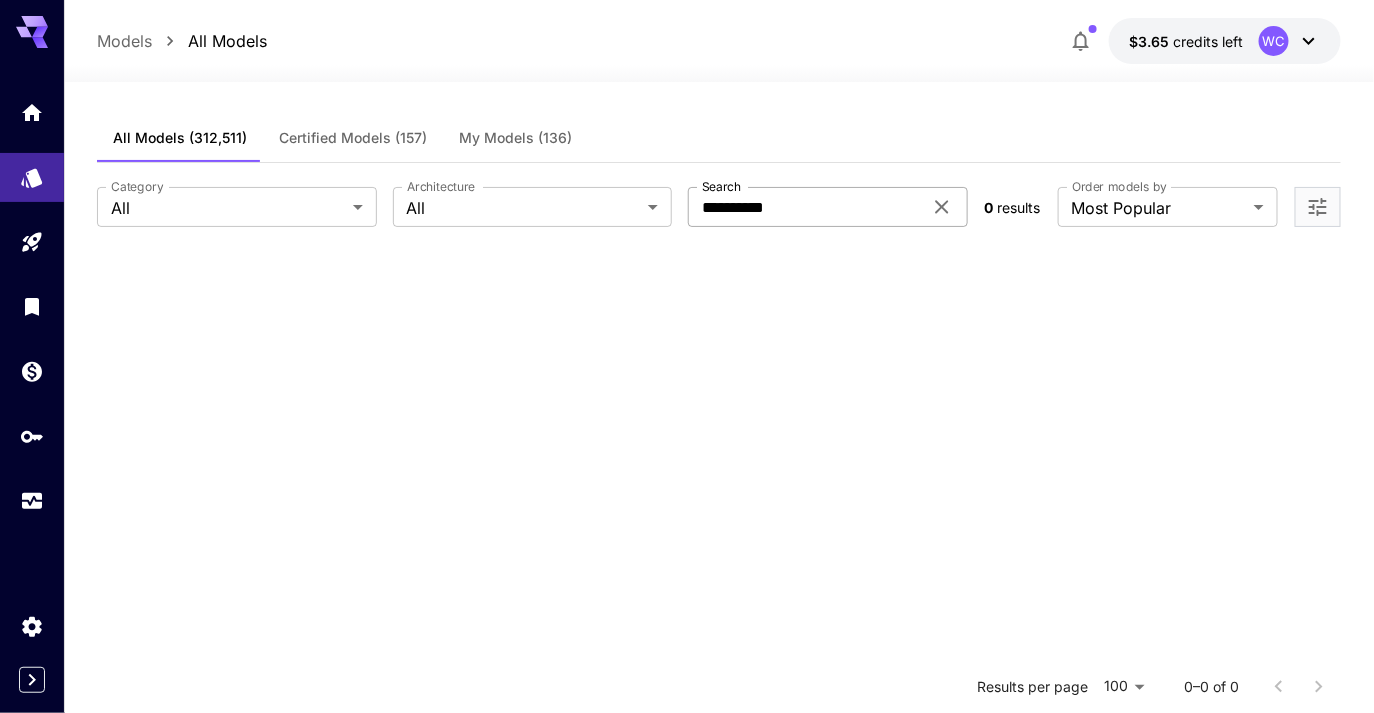 click on "**********" at bounding box center [805, 207] 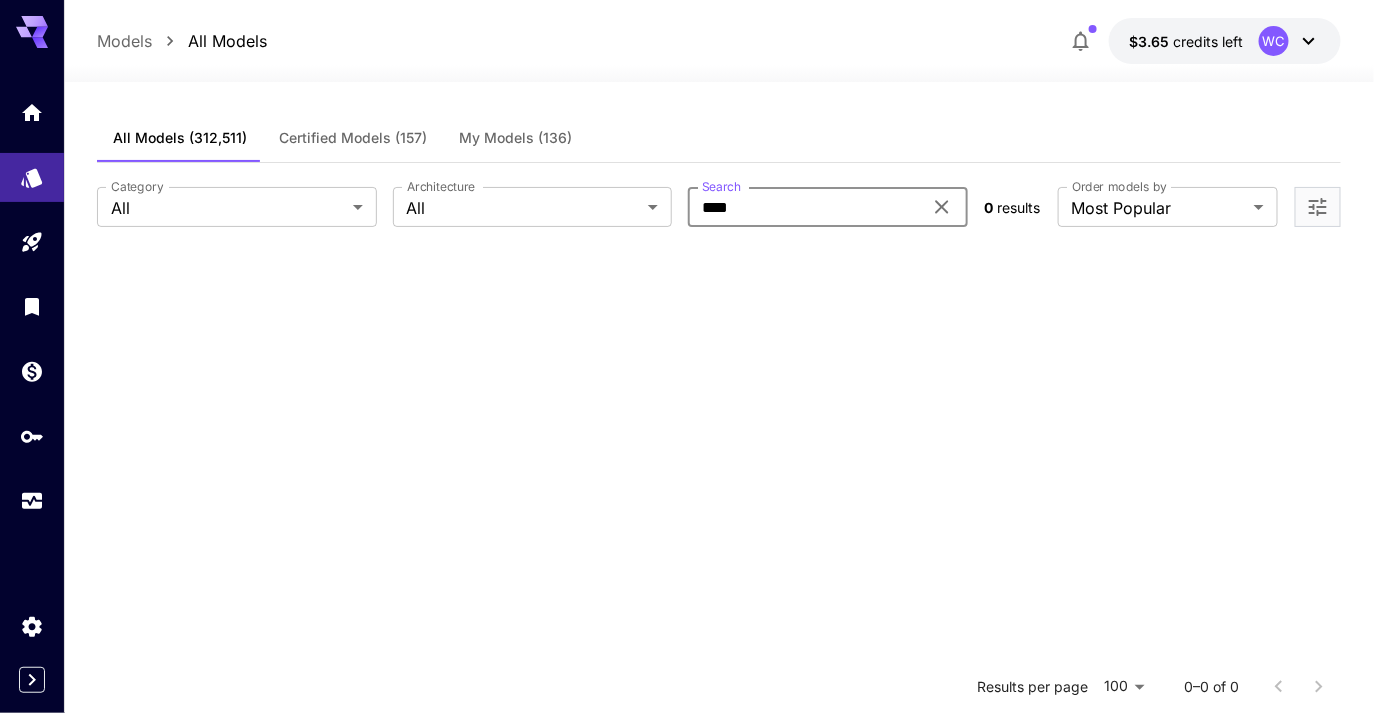 type on "****" 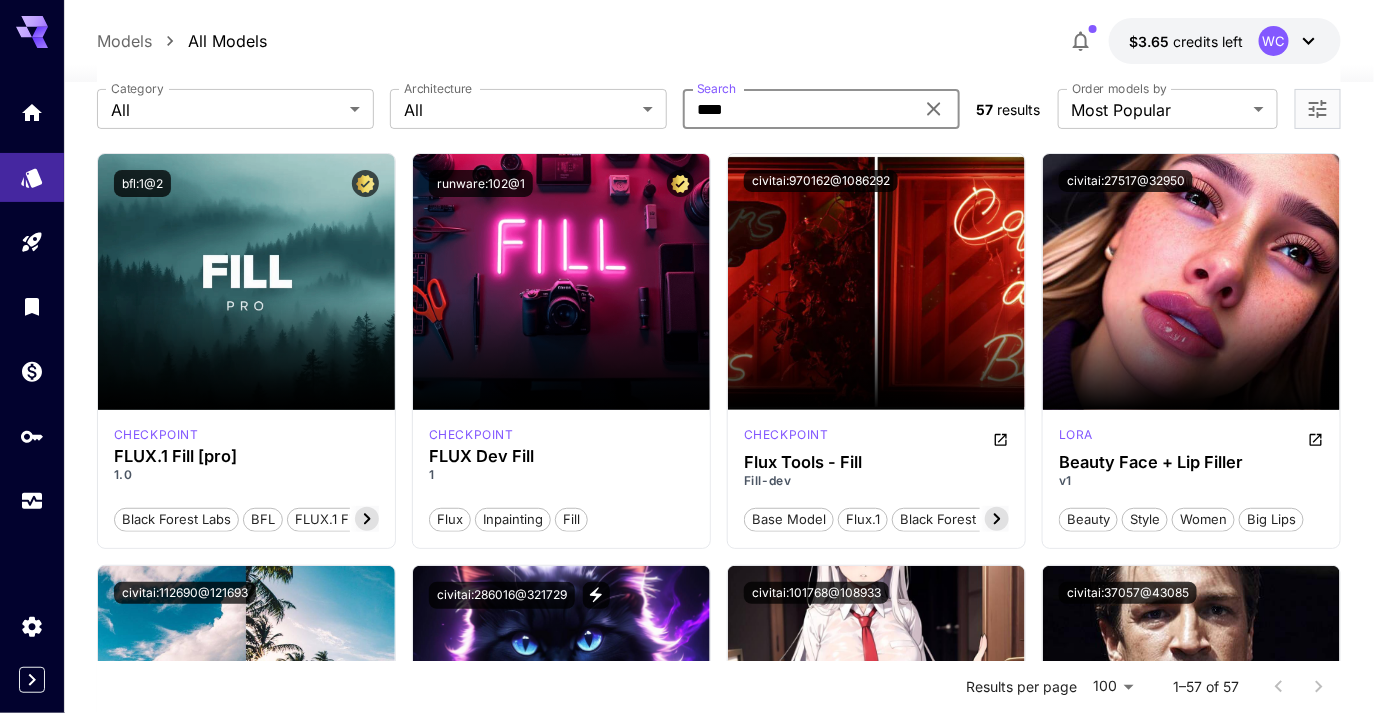 scroll, scrollTop: 96, scrollLeft: 0, axis: vertical 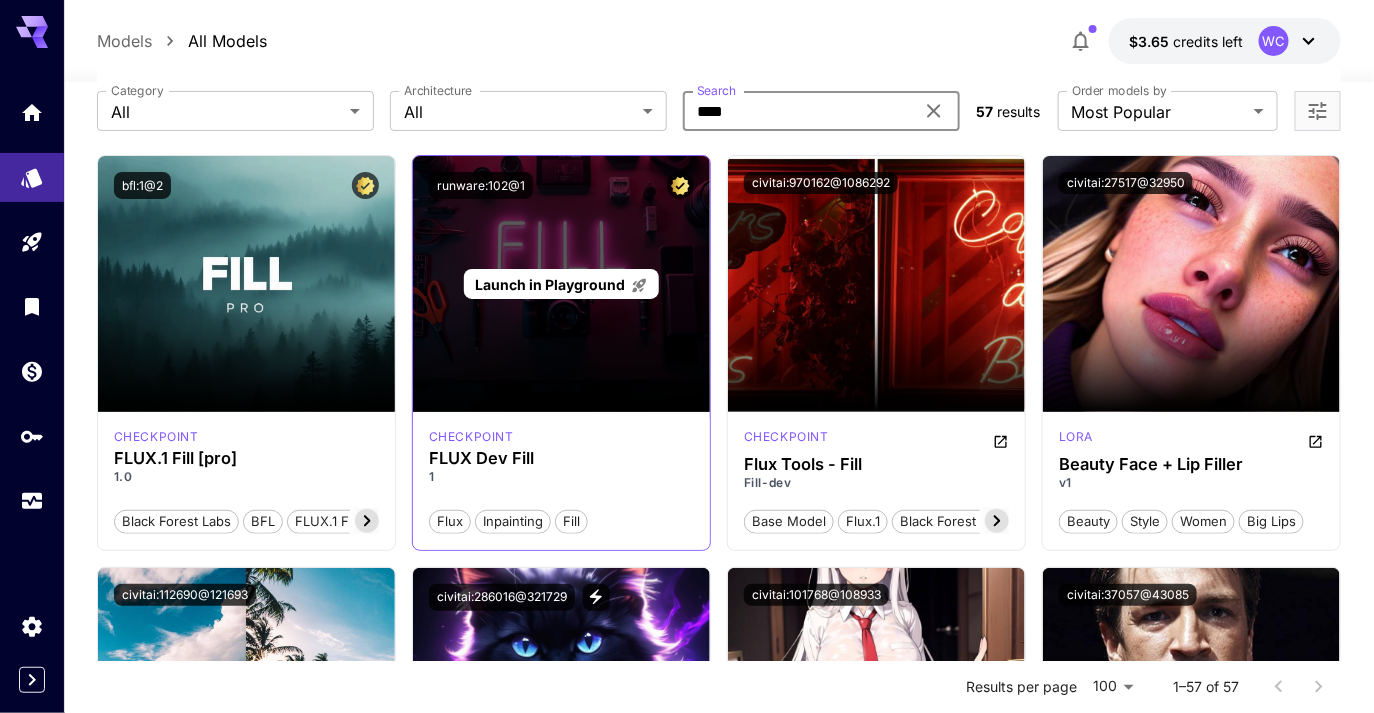 click on "Launch in Playground" at bounding box center [550, 284] 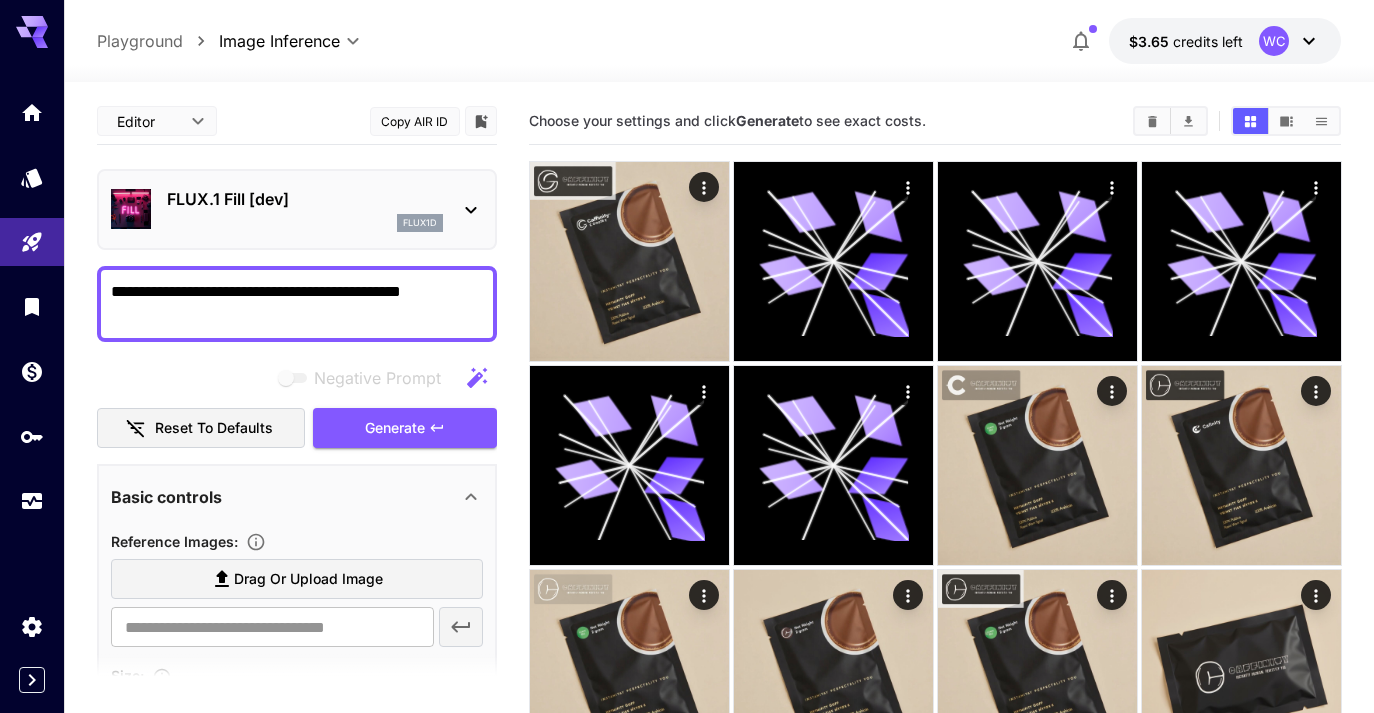 scroll, scrollTop: 96, scrollLeft: 0, axis: vertical 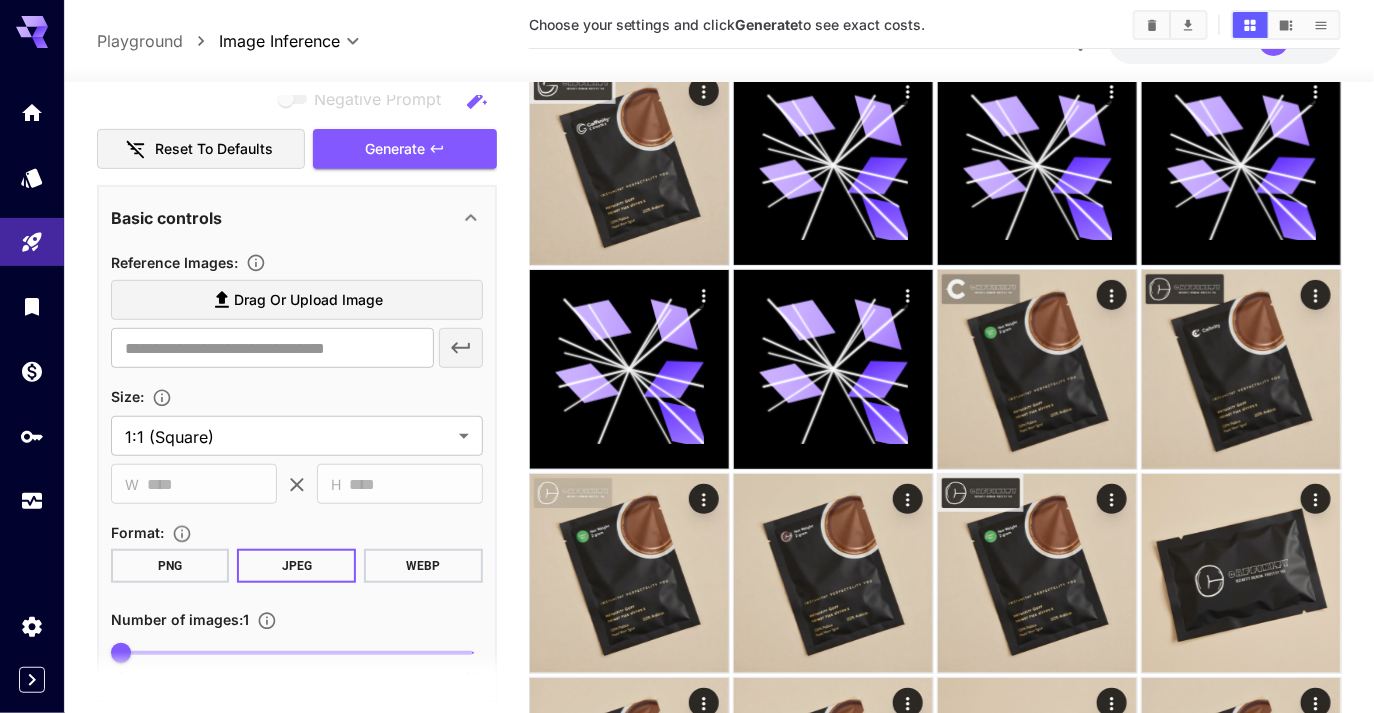 click on "Drag or upload image" at bounding box center (308, 300) 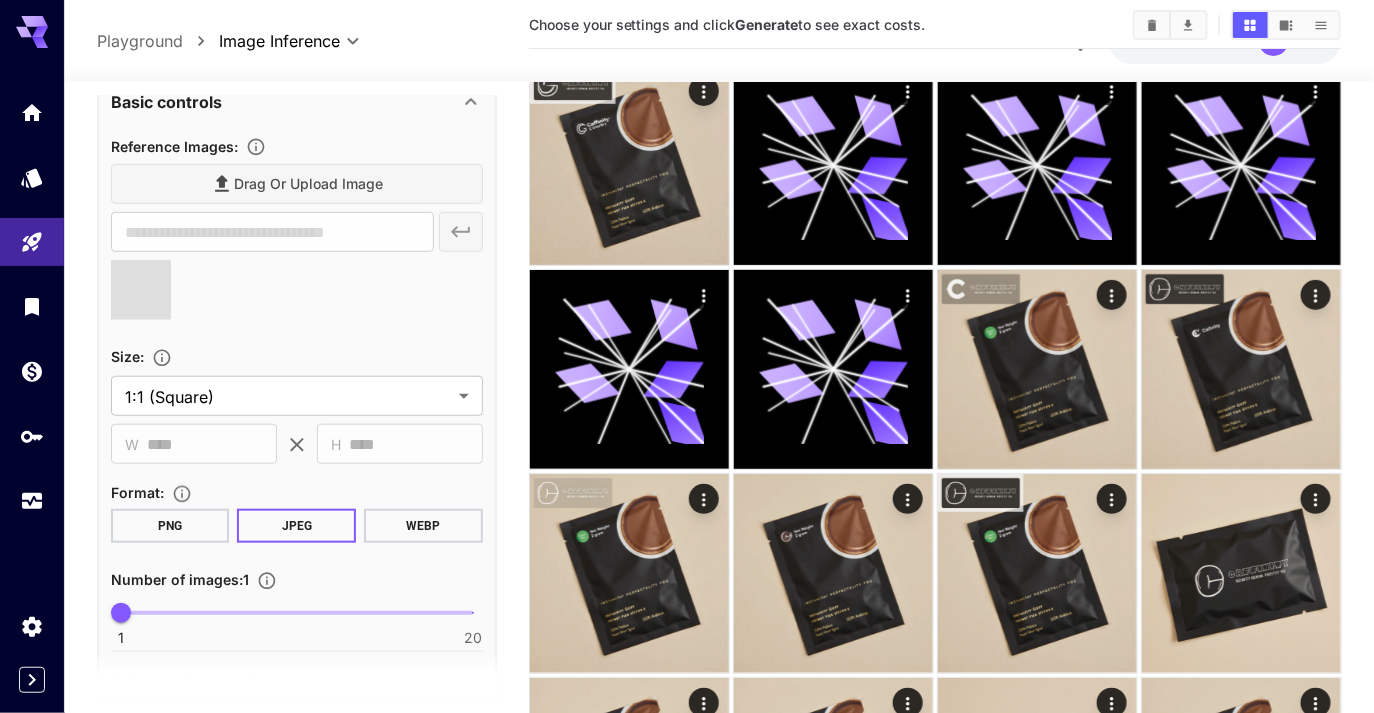 type on "**********" 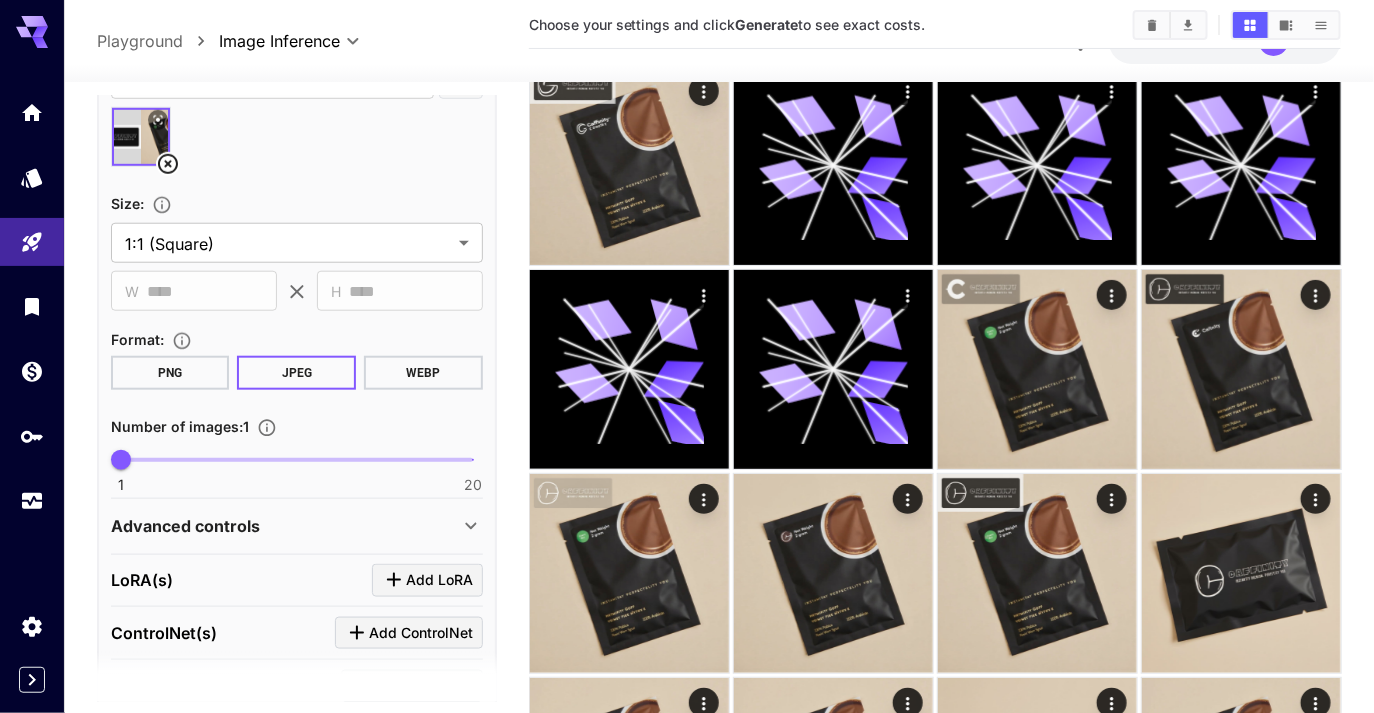 scroll, scrollTop: 550, scrollLeft: 0, axis: vertical 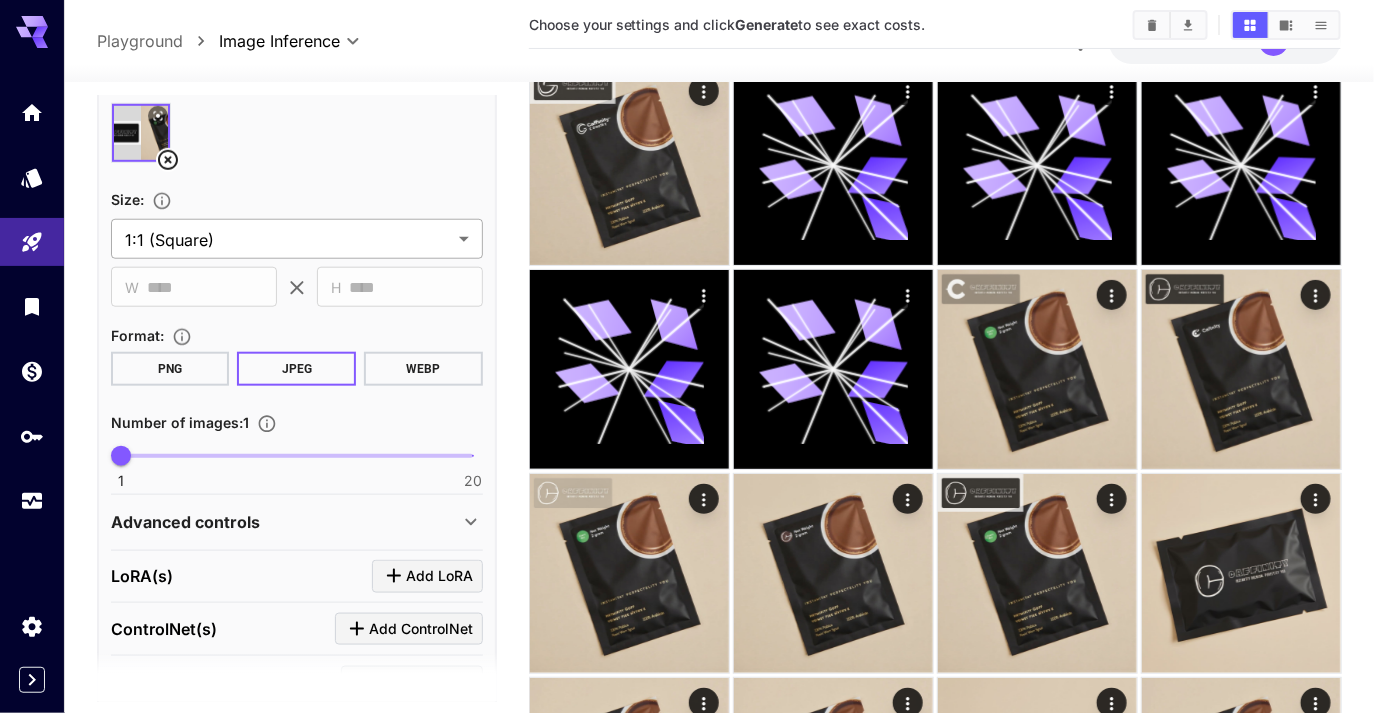click on "**********" at bounding box center [687, 2970] 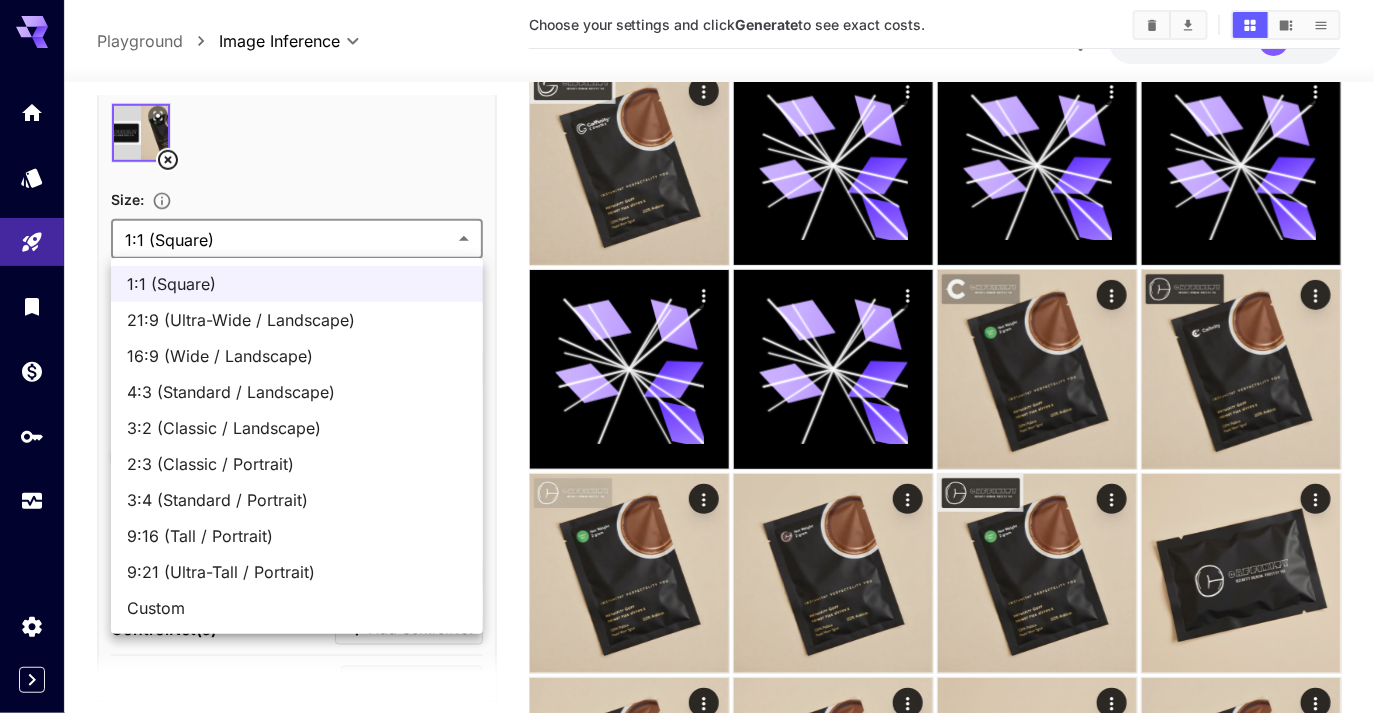 click at bounding box center (687, 356) 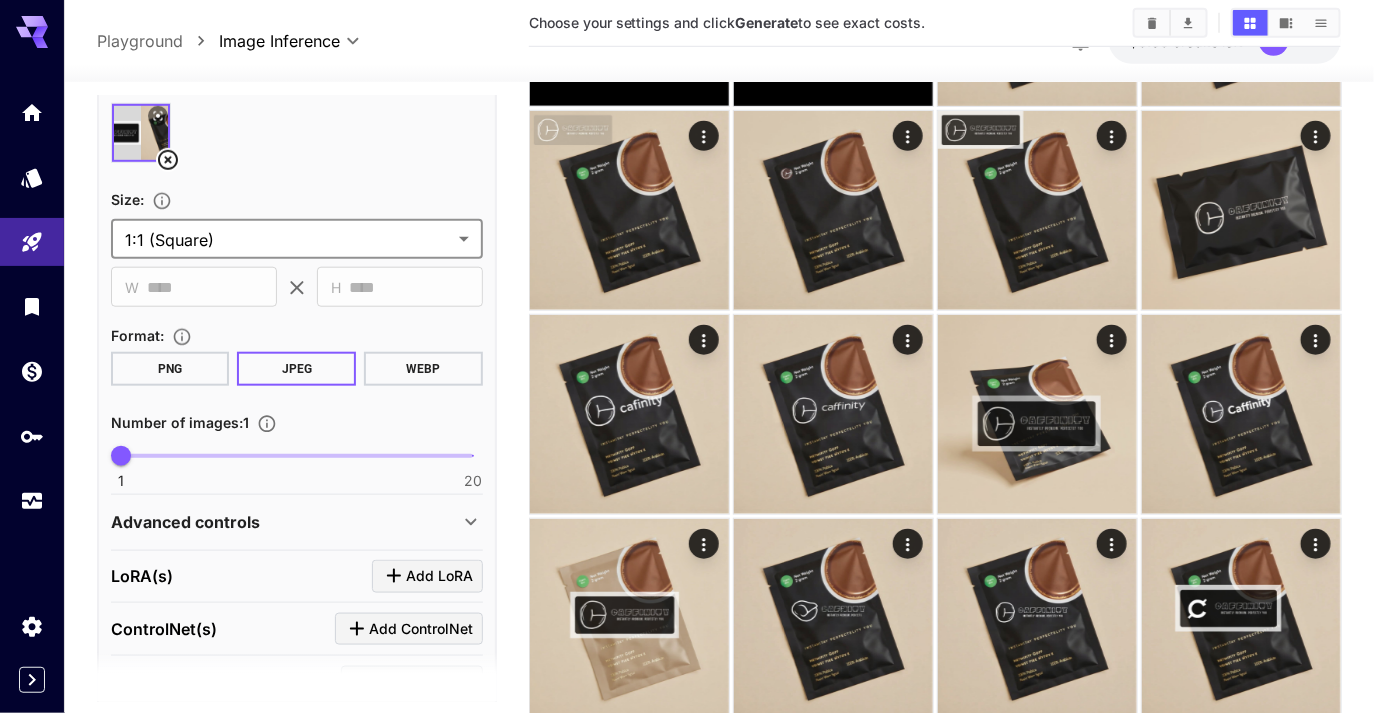 scroll, scrollTop: 473, scrollLeft: 0, axis: vertical 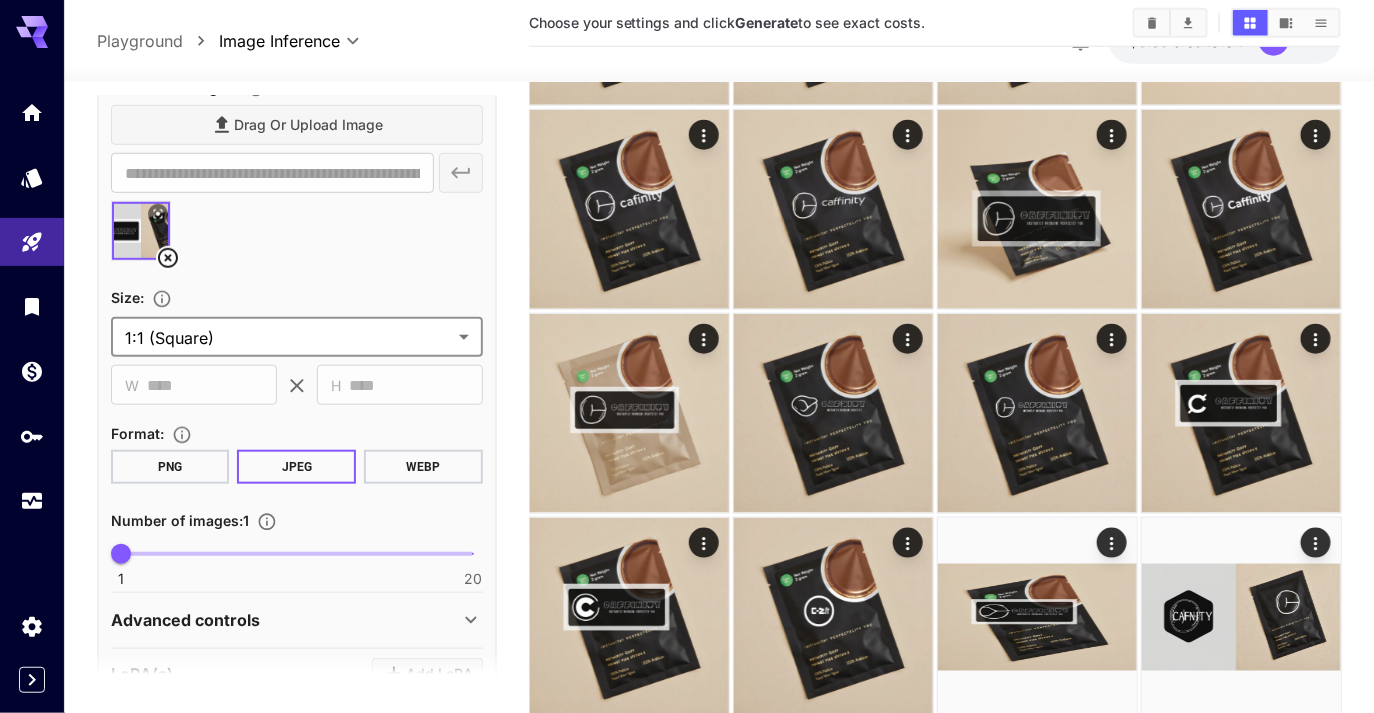 click on "Advanced controls" at bounding box center (185, 620) 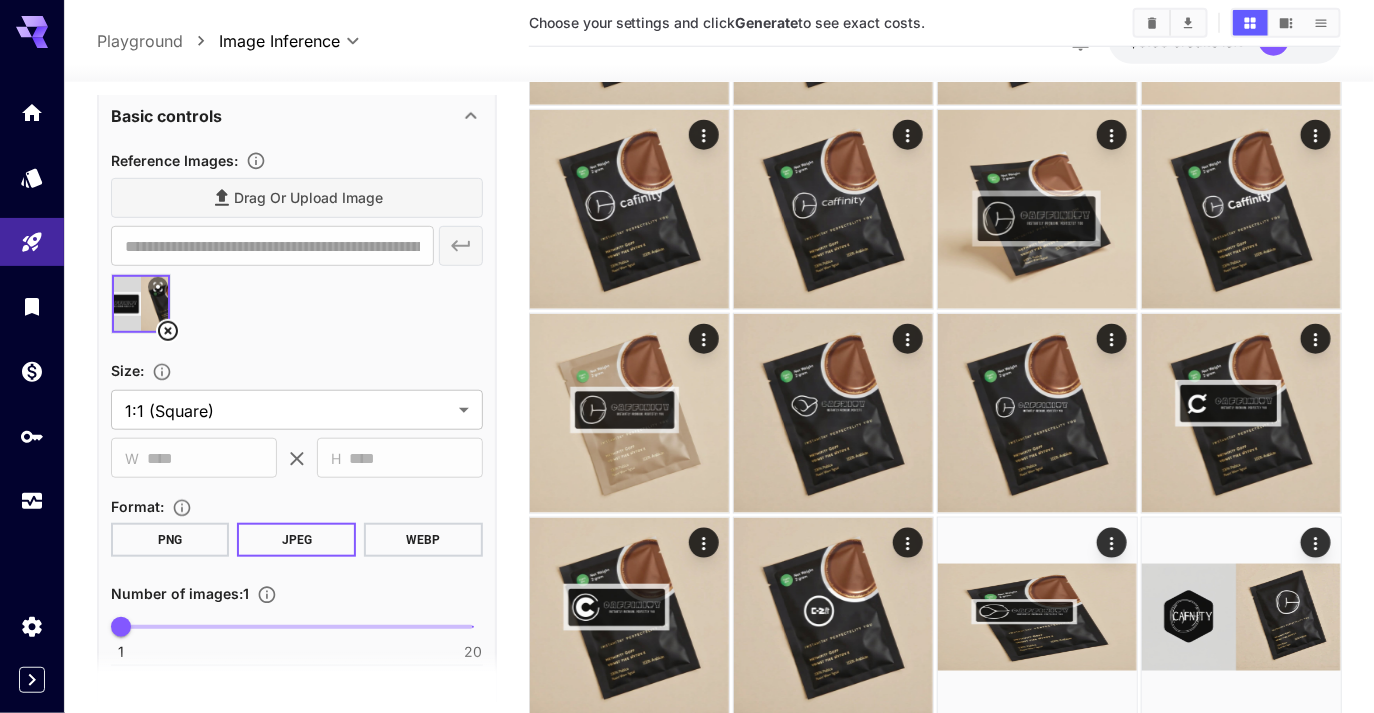 scroll, scrollTop: 337, scrollLeft: 0, axis: vertical 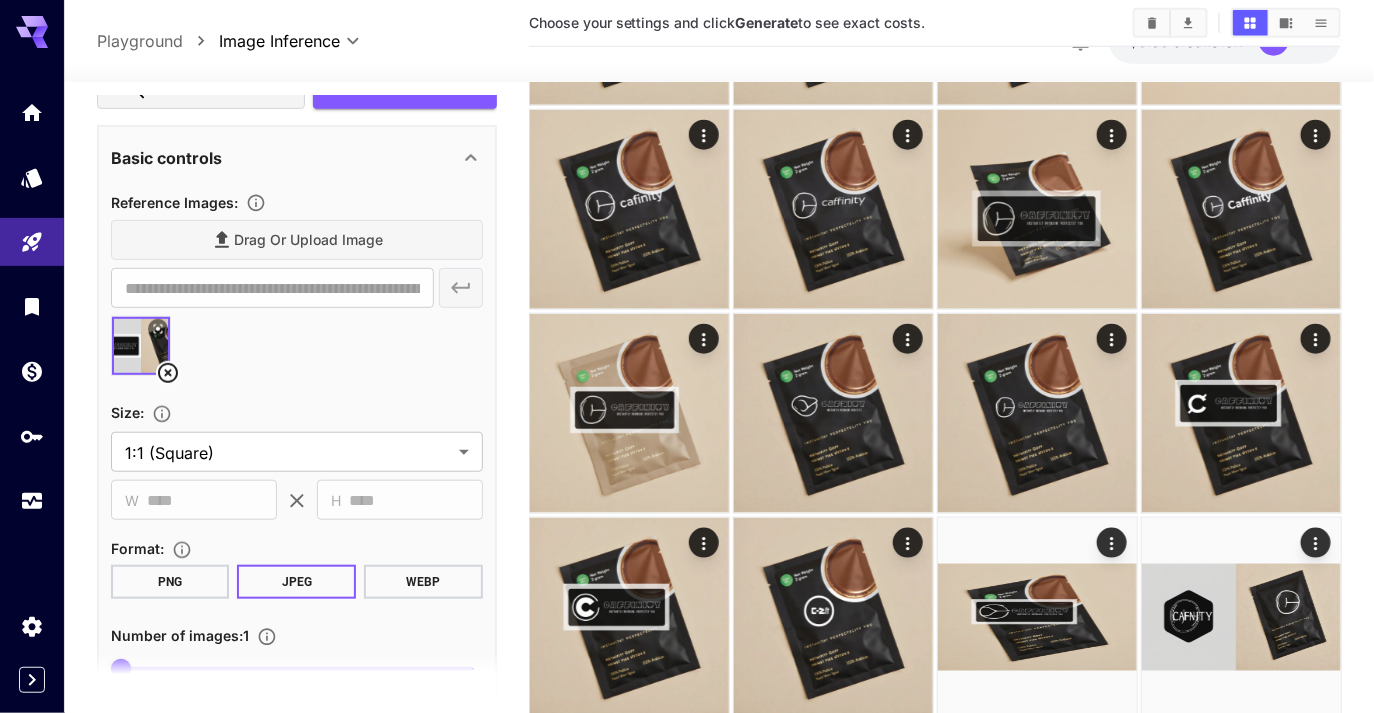 click 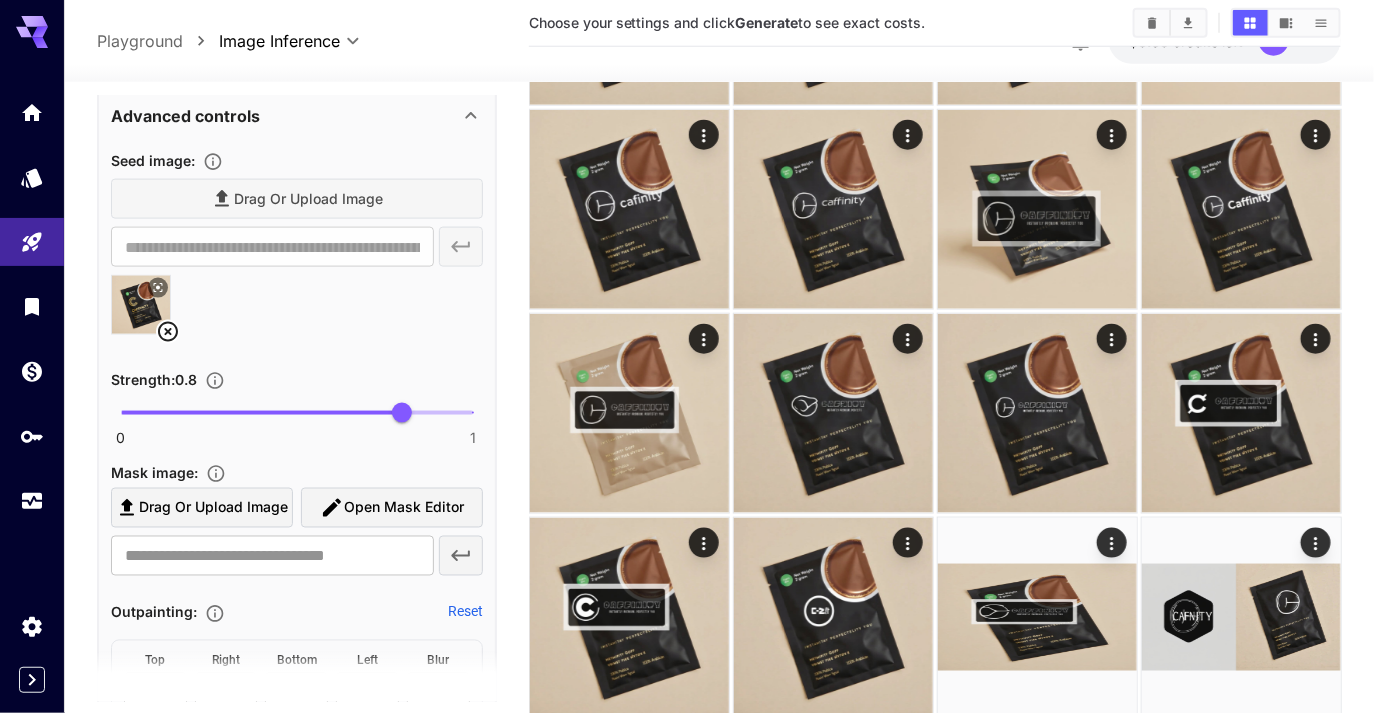 scroll, scrollTop: 908, scrollLeft: 0, axis: vertical 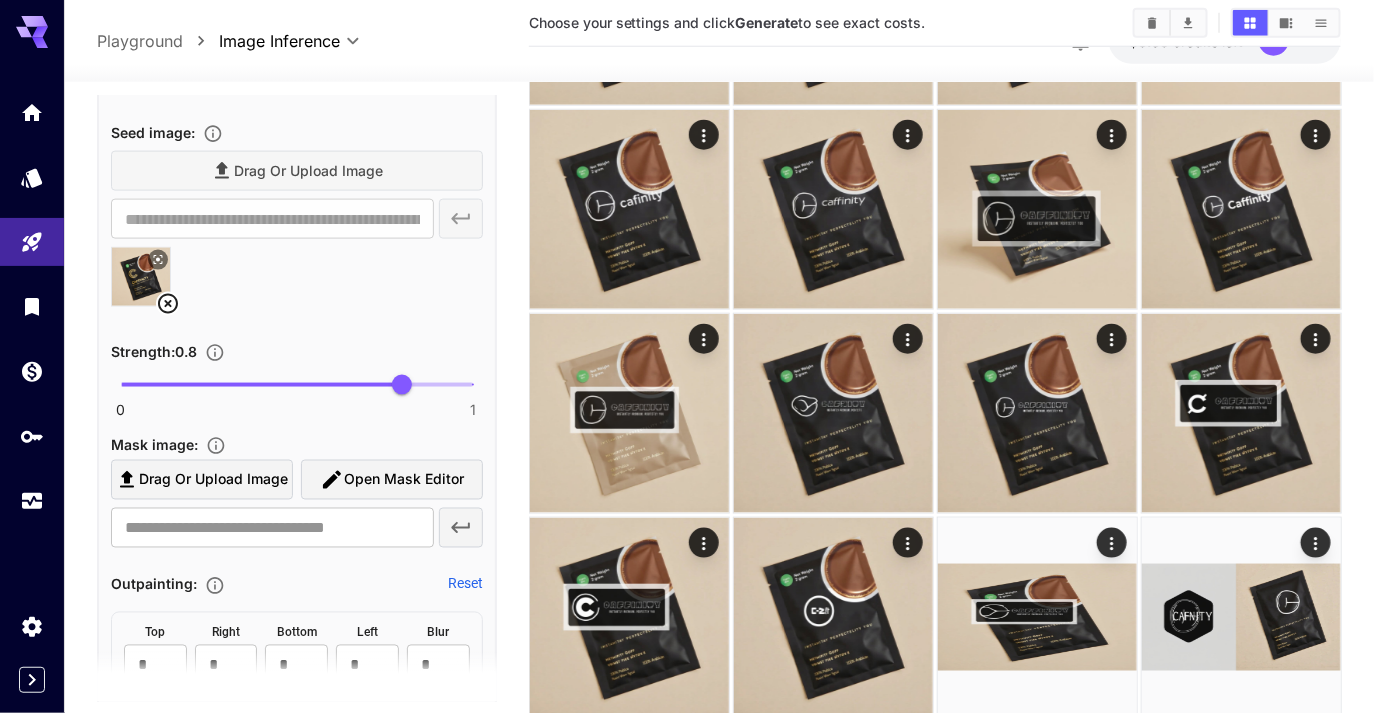 click 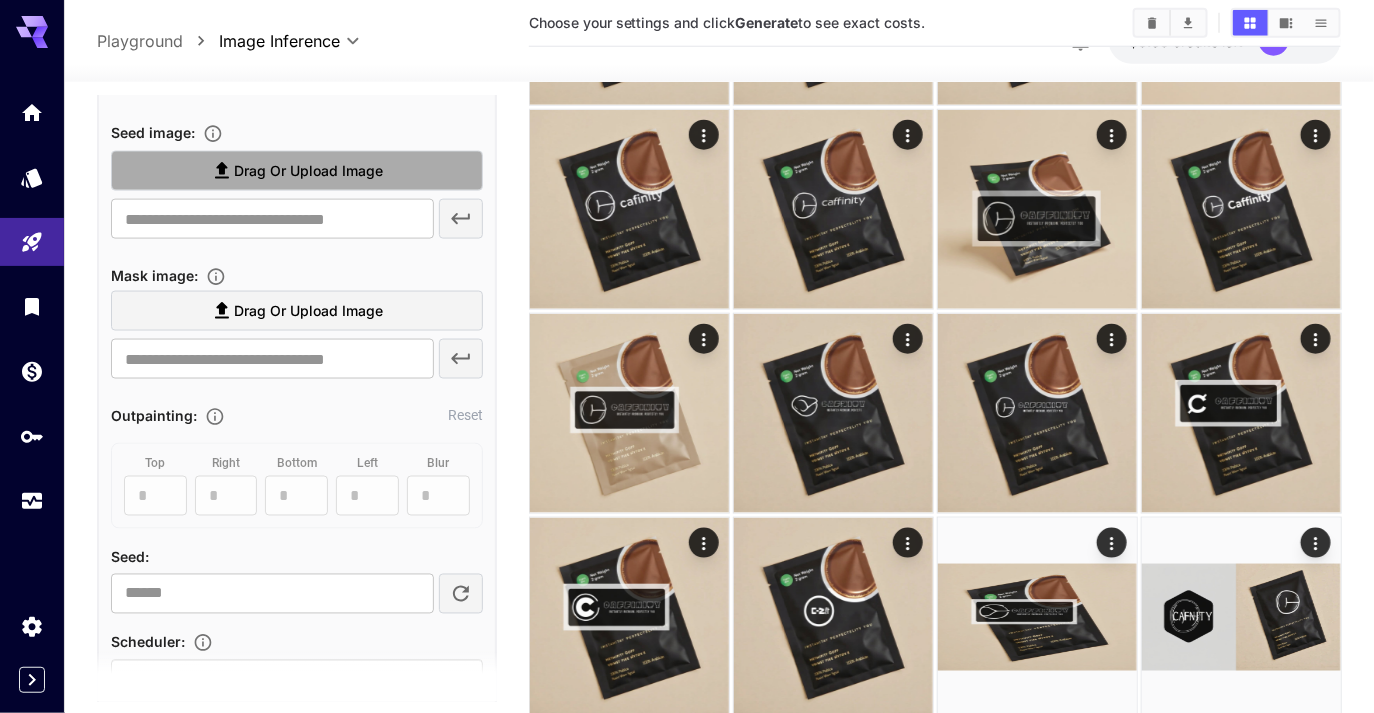 click on "Drag or upload image" at bounding box center [308, 171] 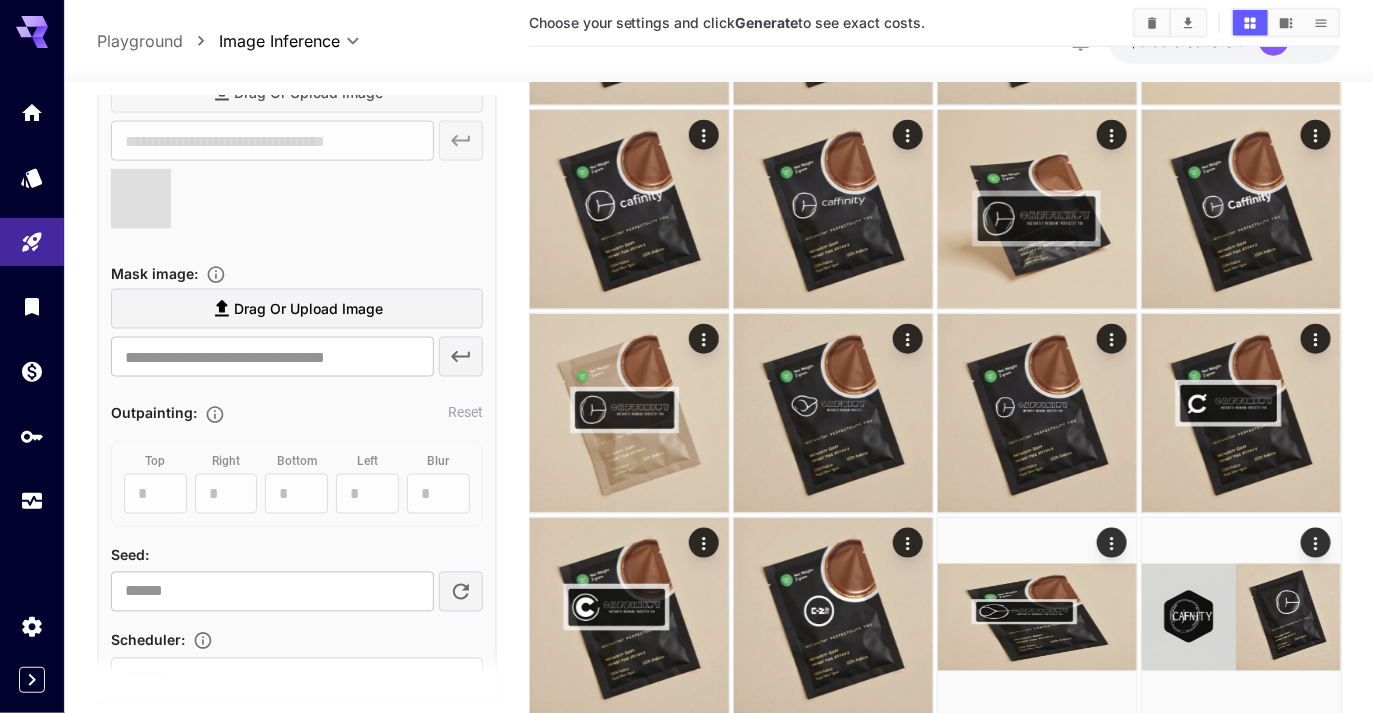 scroll, scrollTop: 987, scrollLeft: 0, axis: vertical 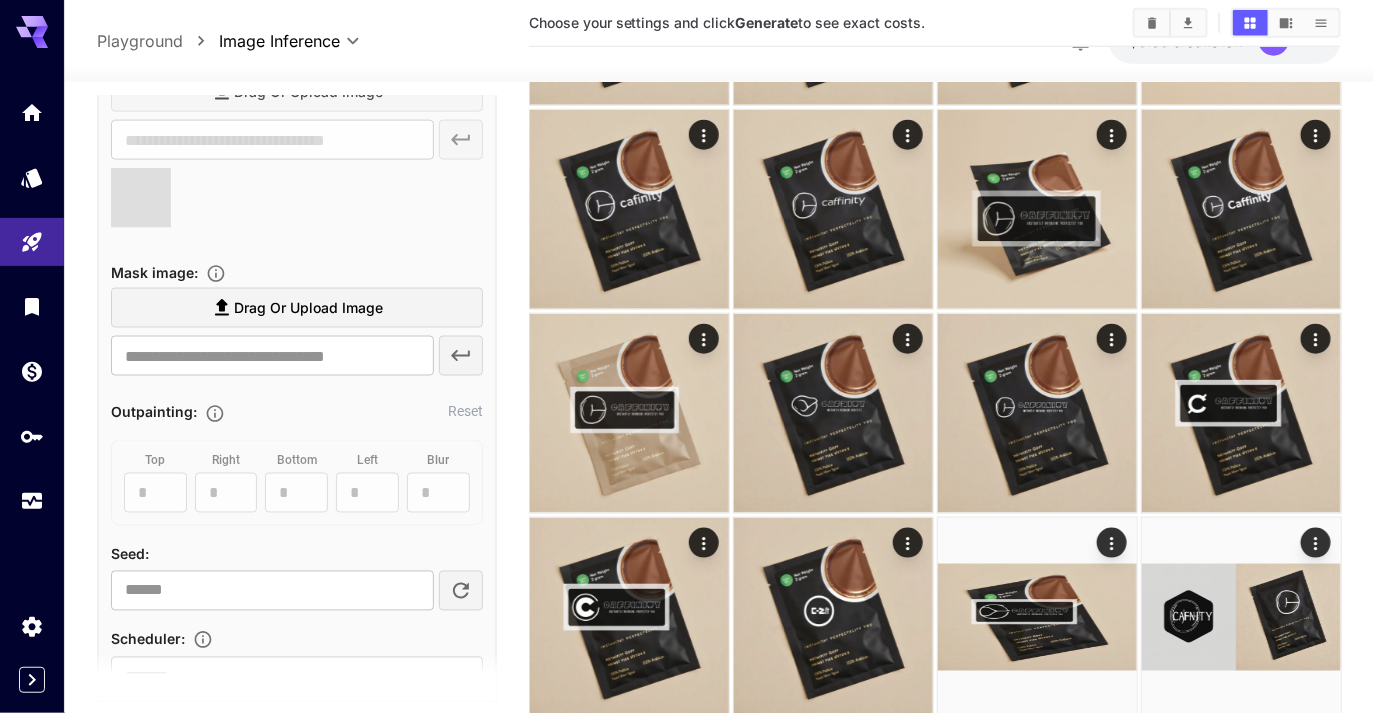 type on "**********" 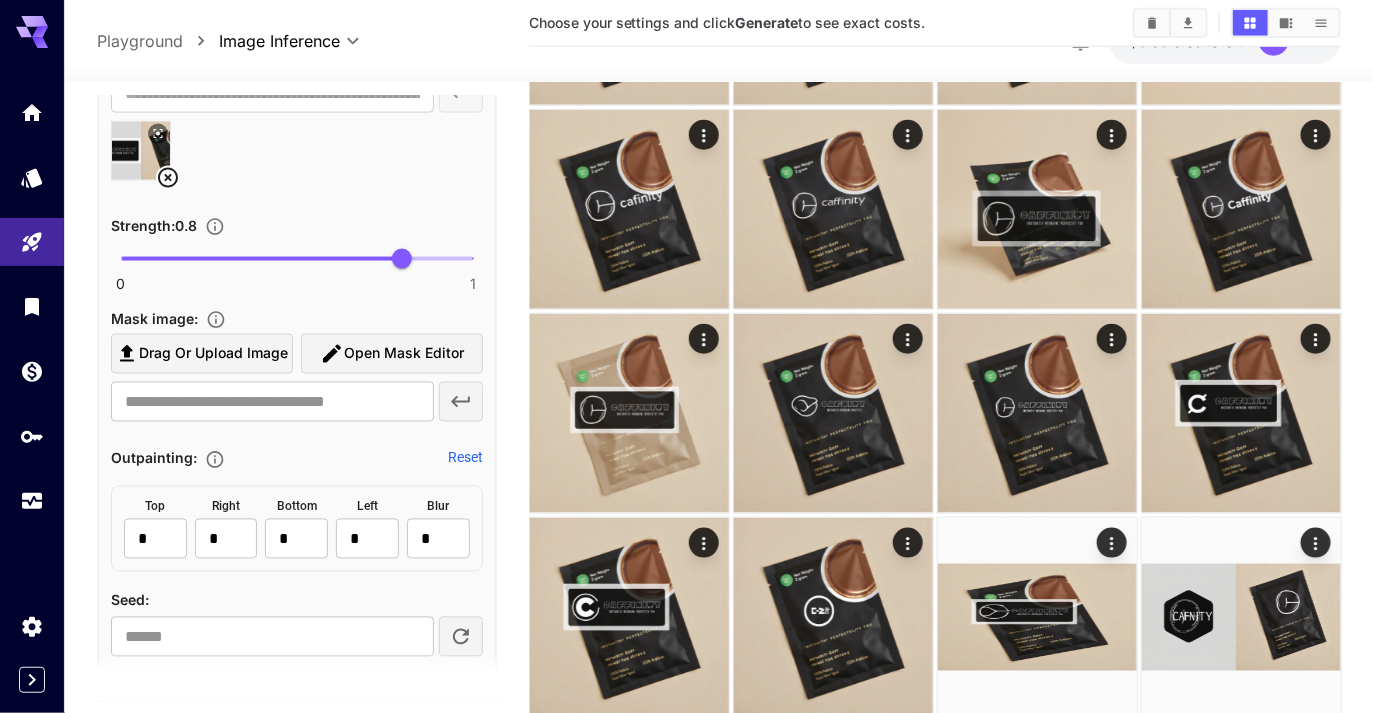 scroll, scrollTop: 1039, scrollLeft: 0, axis: vertical 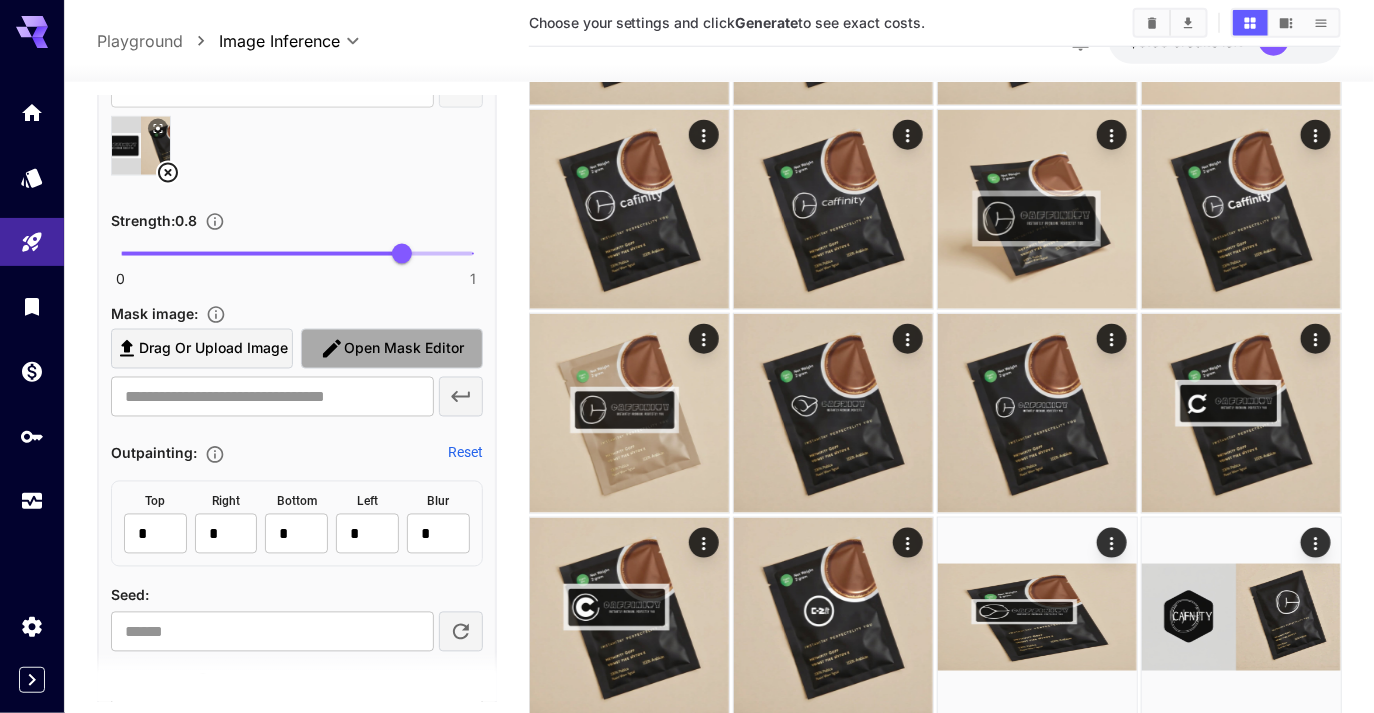 click on "Open Mask Editor" at bounding box center [404, 349] 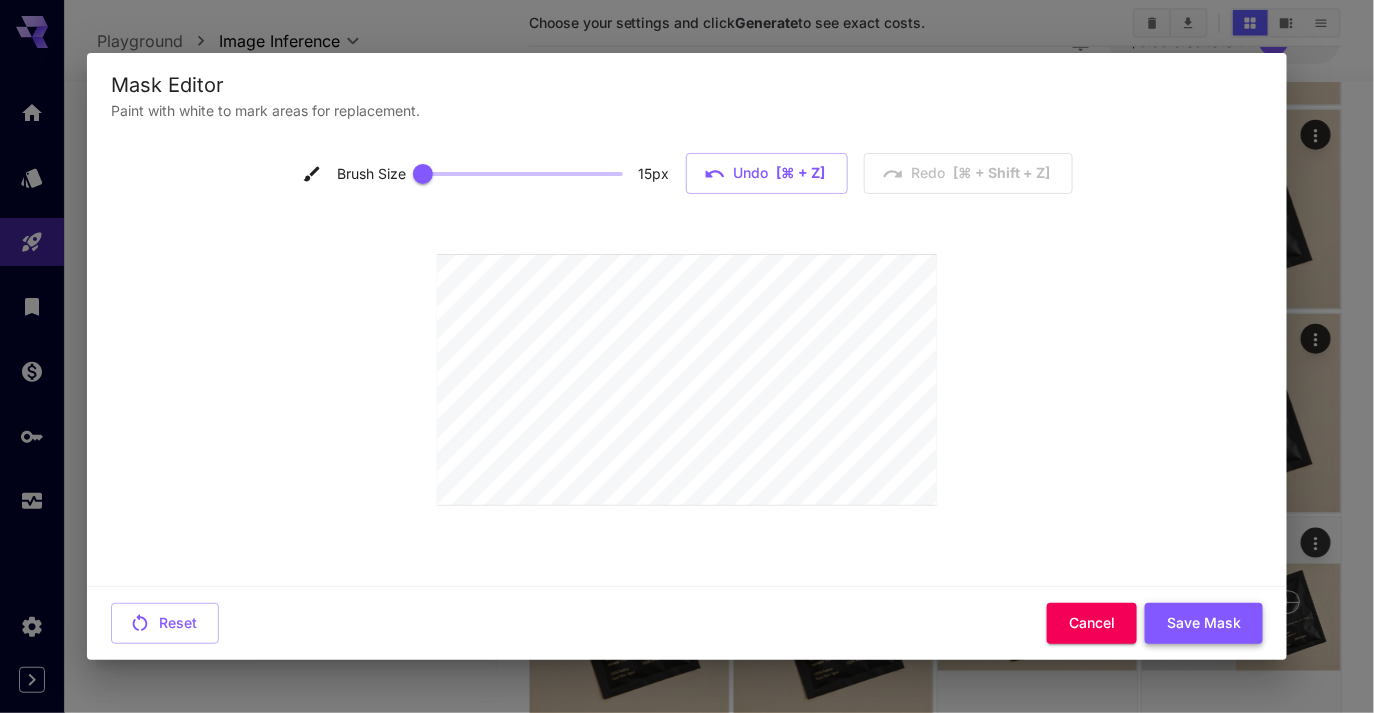 click on "Save Mask" at bounding box center (1204, 623) 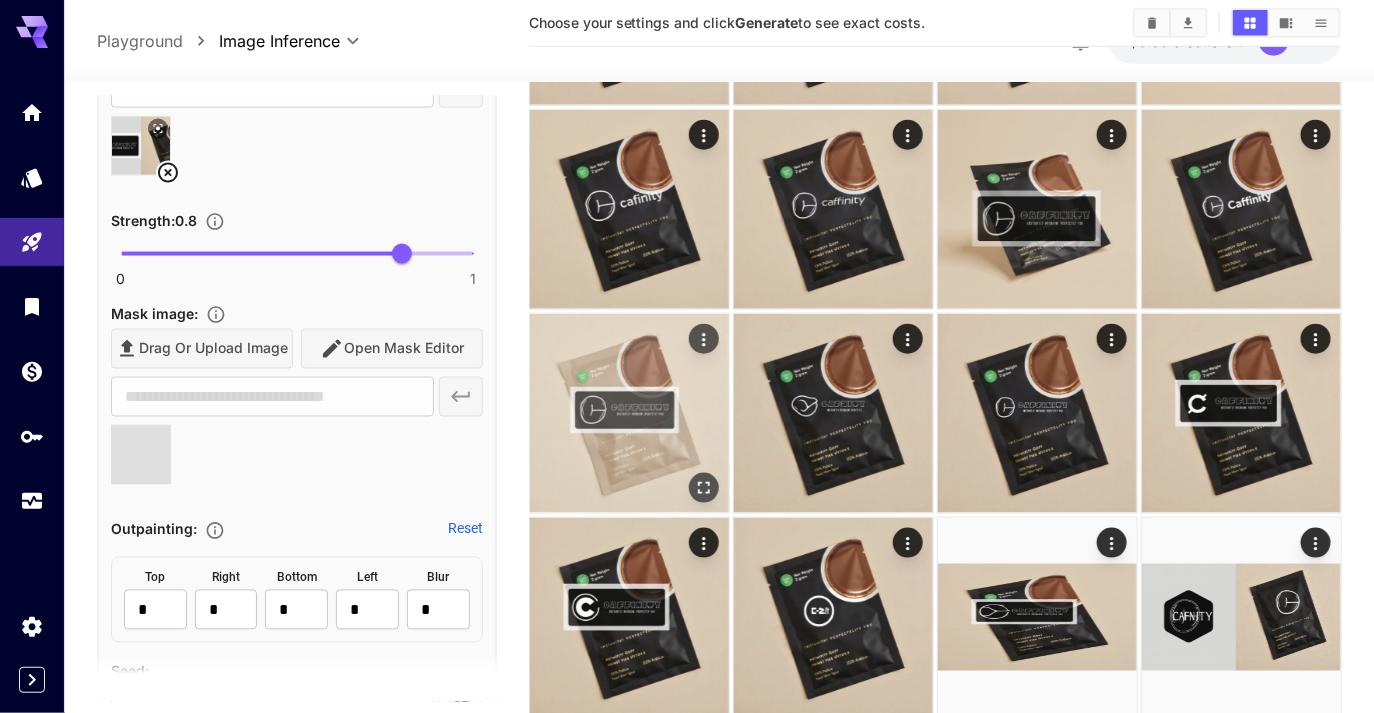 type on "**********" 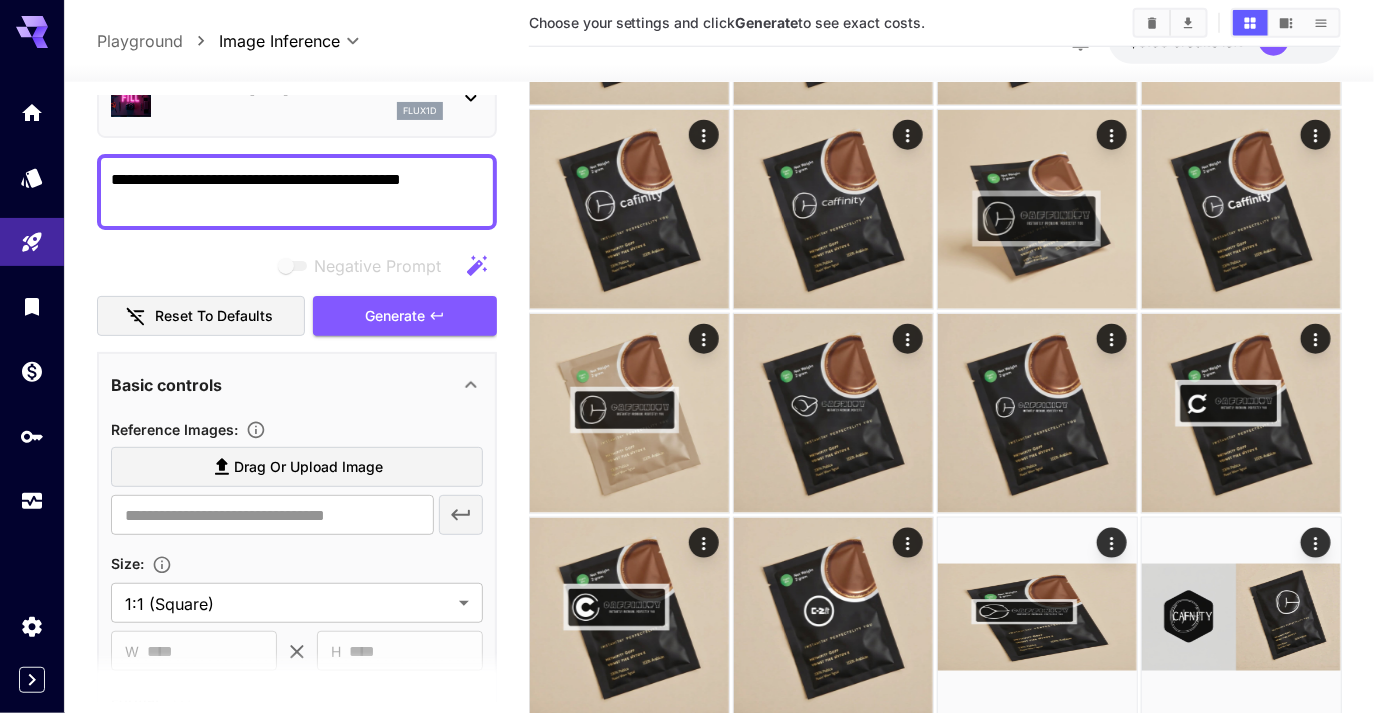 scroll, scrollTop: 68, scrollLeft: 0, axis: vertical 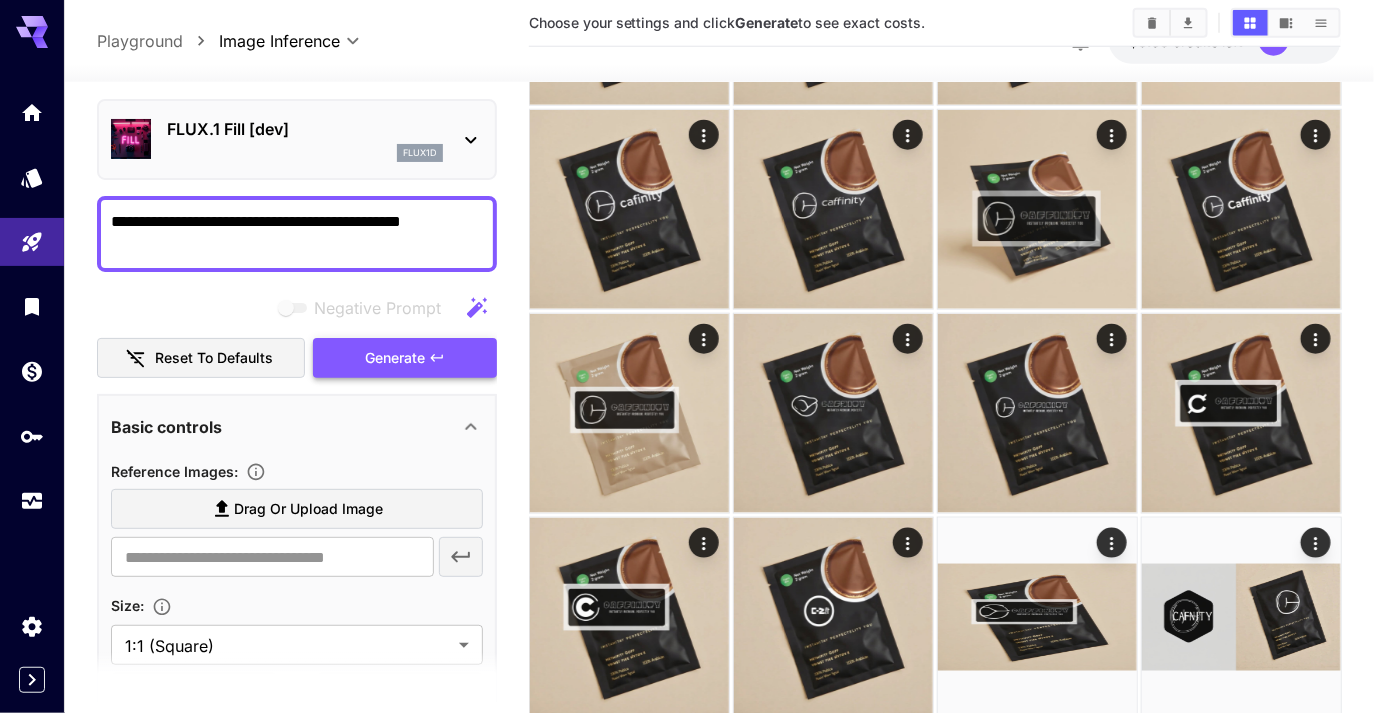 click on "Generate" at bounding box center (395, 358) 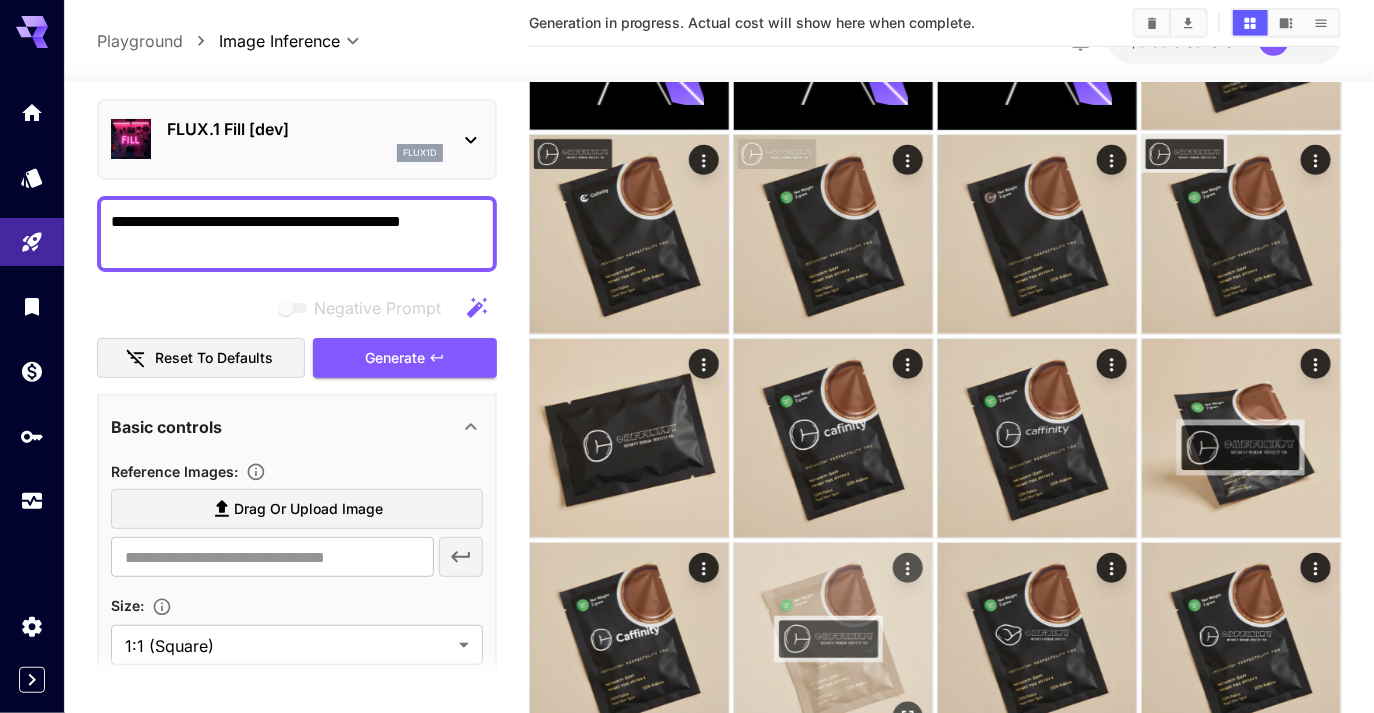 scroll, scrollTop: 0, scrollLeft: 0, axis: both 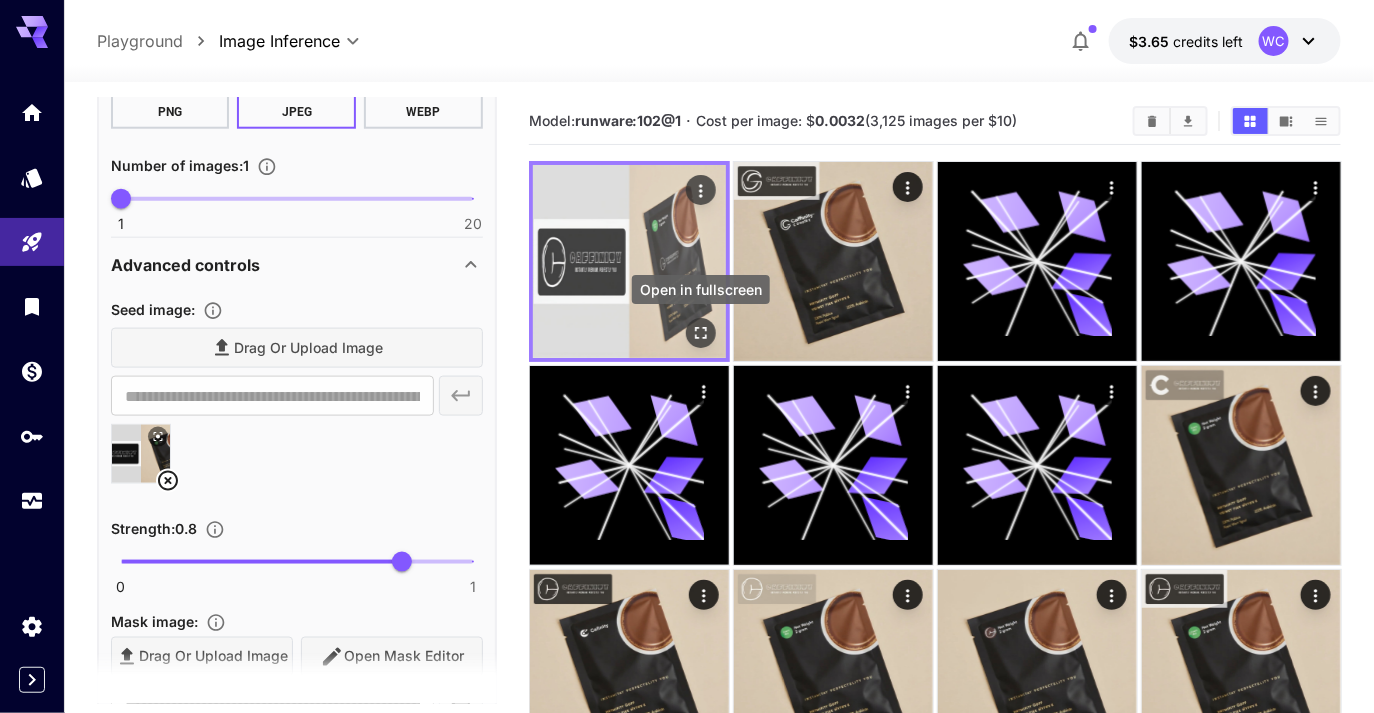 click 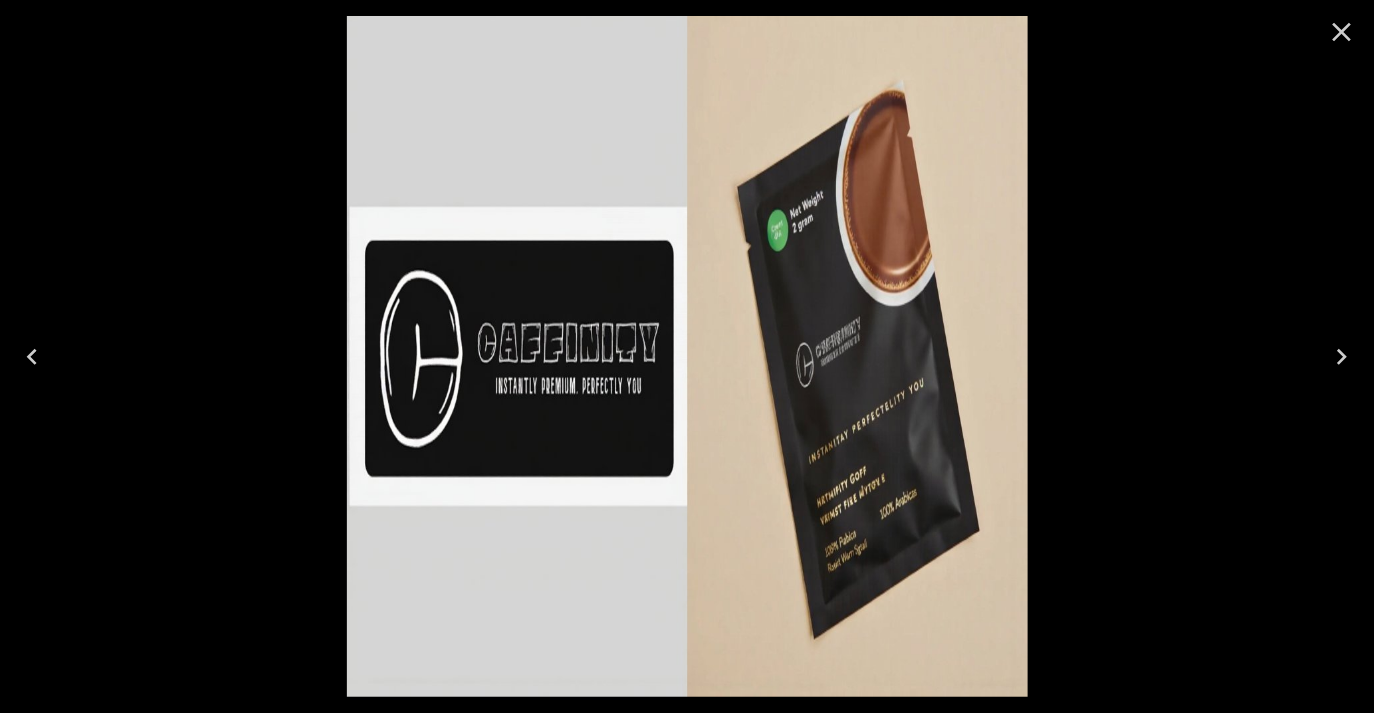 click 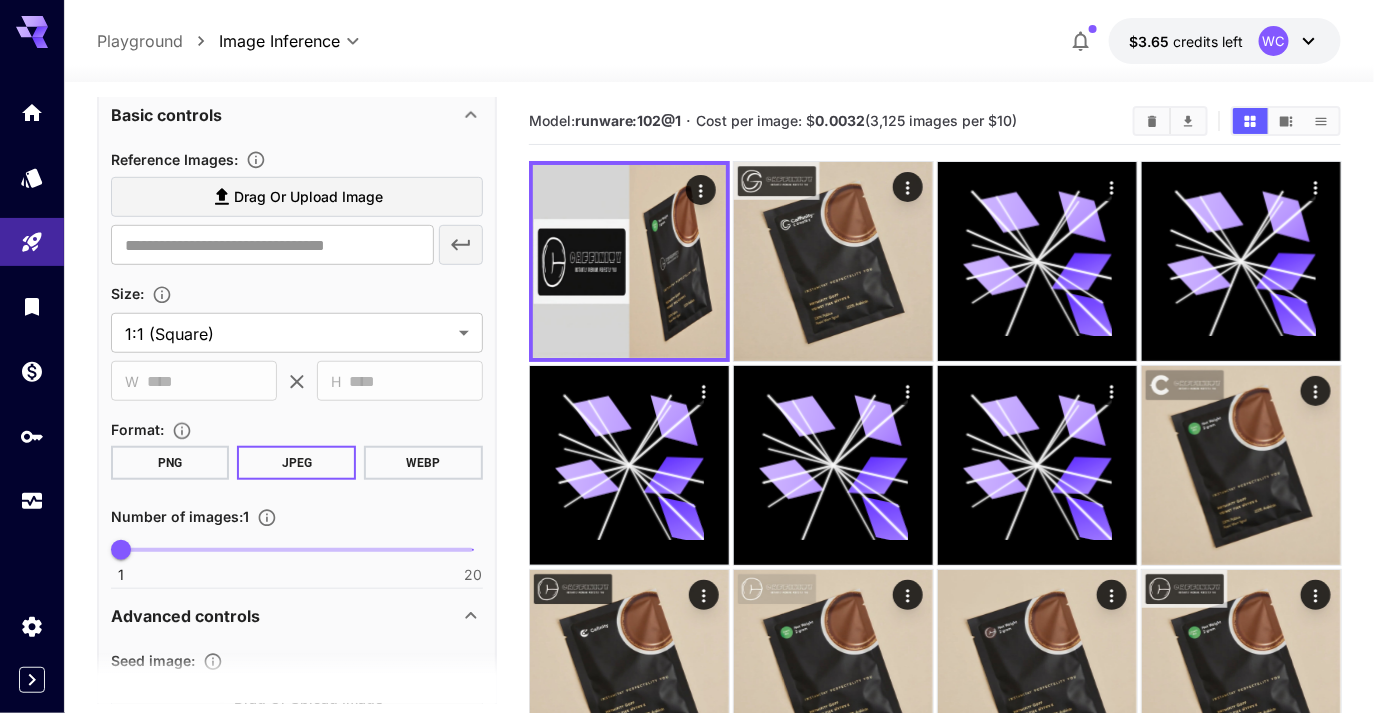 scroll, scrollTop: 413, scrollLeft: 0, axis: vertical 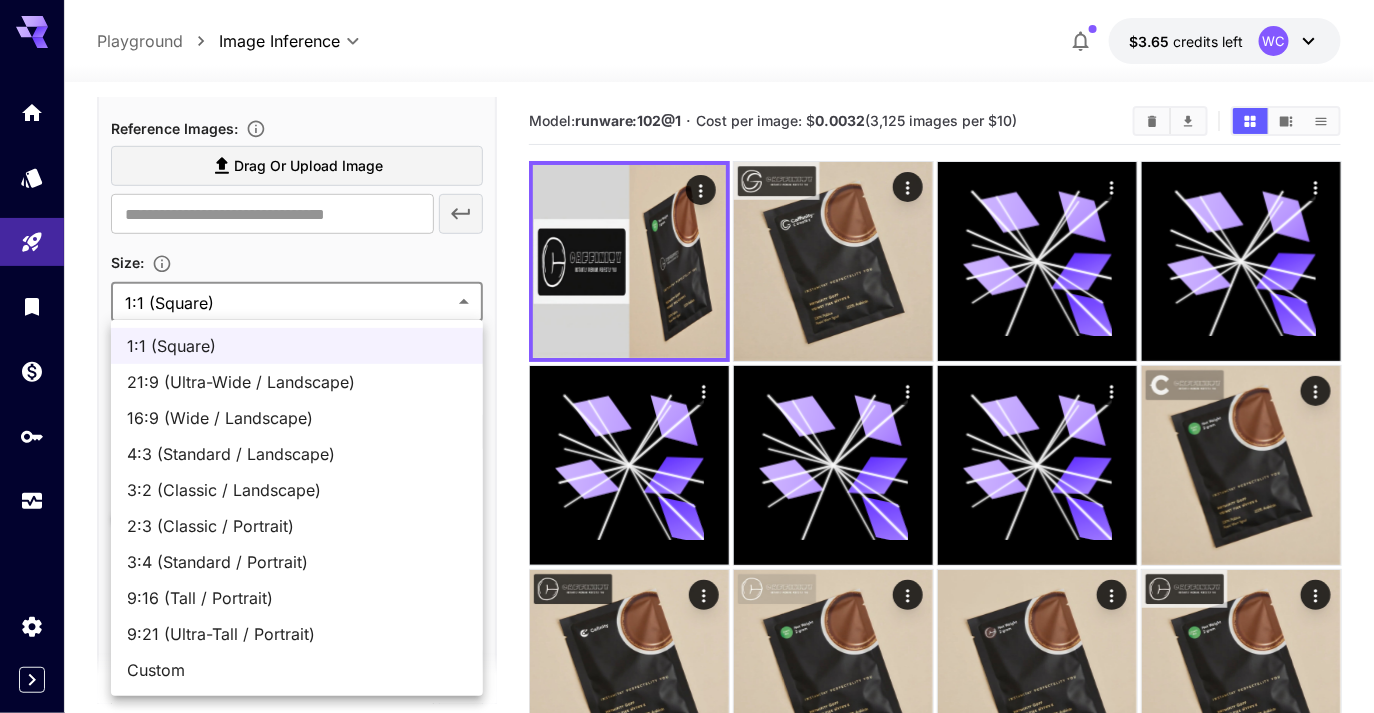 click on "**********" at bounding box center (687, 3167) 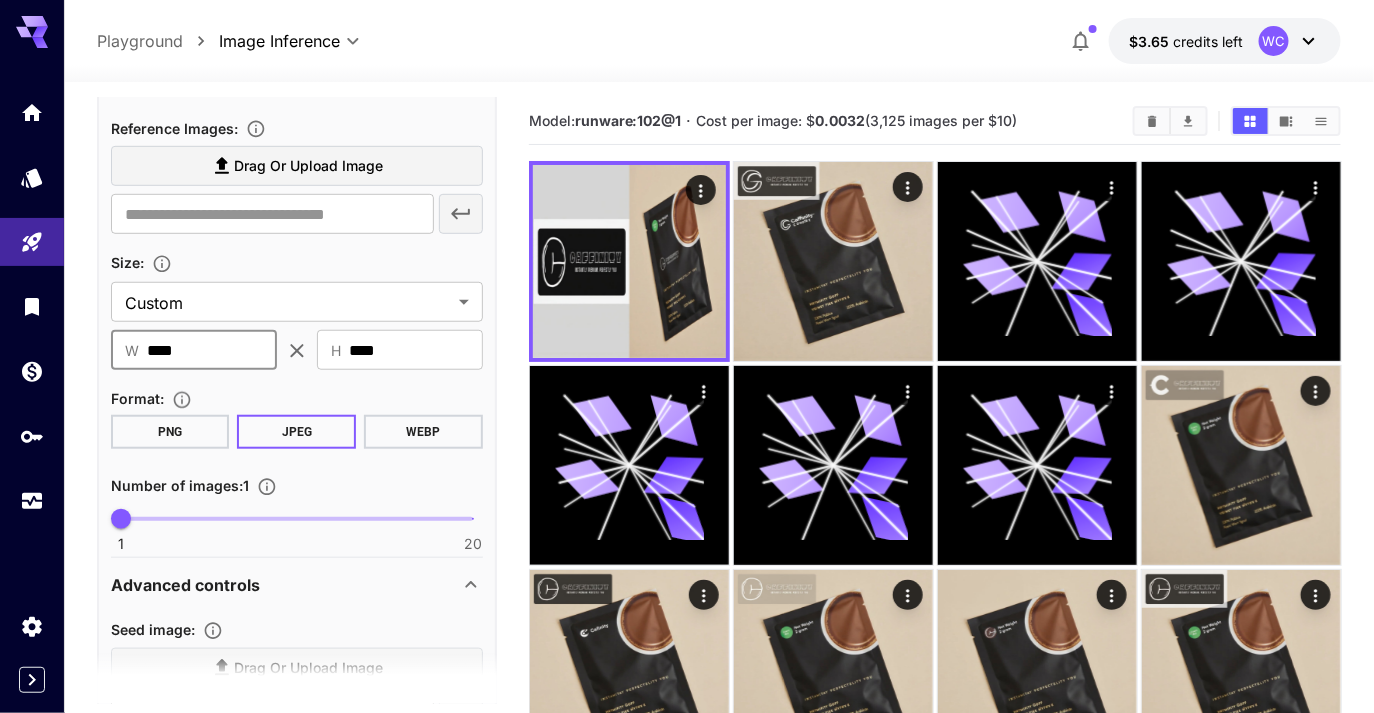 drag, startPoint x: 220, startPoint y: 359, endPoint x: 83, endPoint y: 351, distance: 137.23338 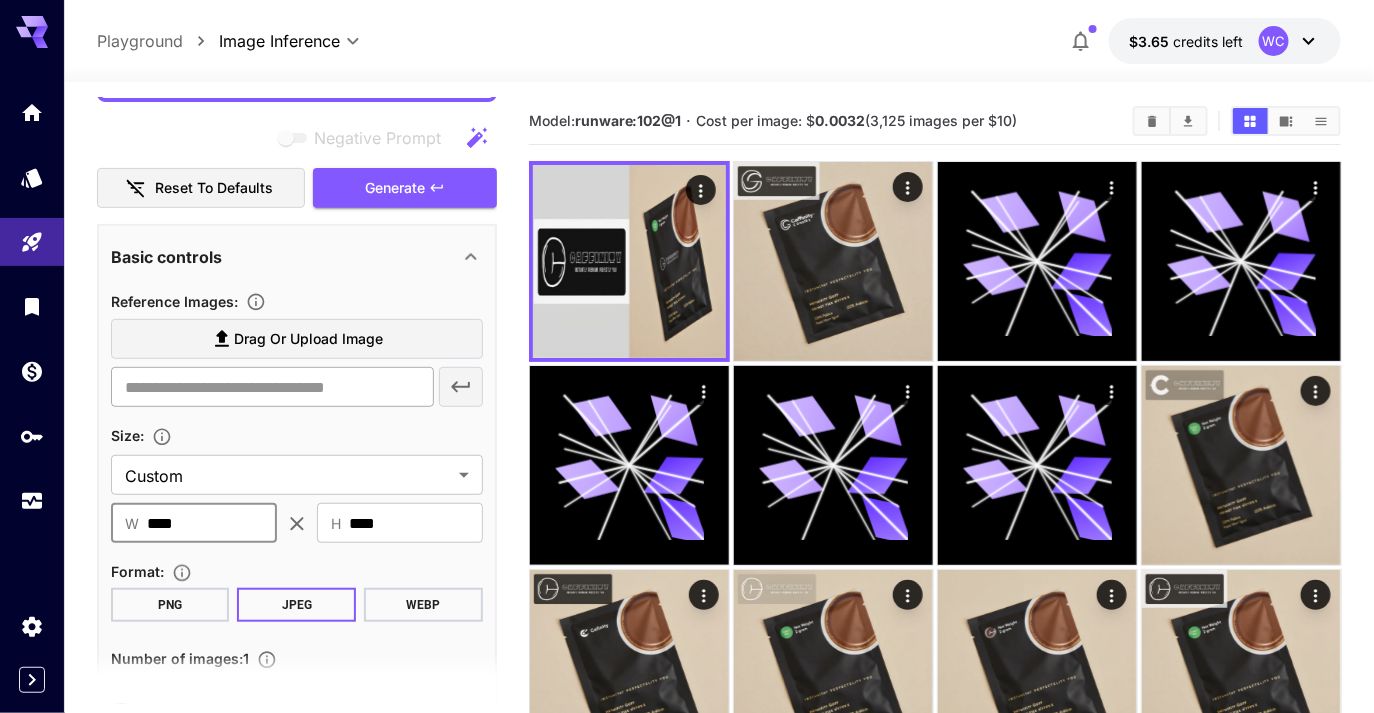 scroll, scrollTop: 200, scrollLeft: 0, axis: vertical 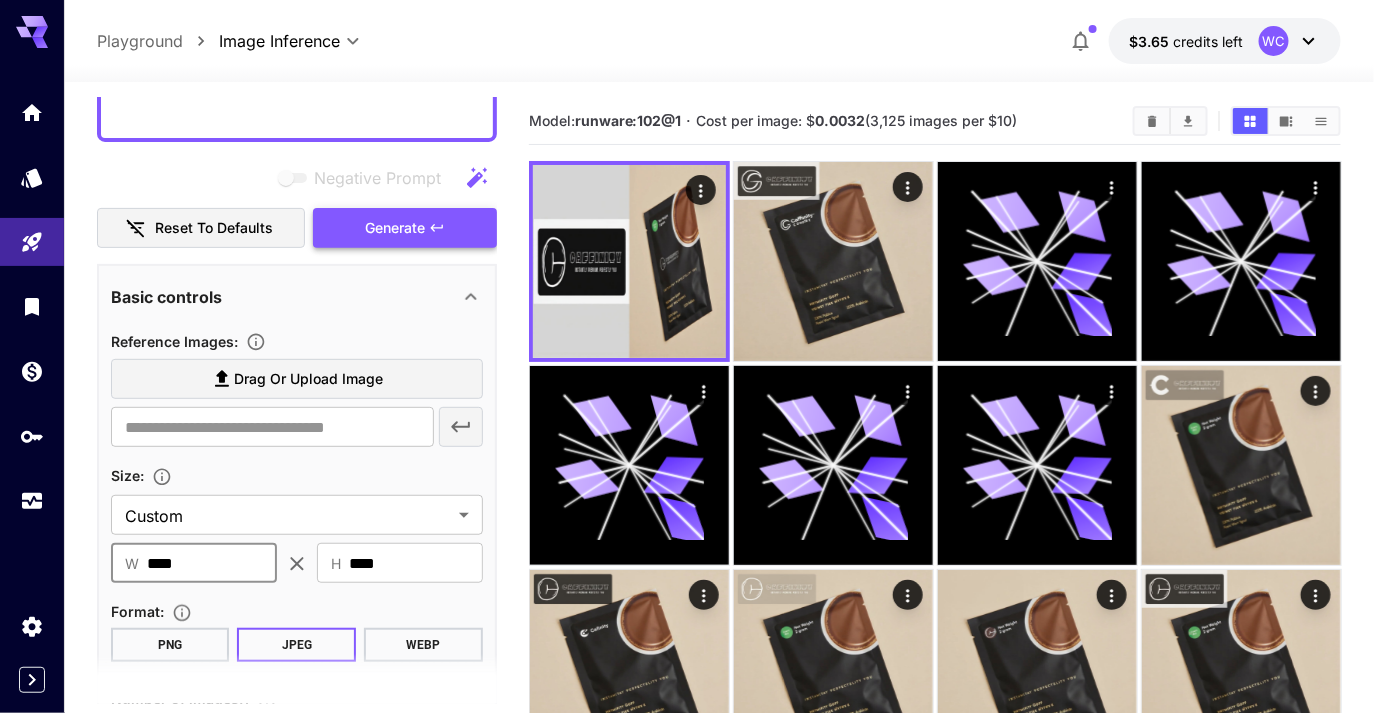 type on "****" 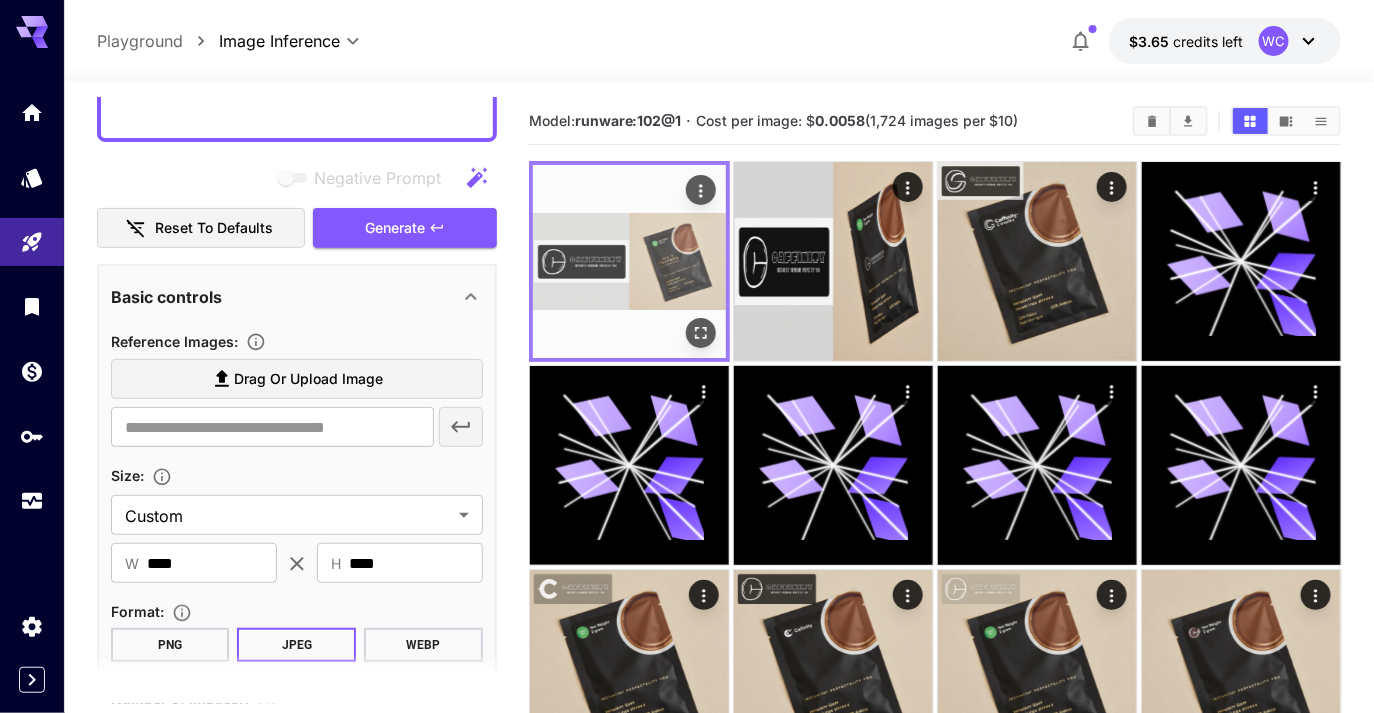 click 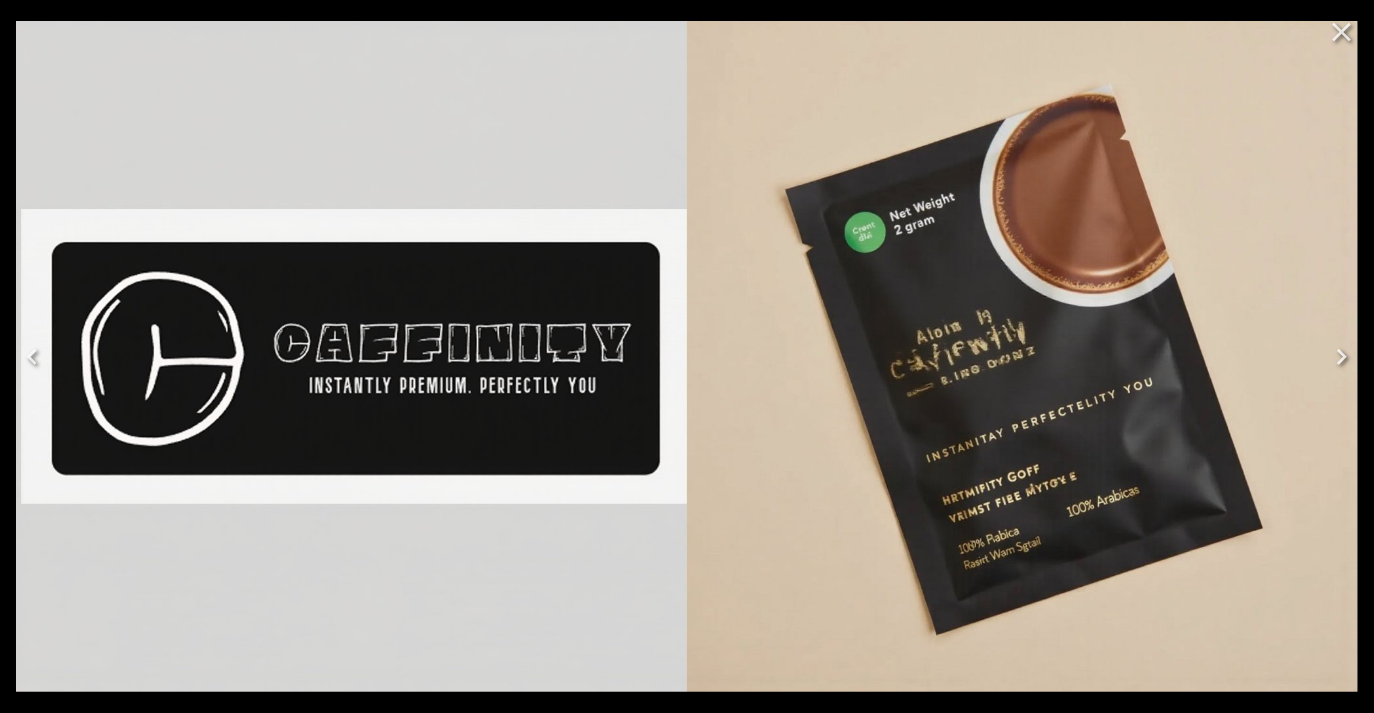 click 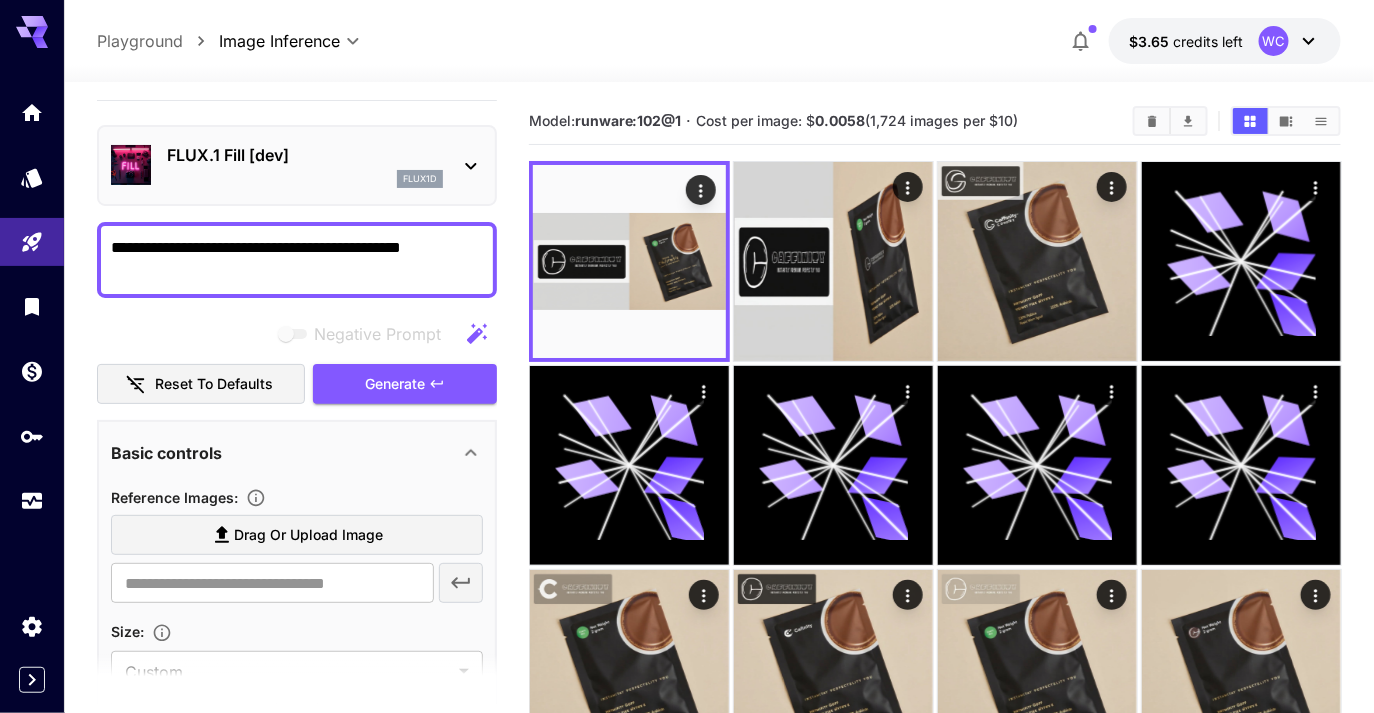 scroll, scrollTop: 0, scrollLeft: 0, axis: both 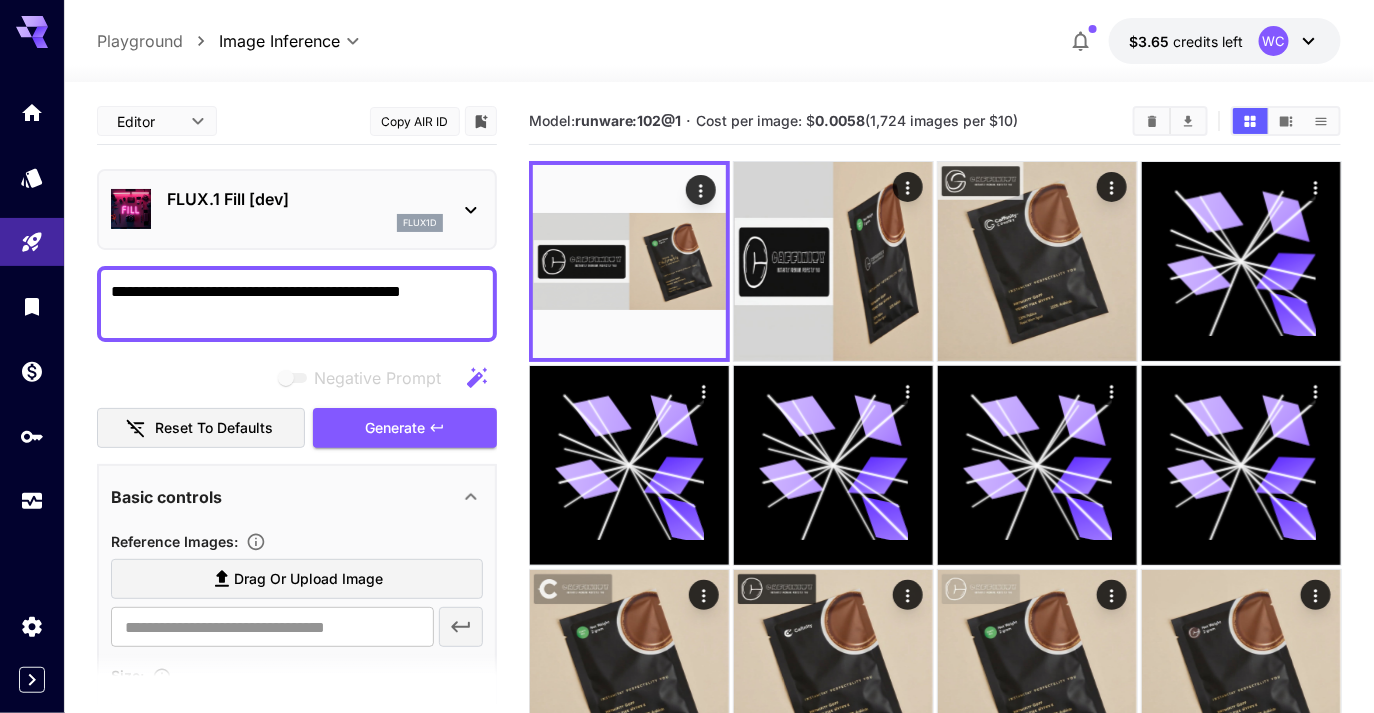 click on "FLUX.1 Fill [dev]" at bounding box center [305, 199] 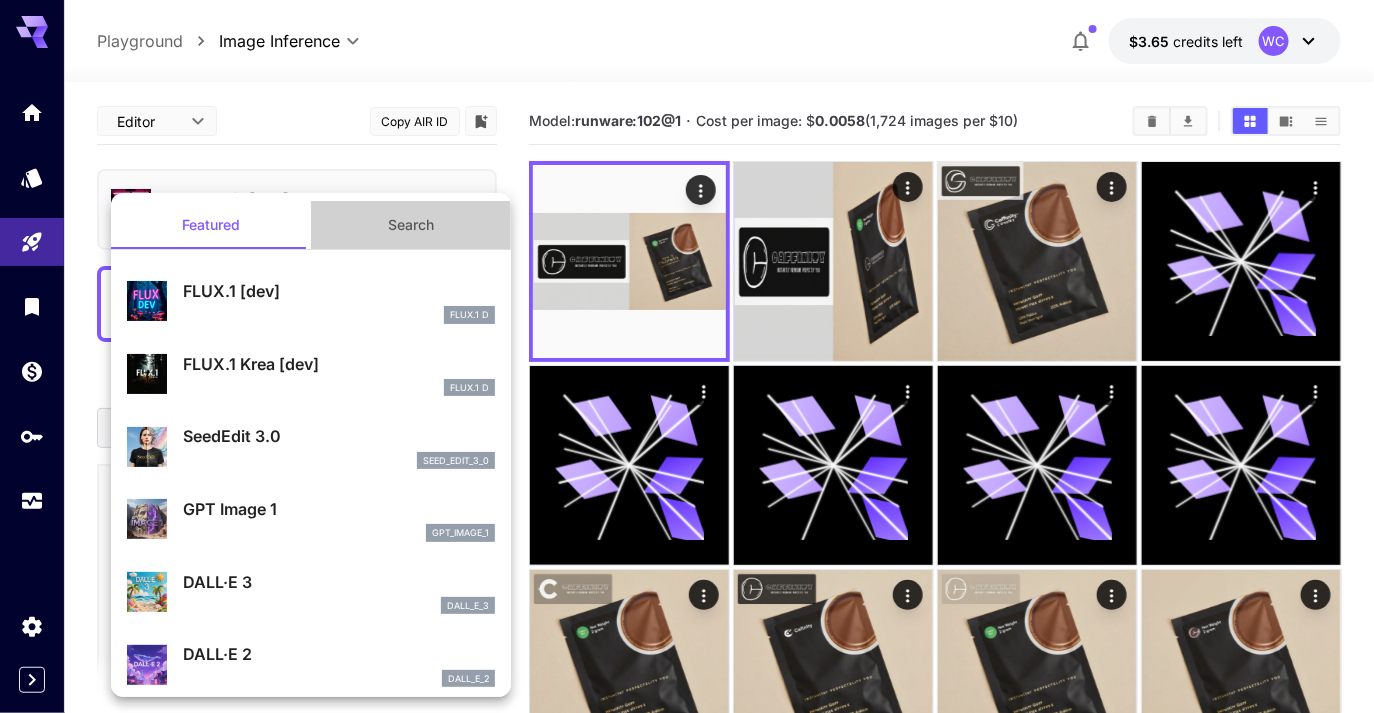 click on "Search" at bounding box center [411, 225] 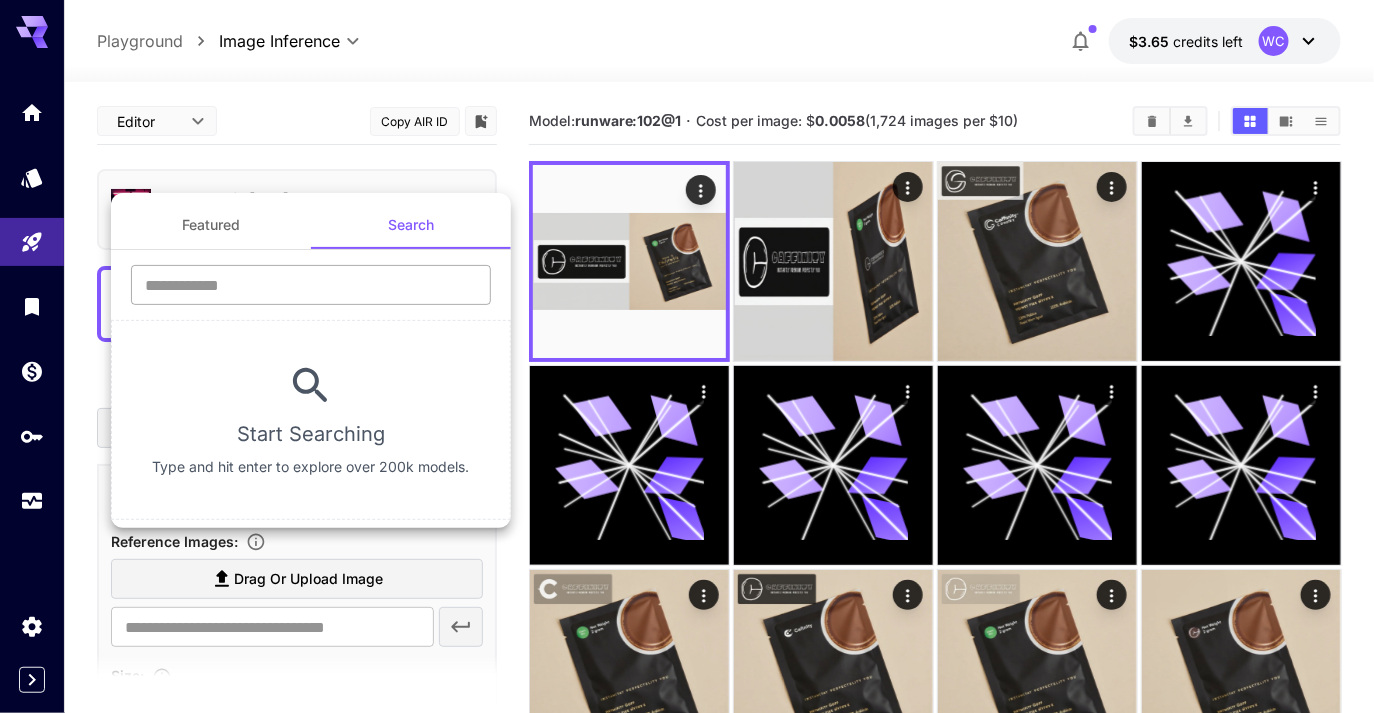 click at bounding box center (311, 285) 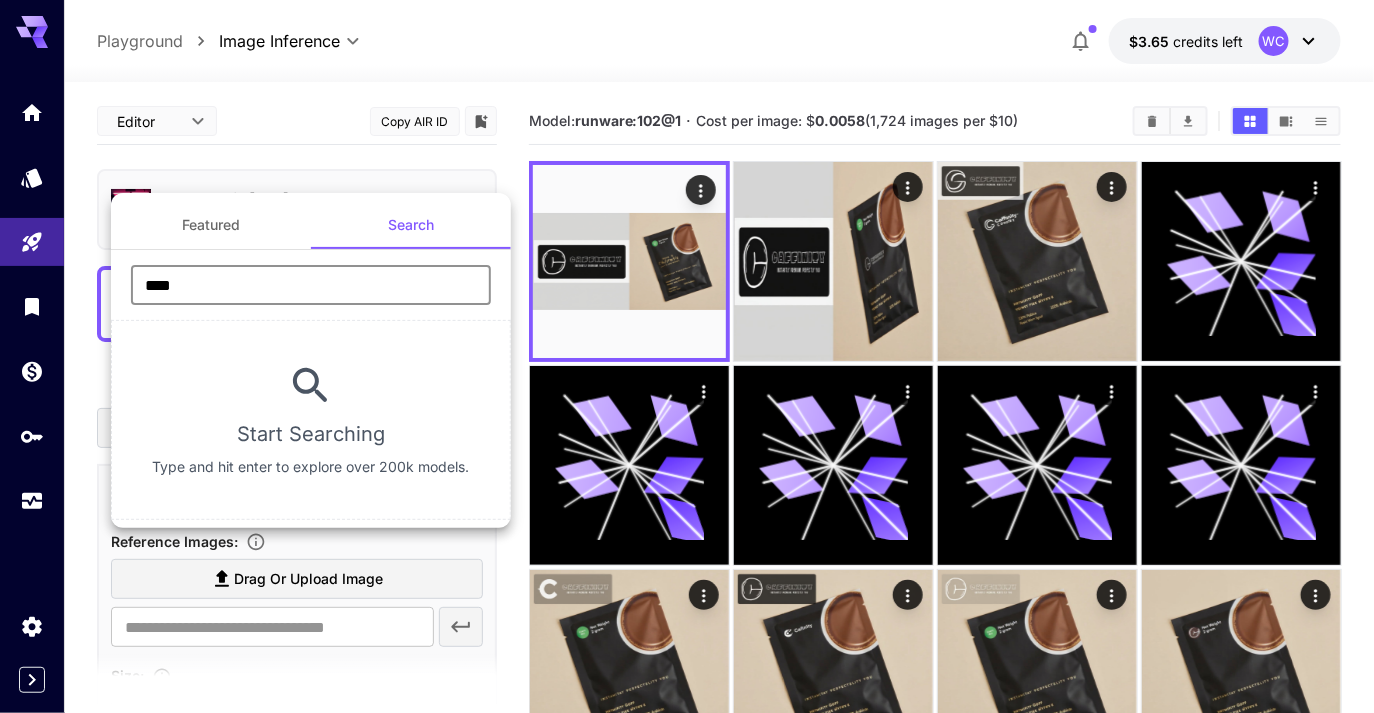type on "****" 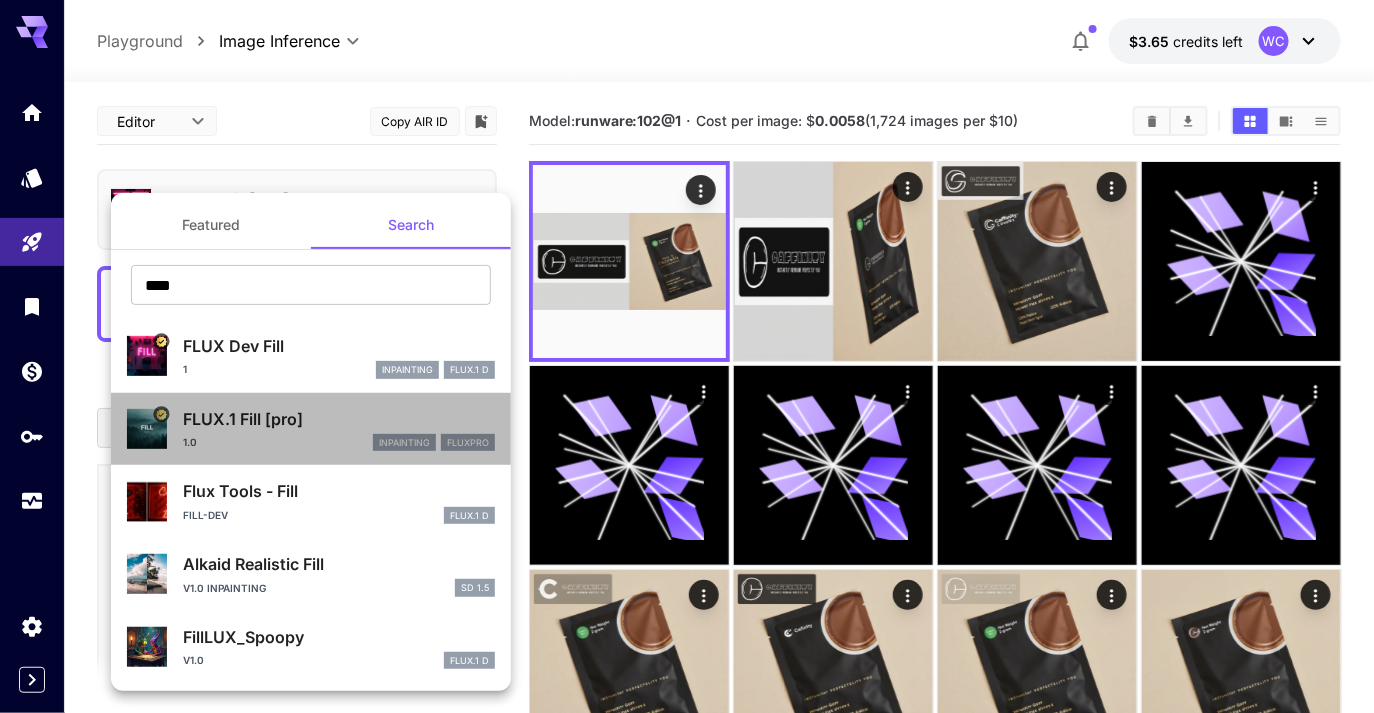 click on "1.0 inpainting fluxpro" at bounding box center (339, 443) 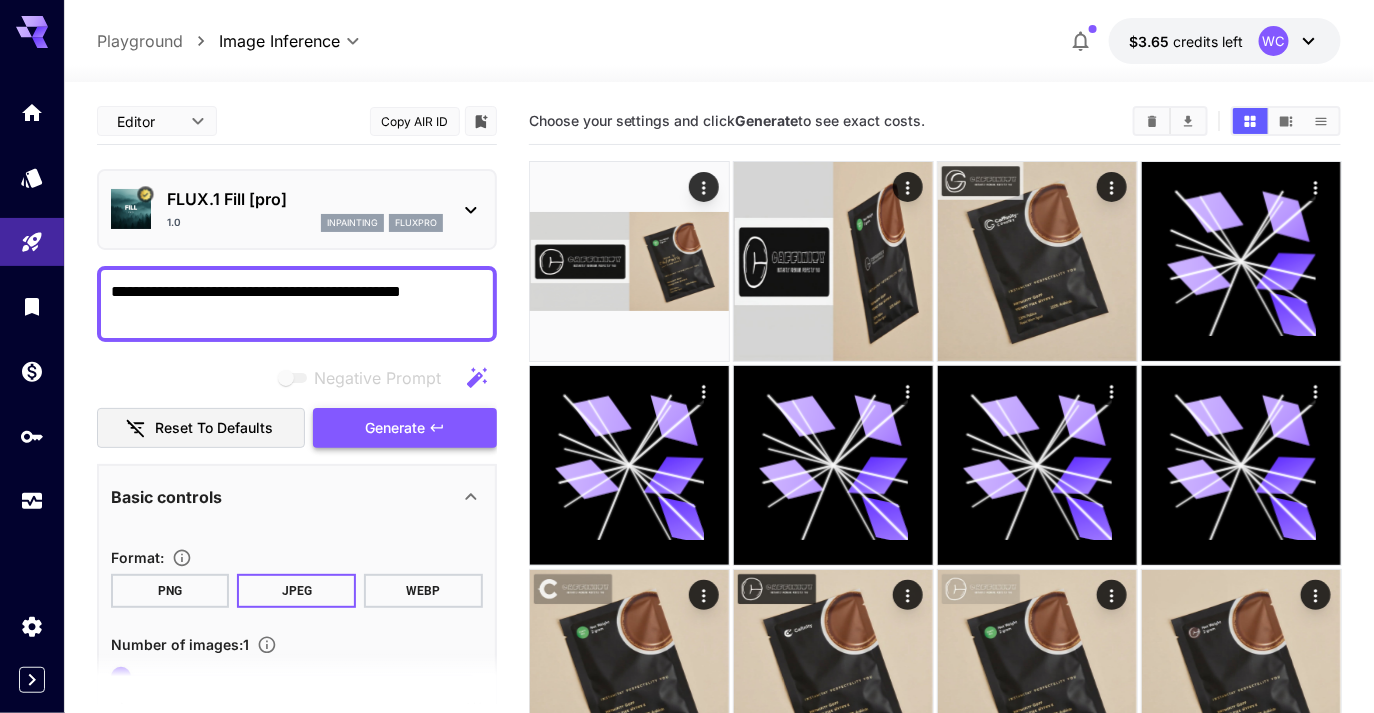 click on "Generate" at bounding box center [395, 428] 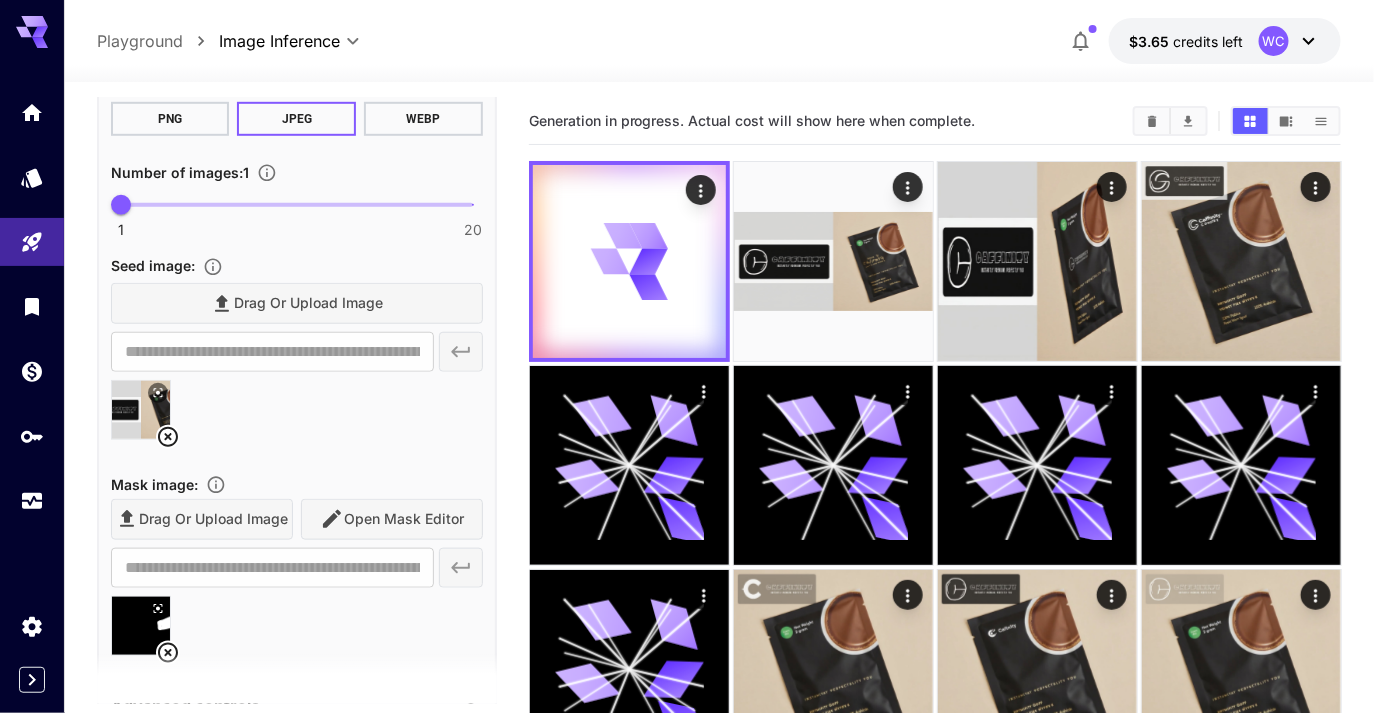 type 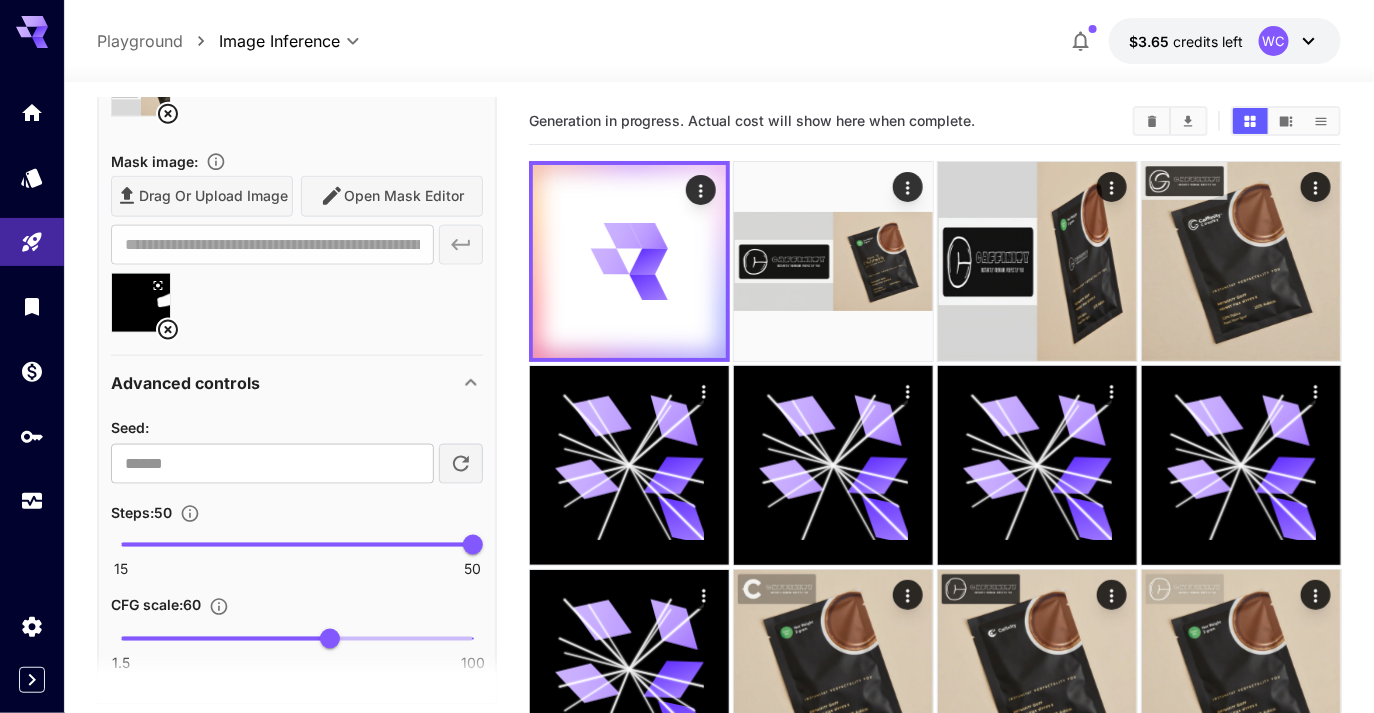 scroll, scrollTop: 884, scrollLeft: 0, axis: vertical 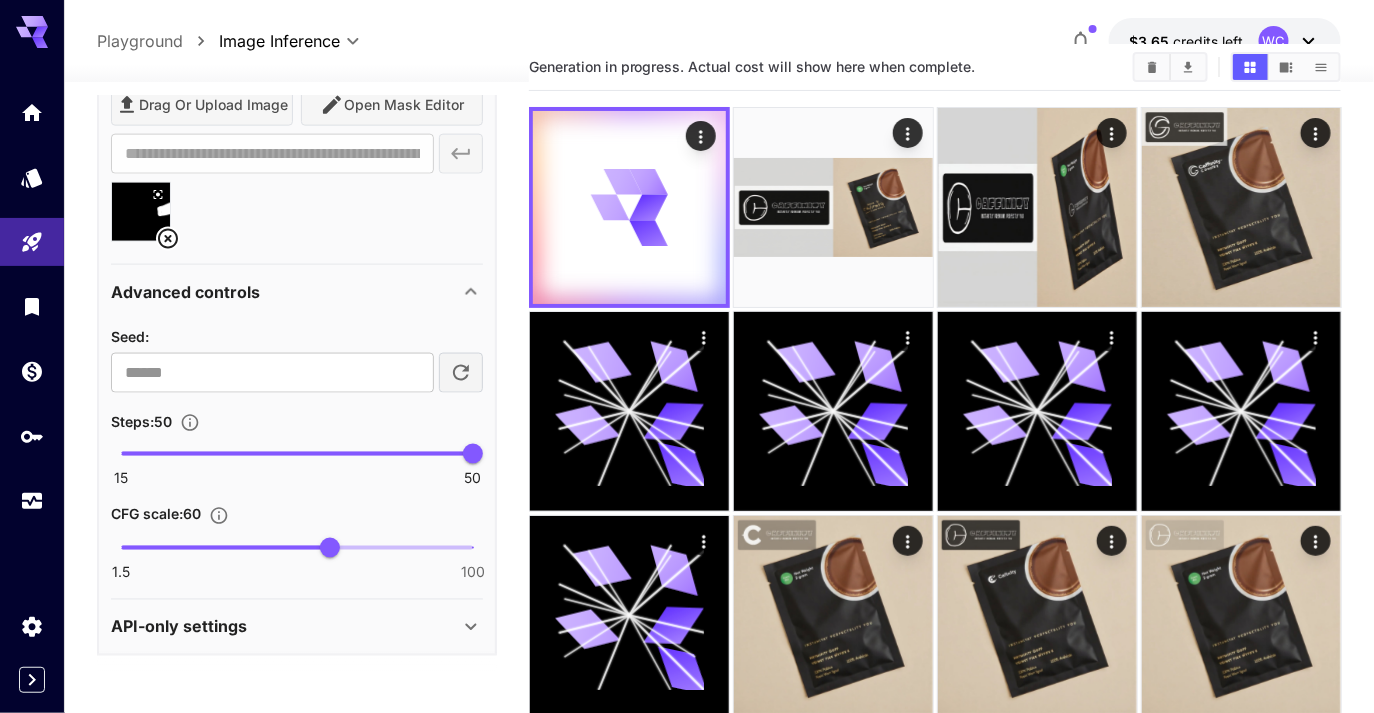 click on "API-only settings" at bounding box center [297, 627] 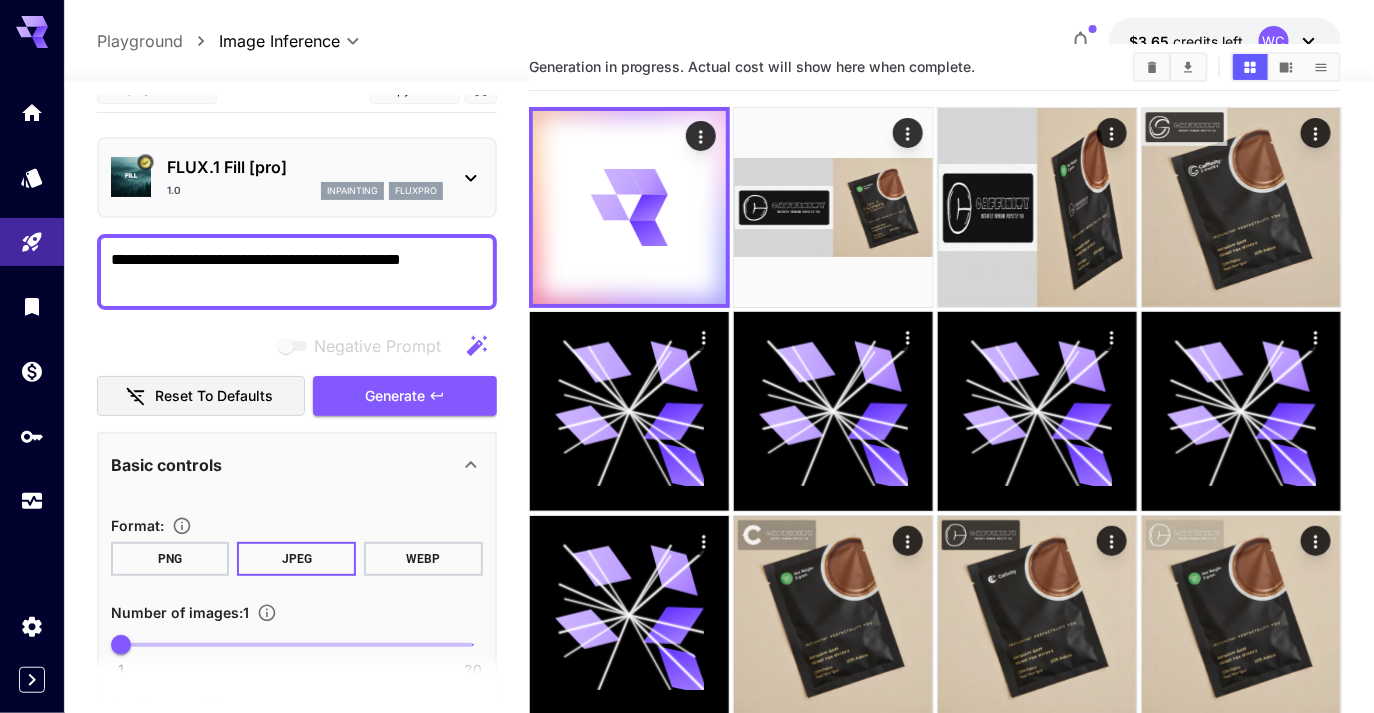 scroll, scrollTop: 0, scrollLeft: 0, axis: both 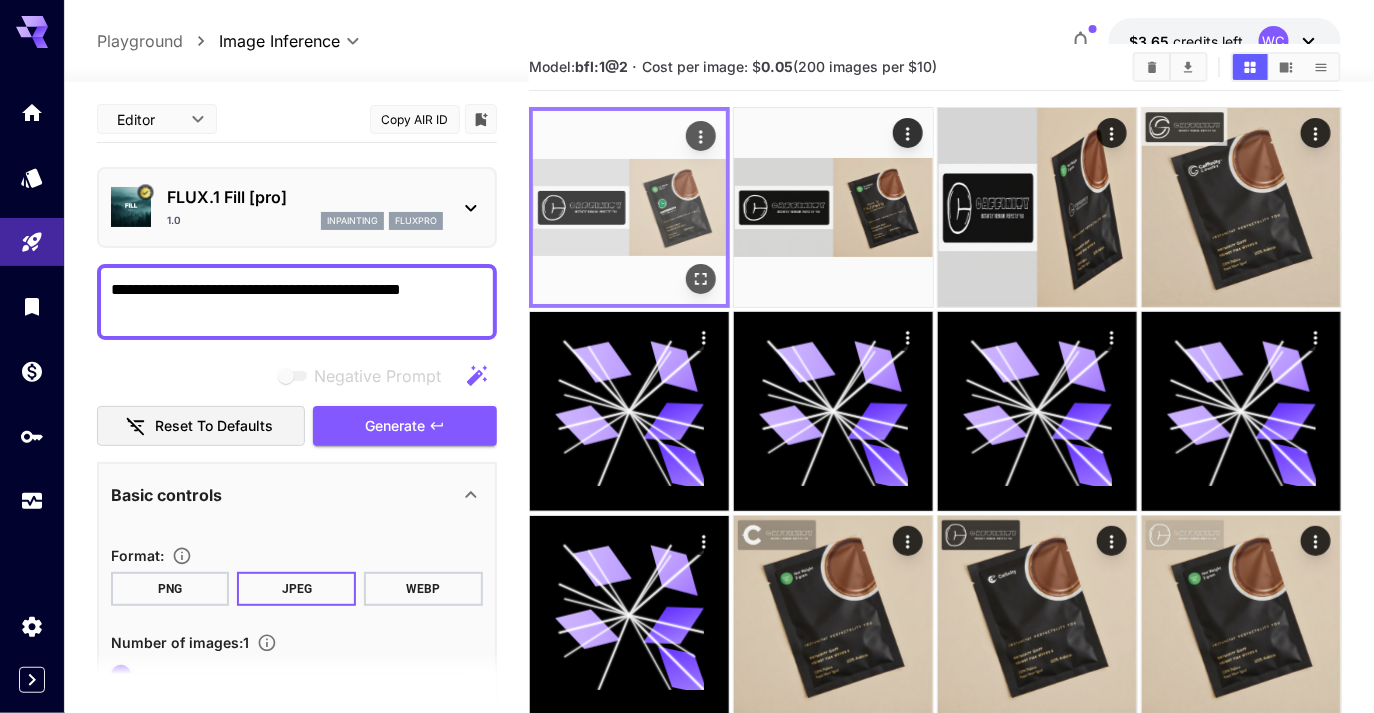 click 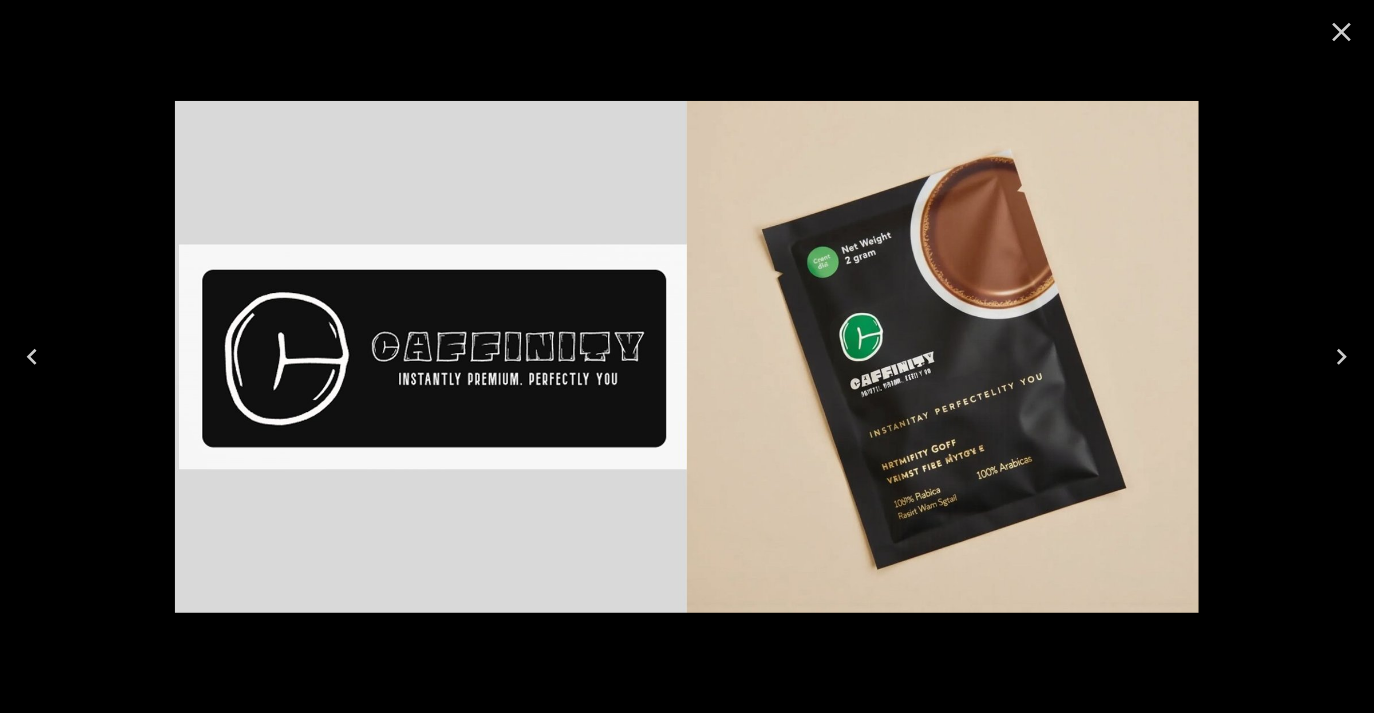 click 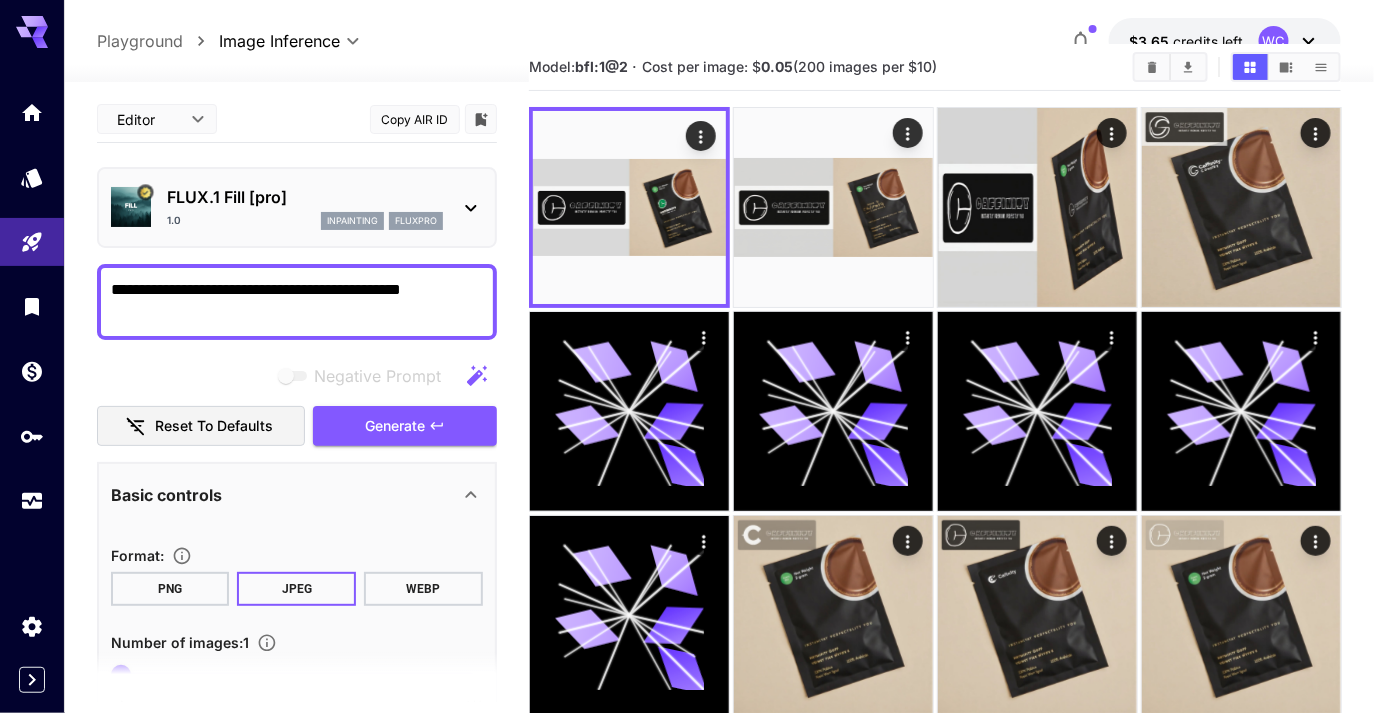 click on "Playground" at bounding box center (140, 41) 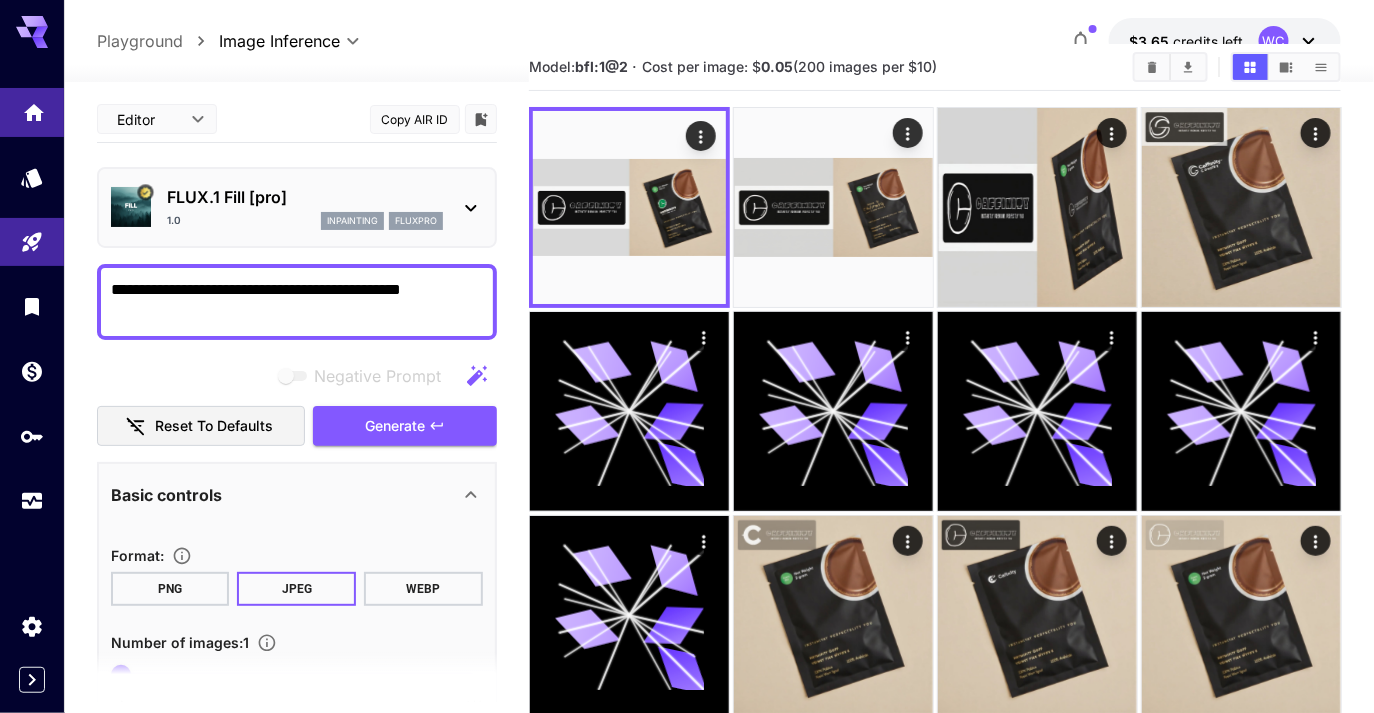 click at bounding box center [32, 112] 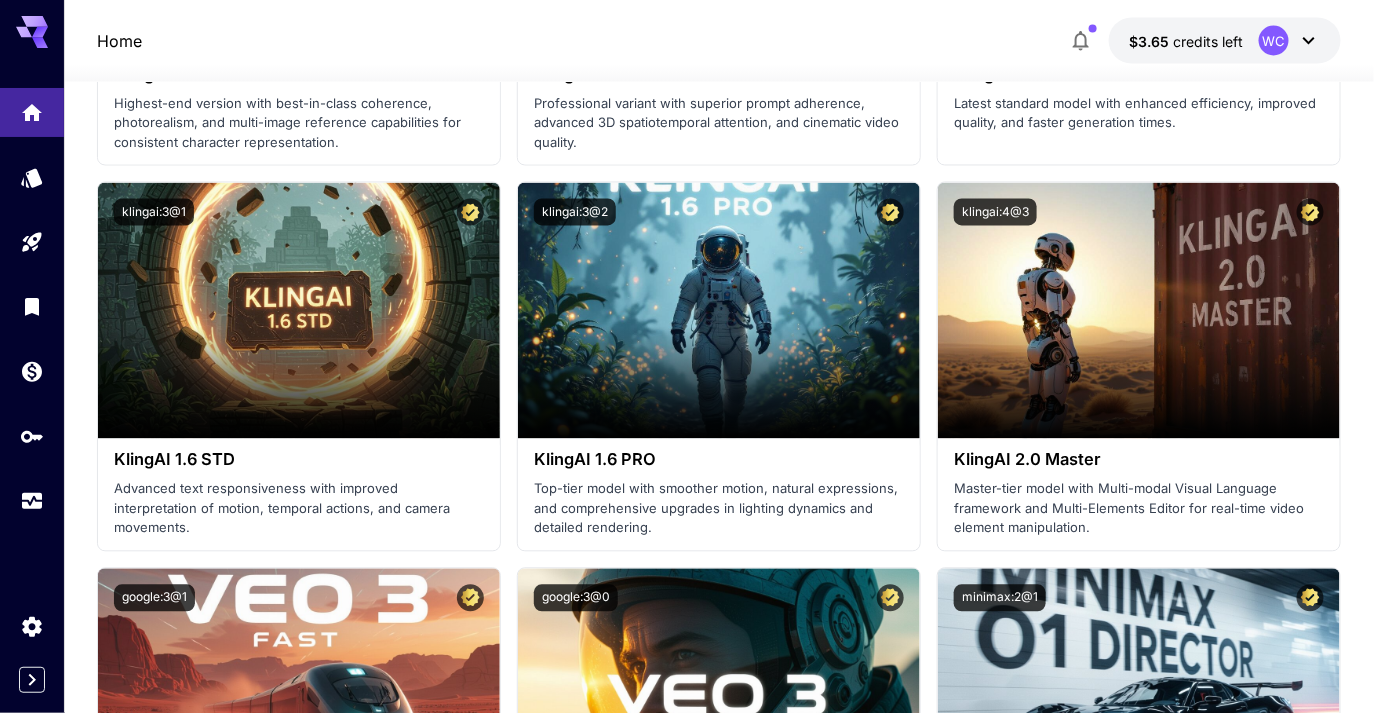 scroll, scrollTop: 1260, scrollLeft: 0, axis: vertical 